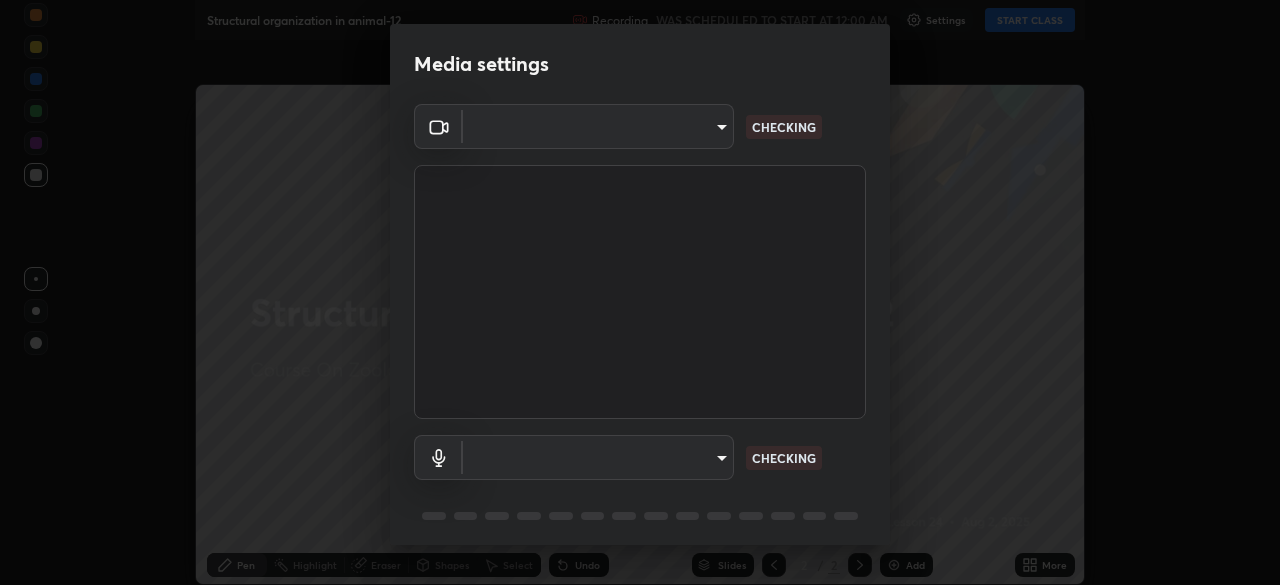 type on "[HASH]" 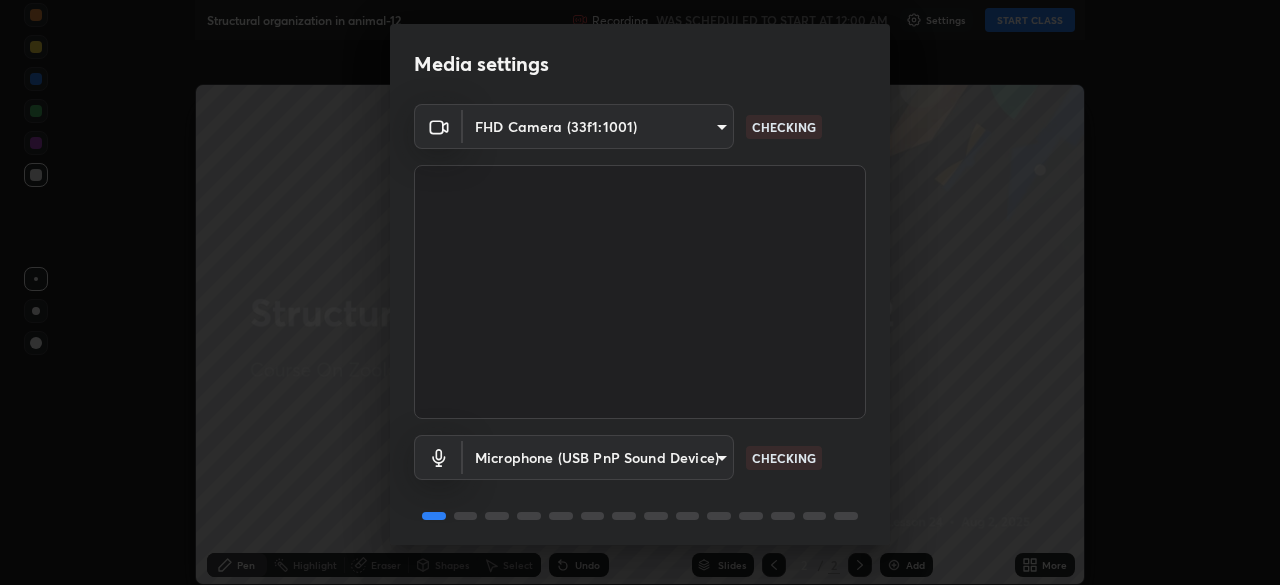 scroll, scrollTop: 0, scrollLeft: 0, axis: both 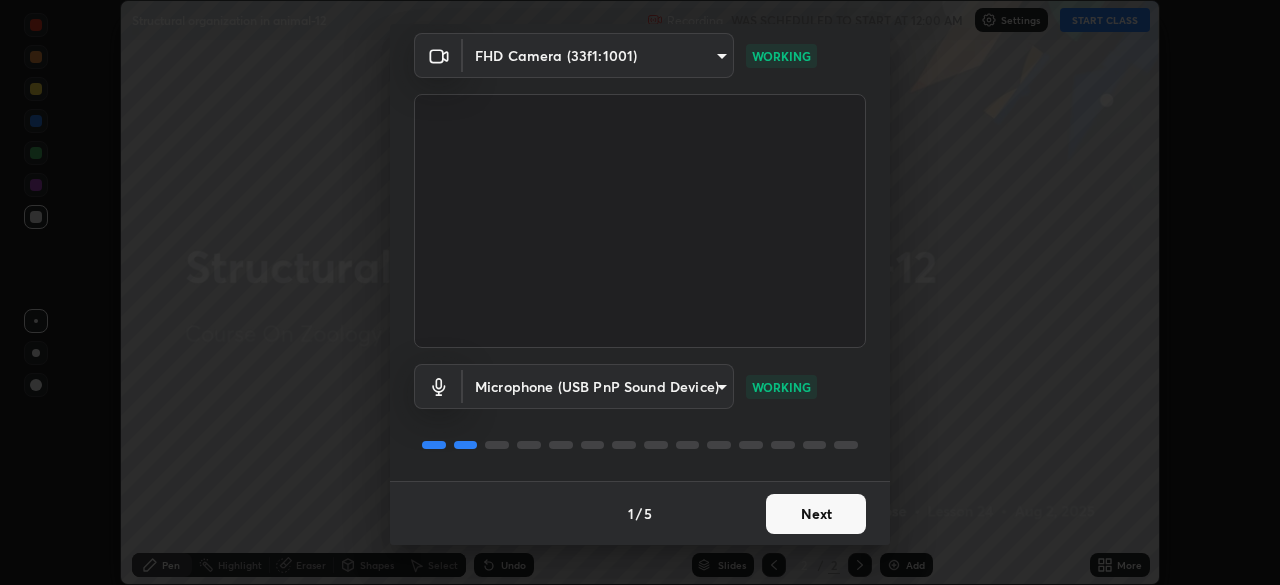 click on "Next" at bounding box center (816, 514) 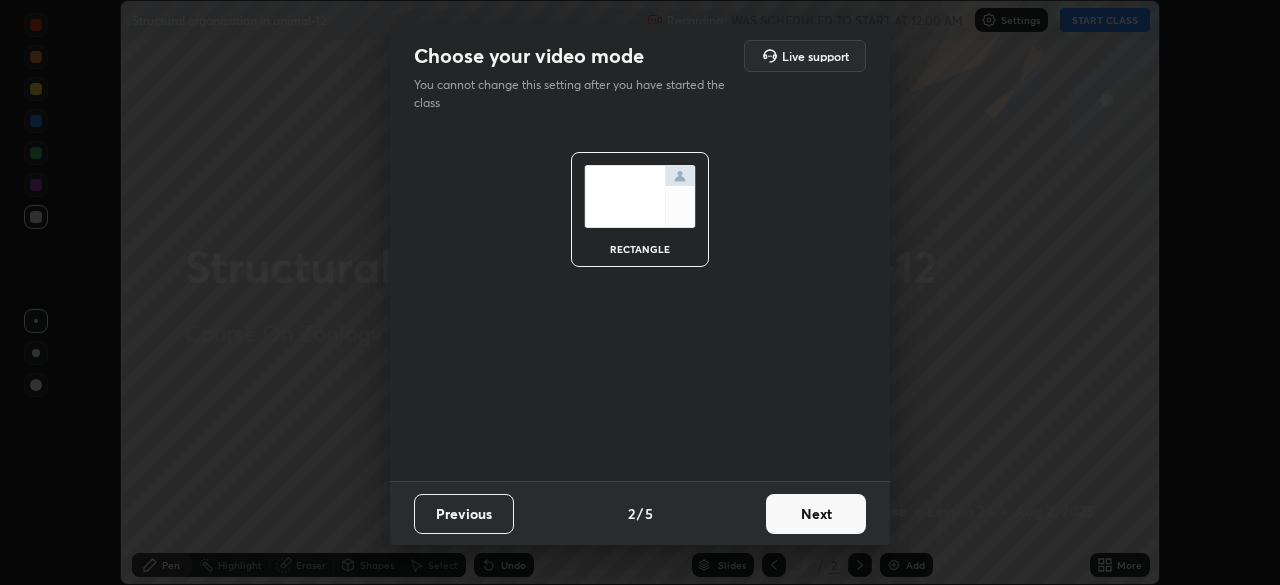 scroll, scrollTop: 0, scrollLeft: 0, axis: both 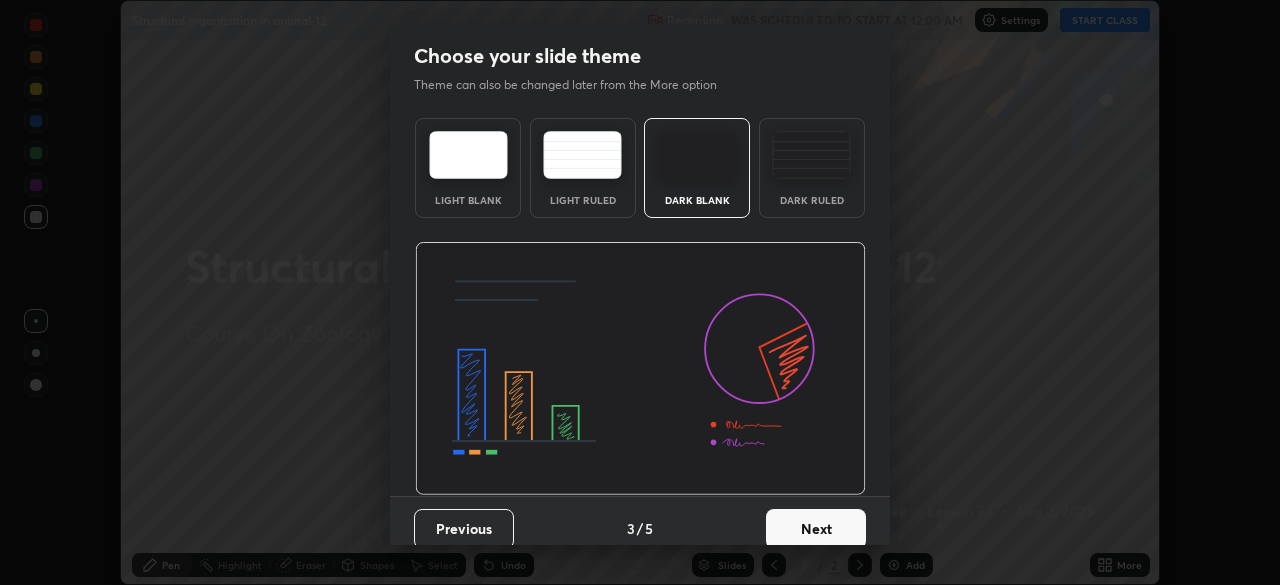 click on "Next" at bounding box center (816, 529) 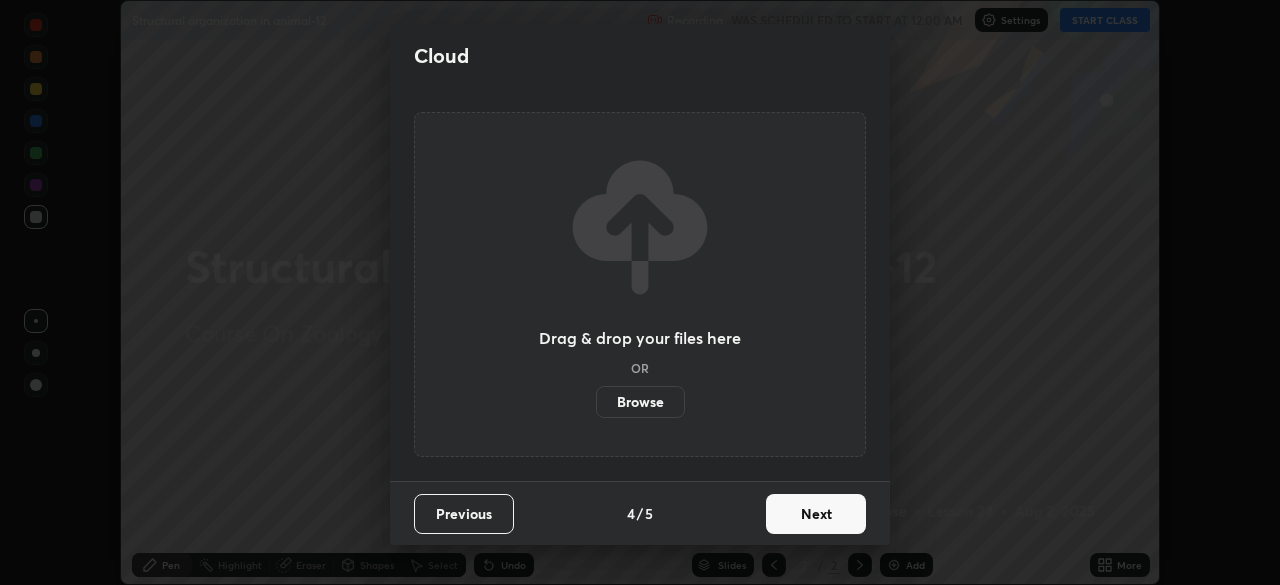 click on "Next" at bounding box center [816, 514] 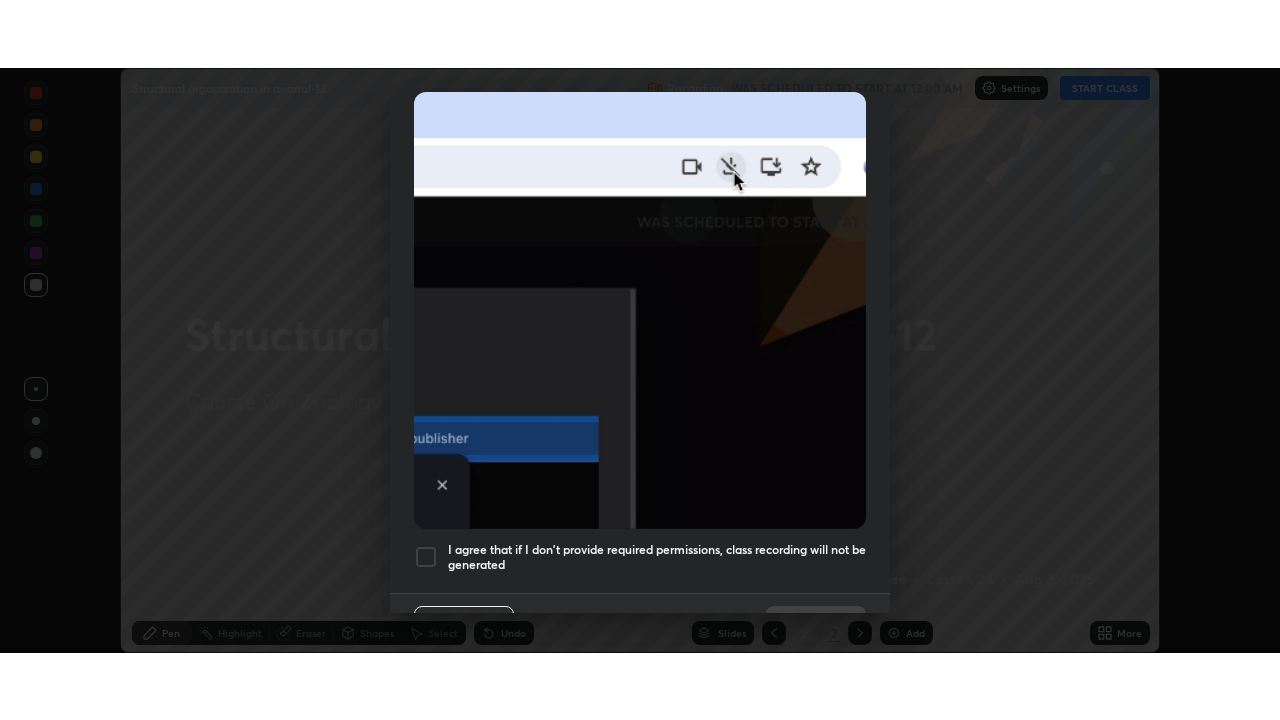 scroll, scrollTop: 479, scrollLeft: 0, axis: vertical 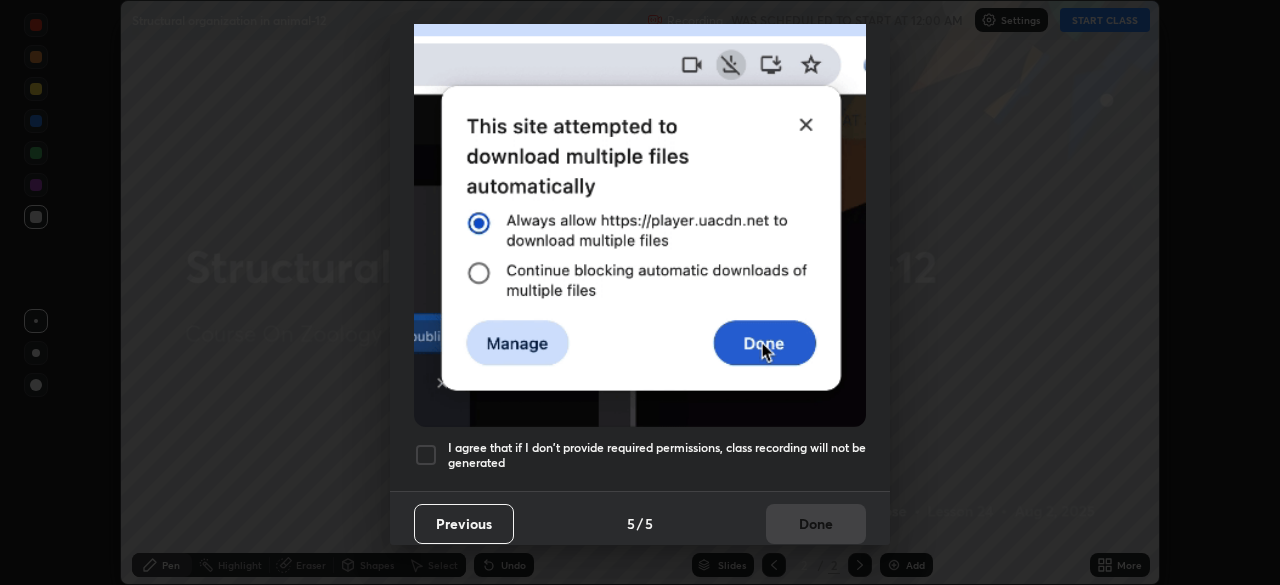 click on "I agree that if I don't provide required permissions, class recording will not be generated" at bounding box center [657, 455] 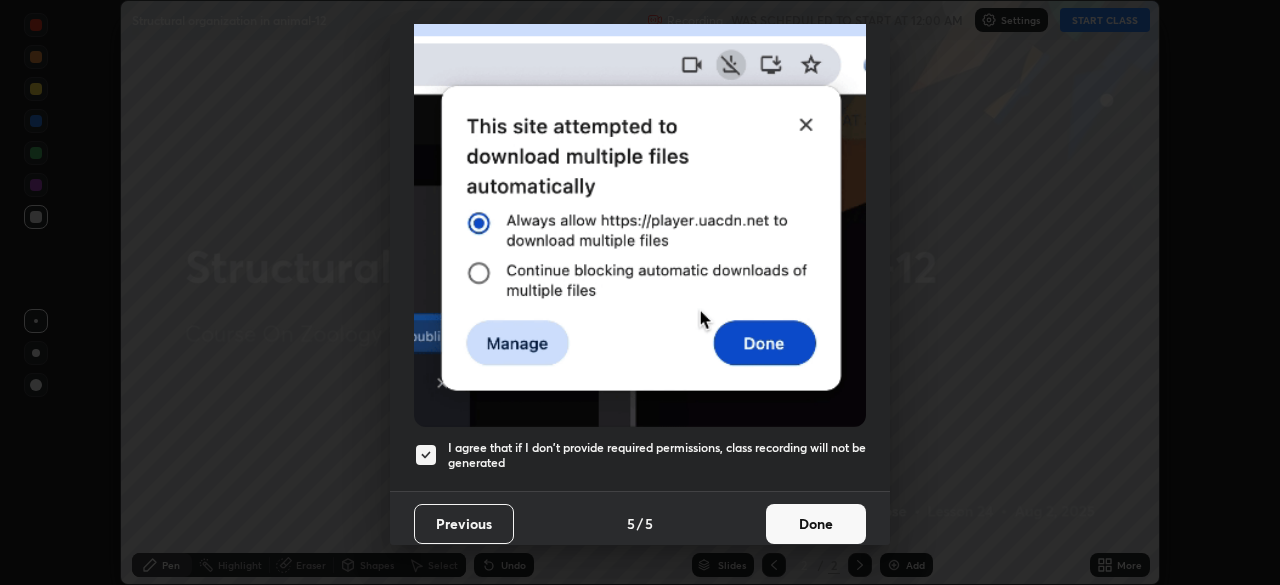 click on "Done" at bounding box center (816, 524) 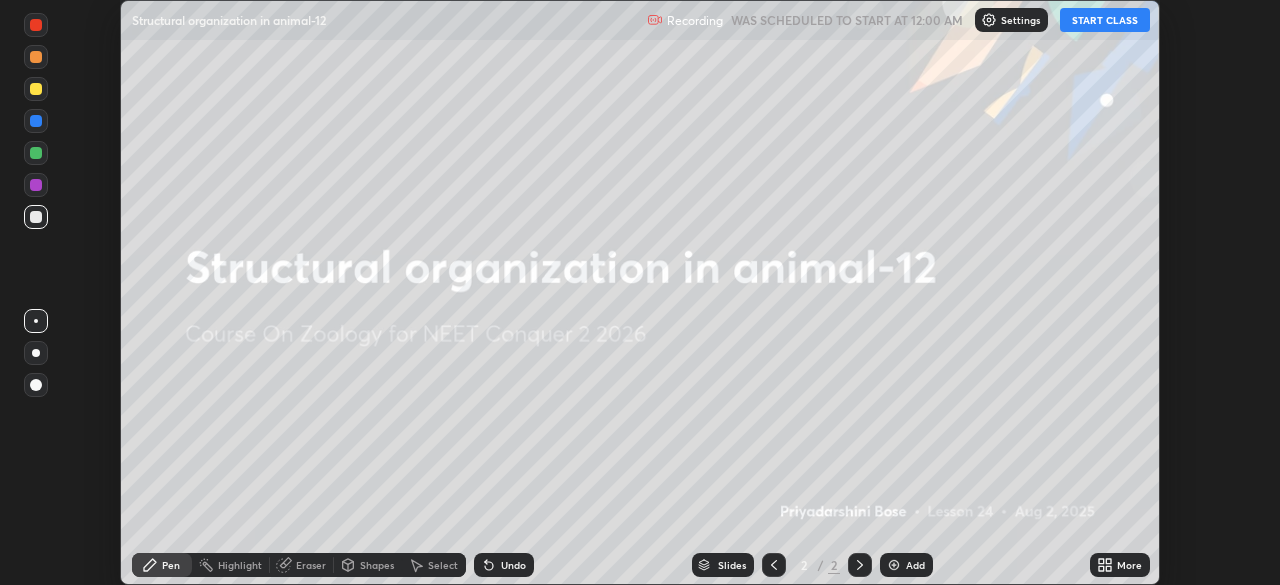click on "START CLASS" at bounding box center [1105, 20] 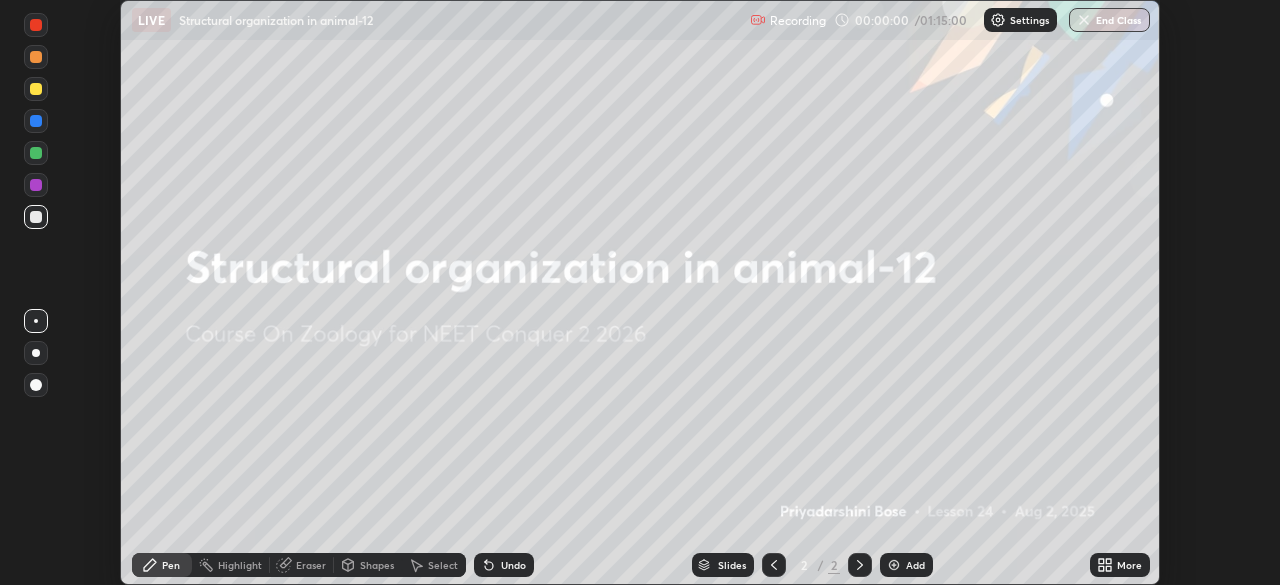 click 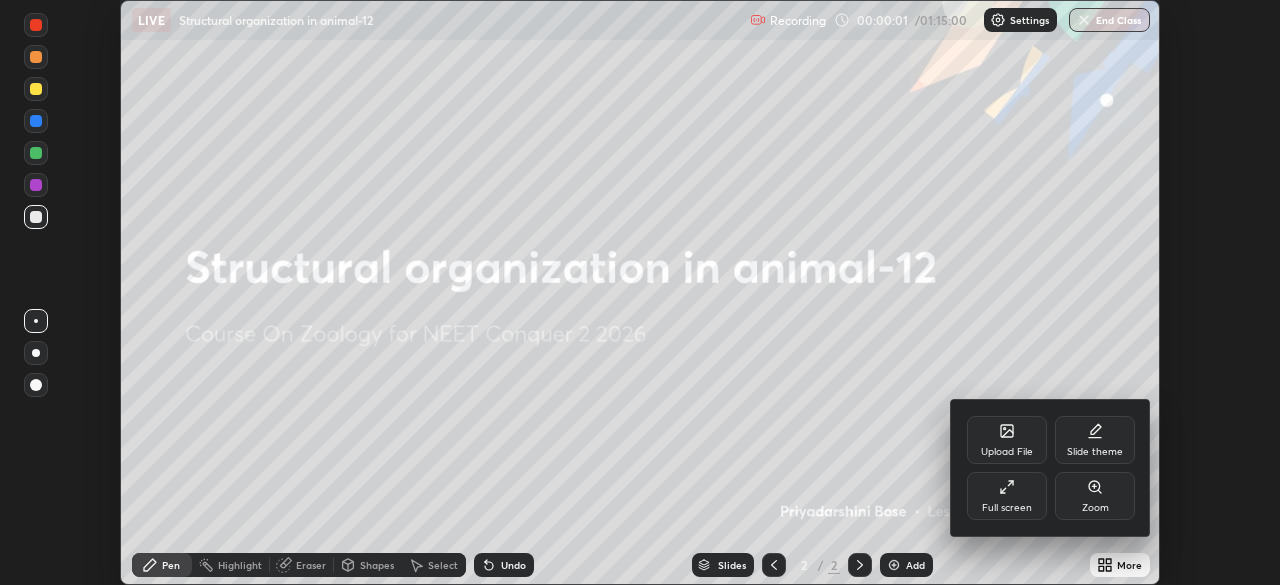 click on "Full screen" at bounding box center (1007, 496) 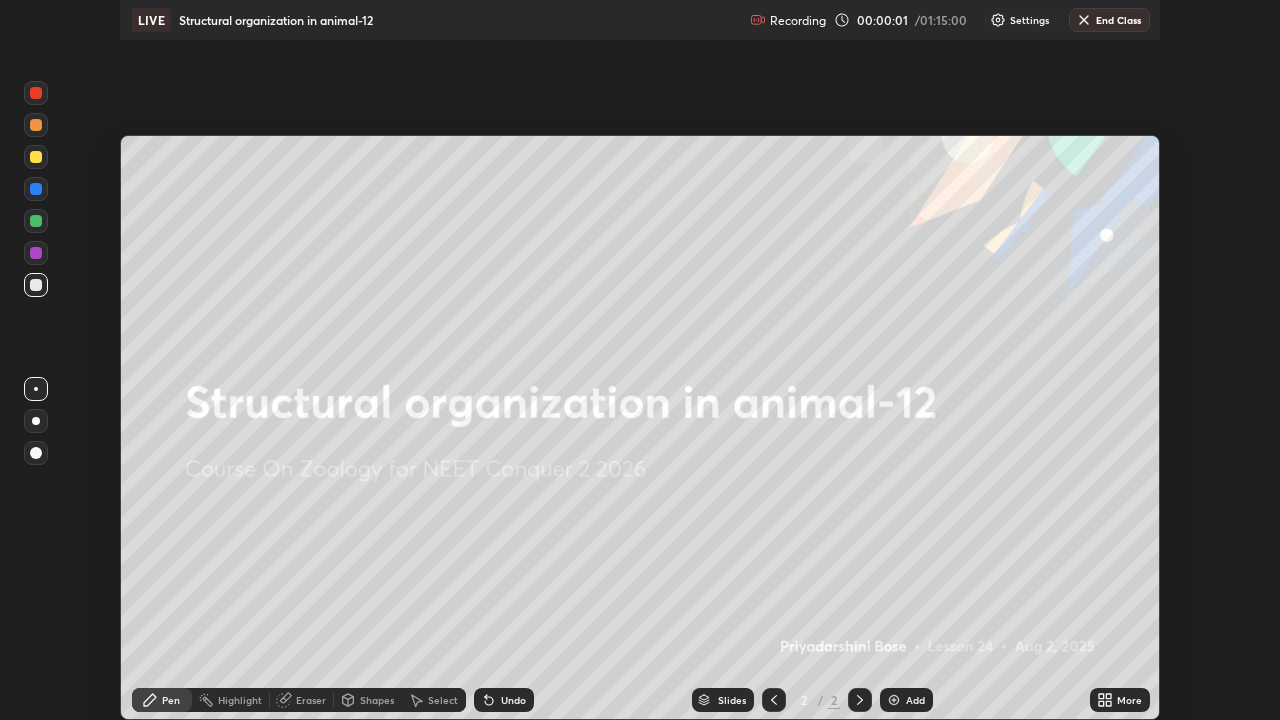 scroll, scrollTop: 99280, scrollLeft: 98720, axis: both 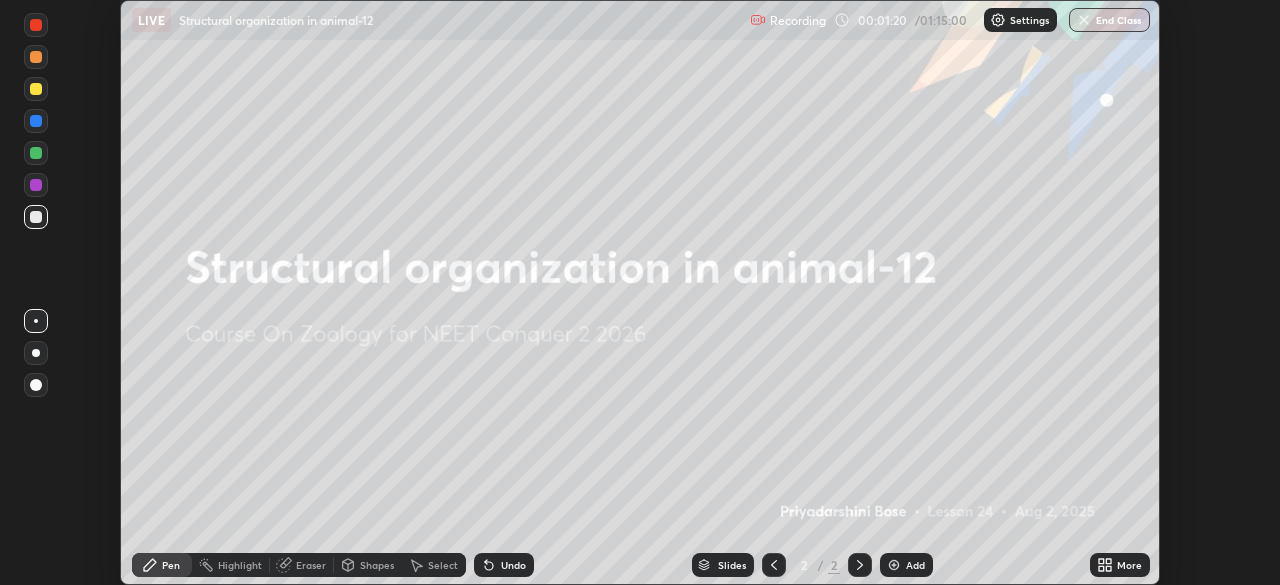 click 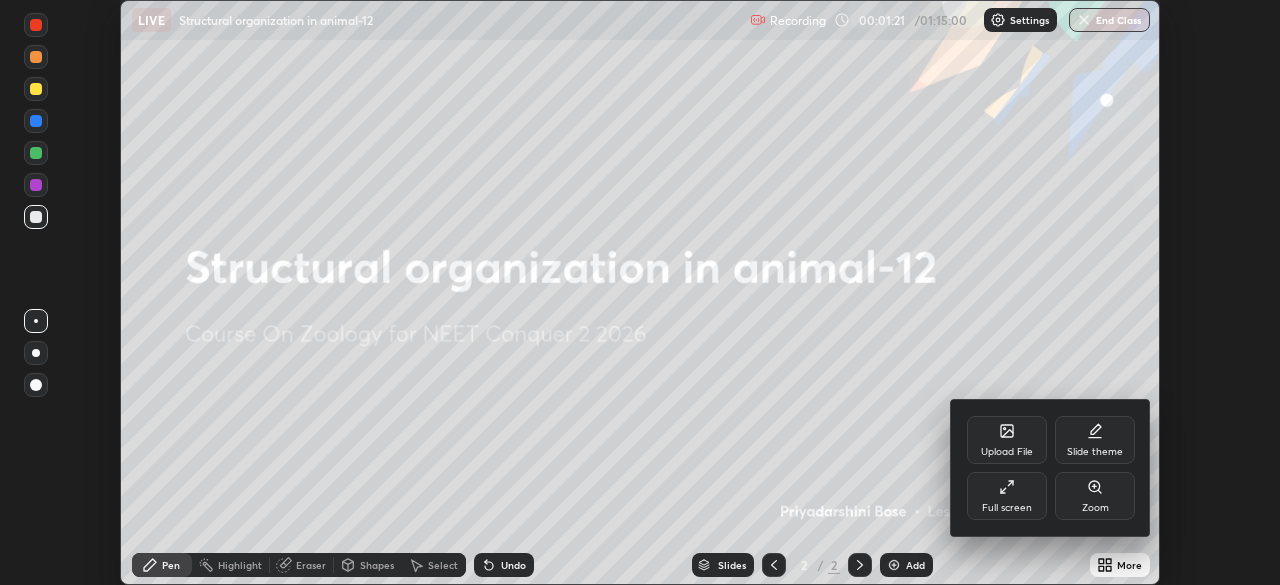 click on "Upload File" at bounding box center [1007, 440] 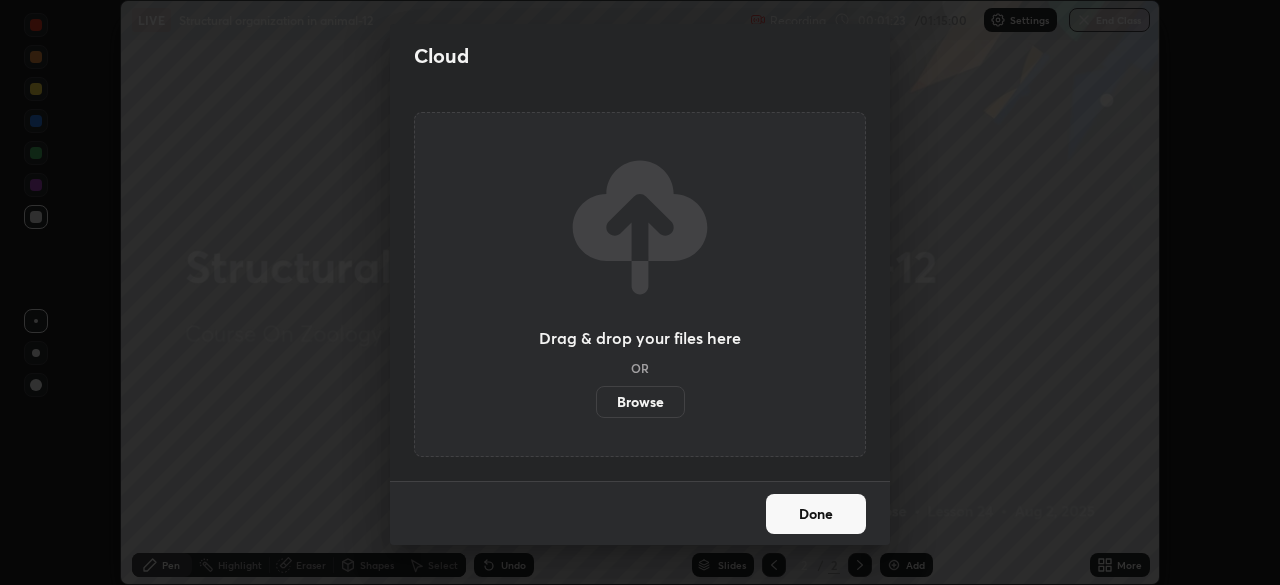 click on "Browse" at bounding box center (640, 402) 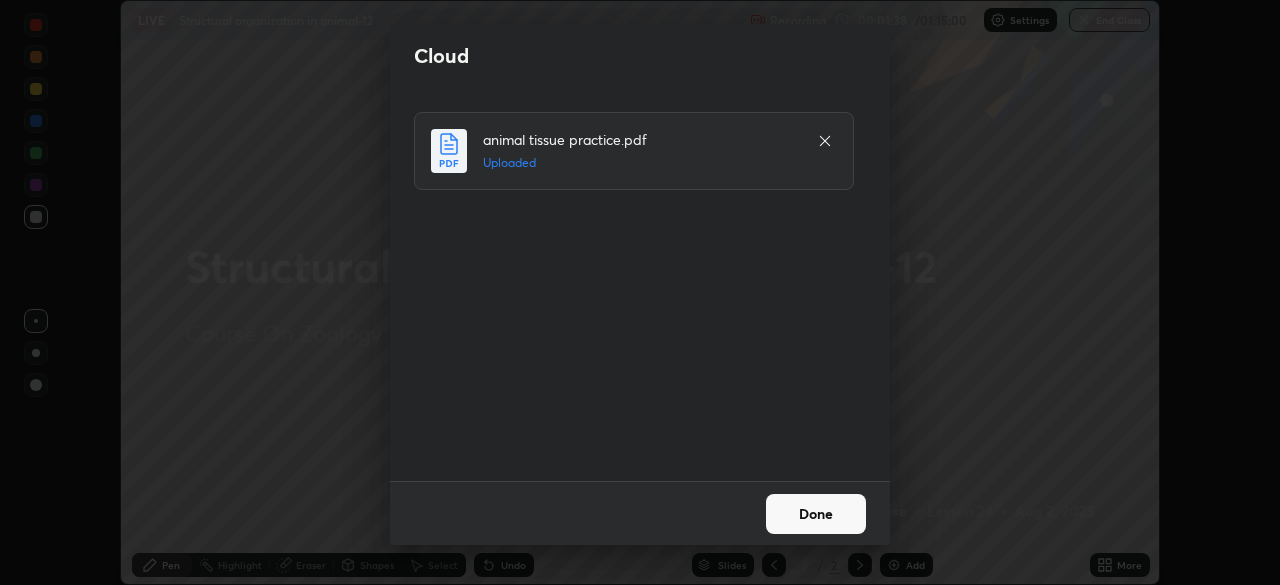 click on "Done" at bounding box center (816, 514) 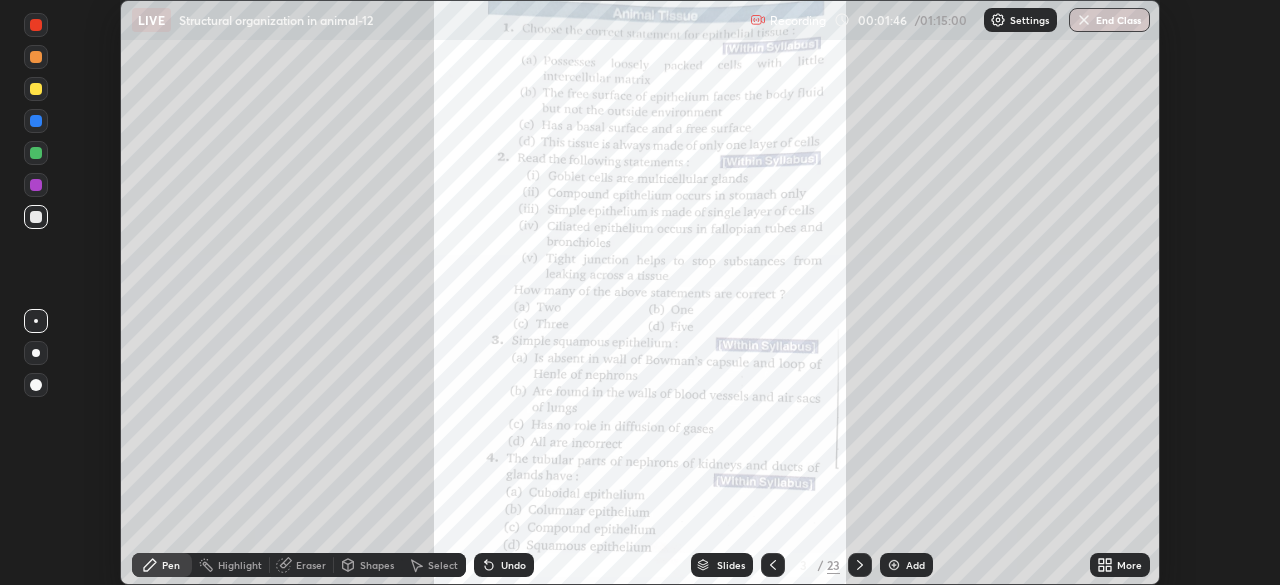 click 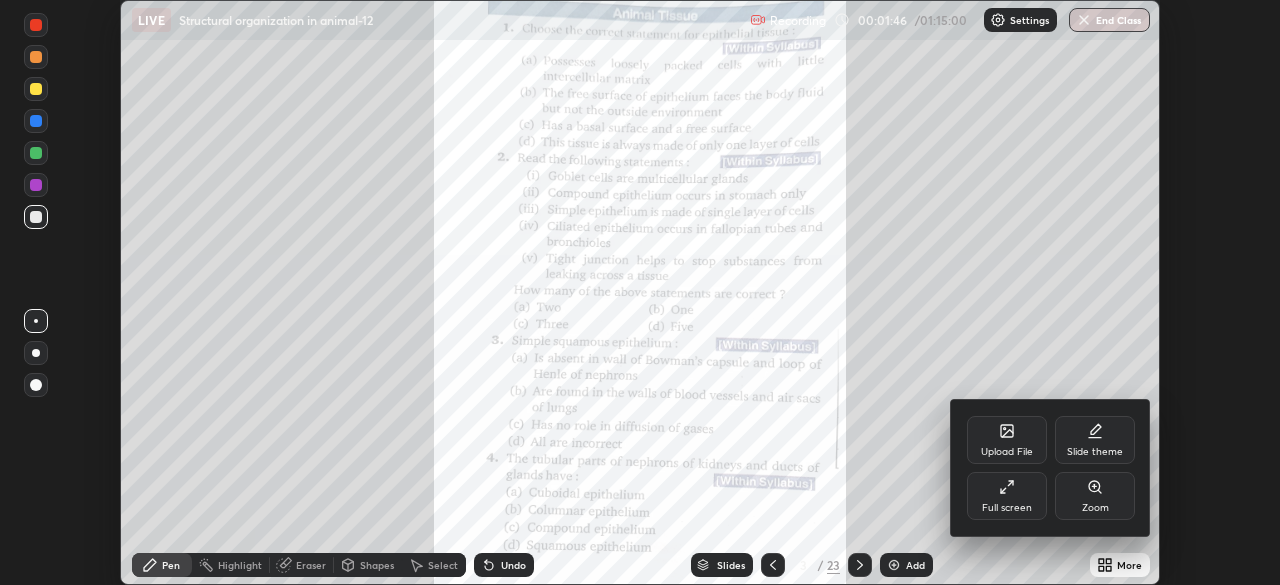 click on "Full screen" at bounding box center (1007, 496) 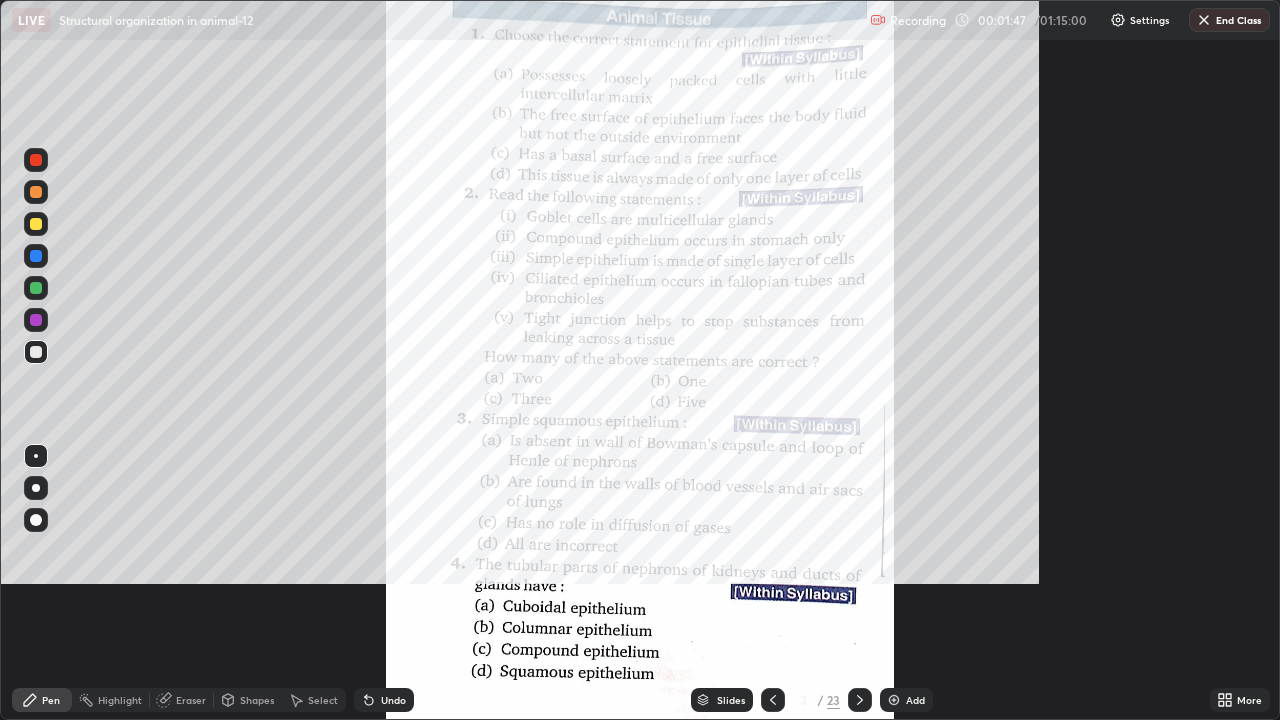 scroll, scrollTop: 99280, scrollLeft: 98720, axis: both 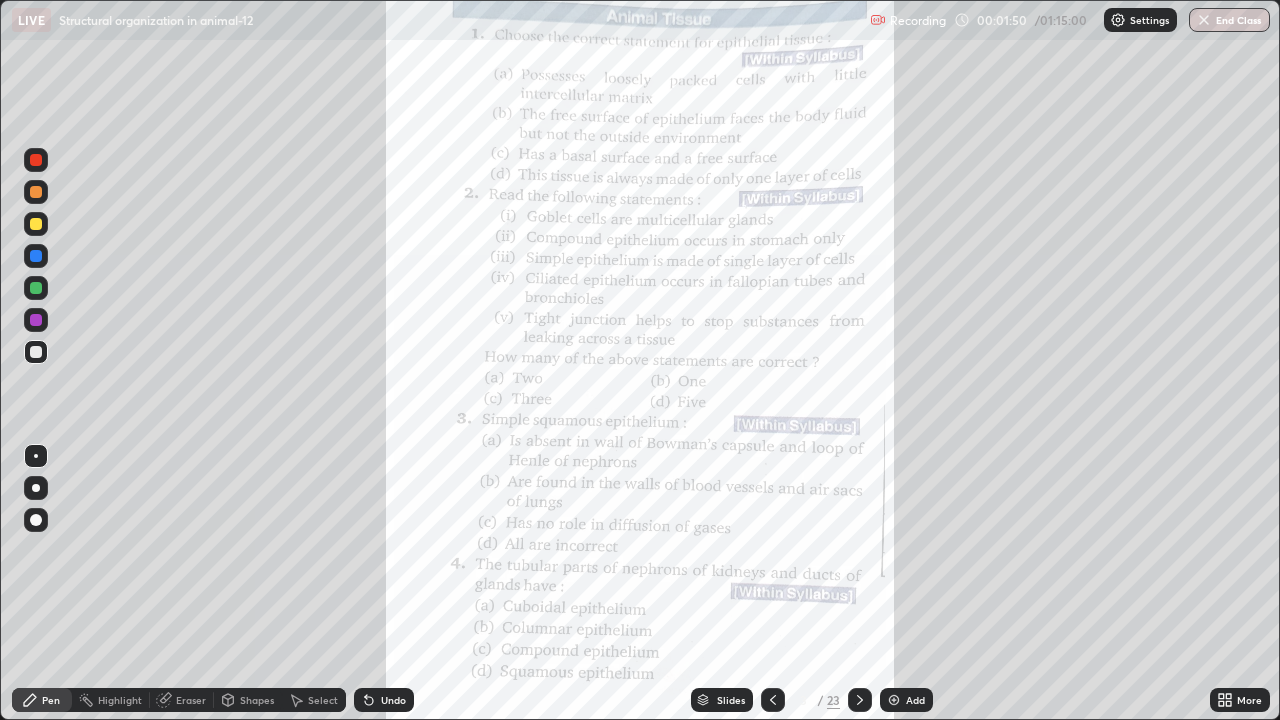 click 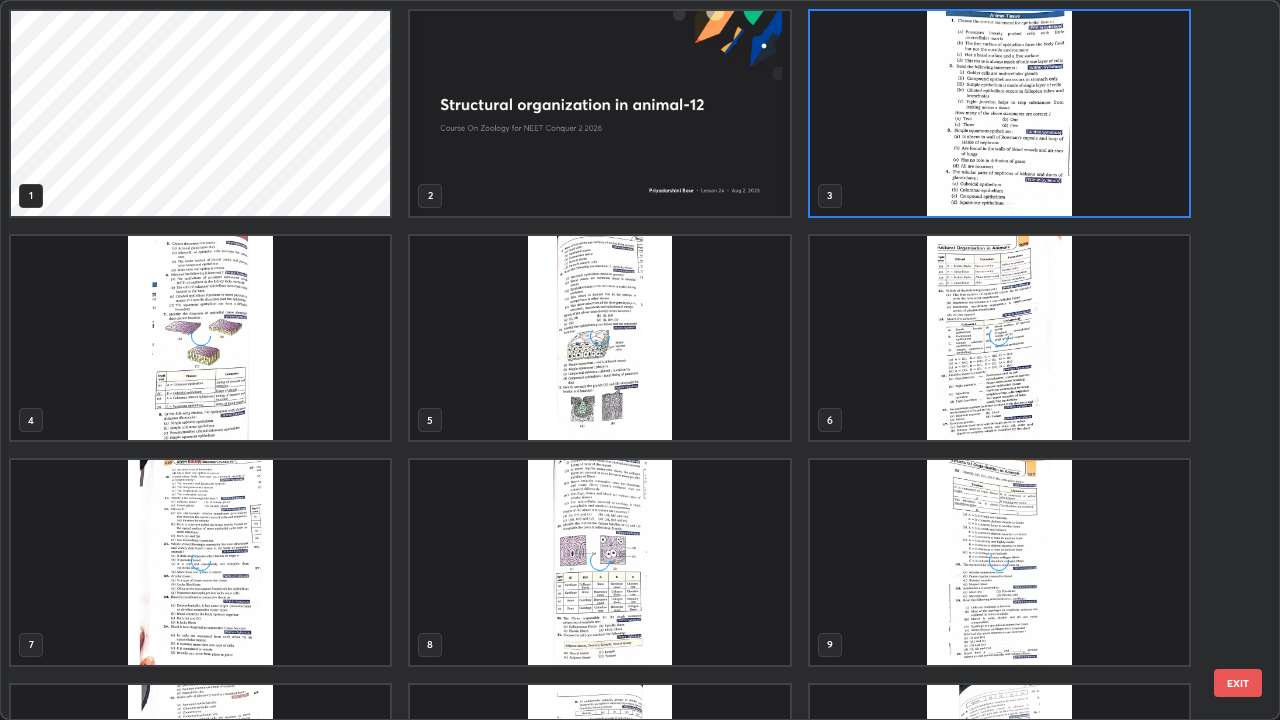 scroll, scrollTop: 7, scrollLeft: 11, axis: both 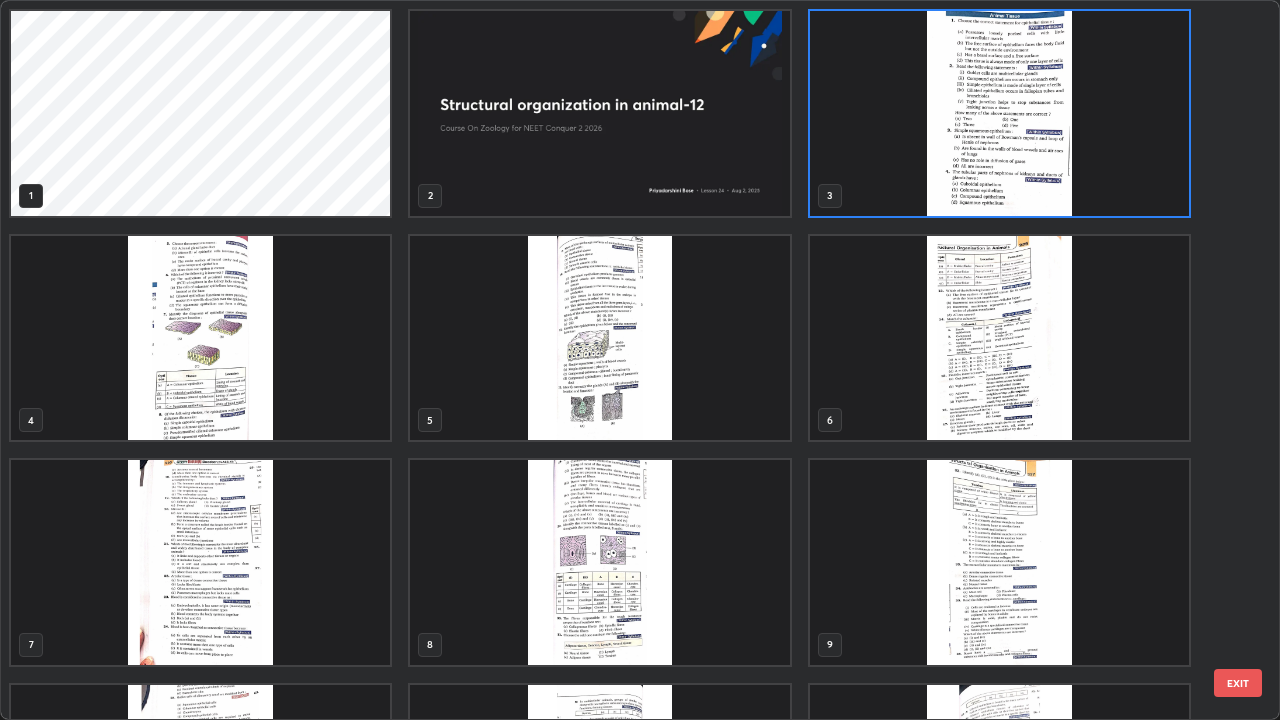 click at bounding box center [200, 338] 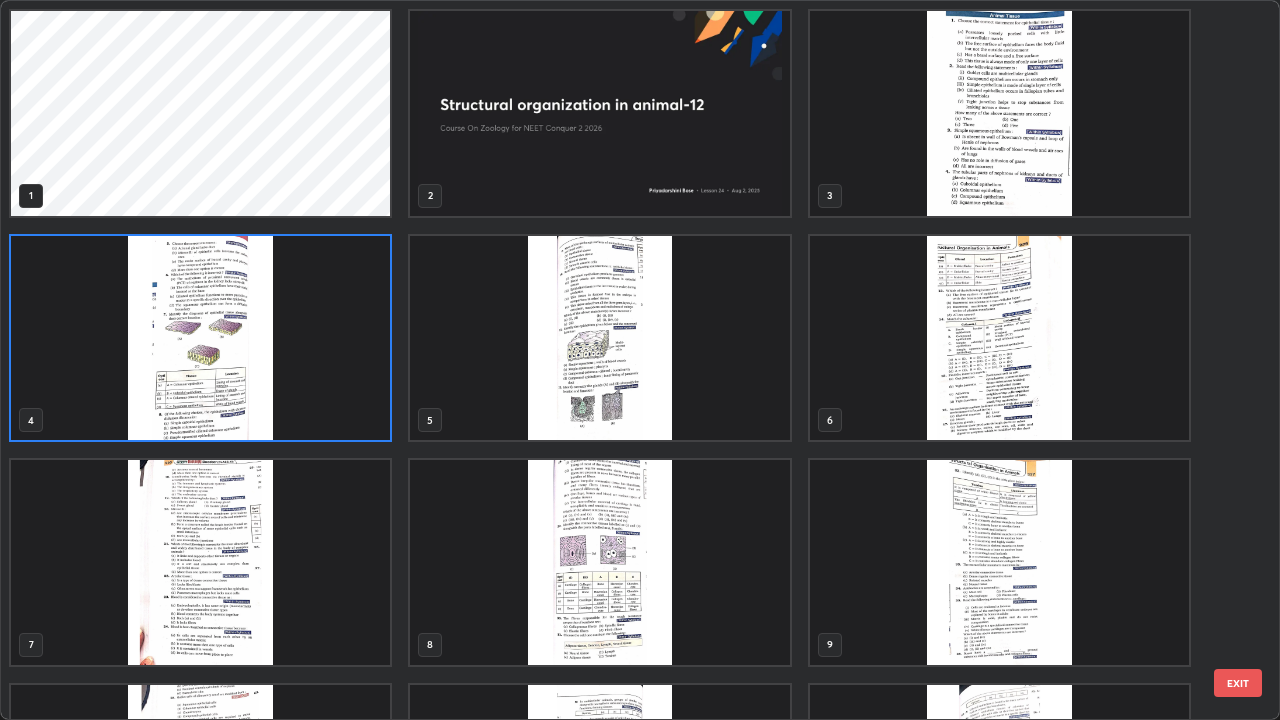 click at bounding box center (999, 113) 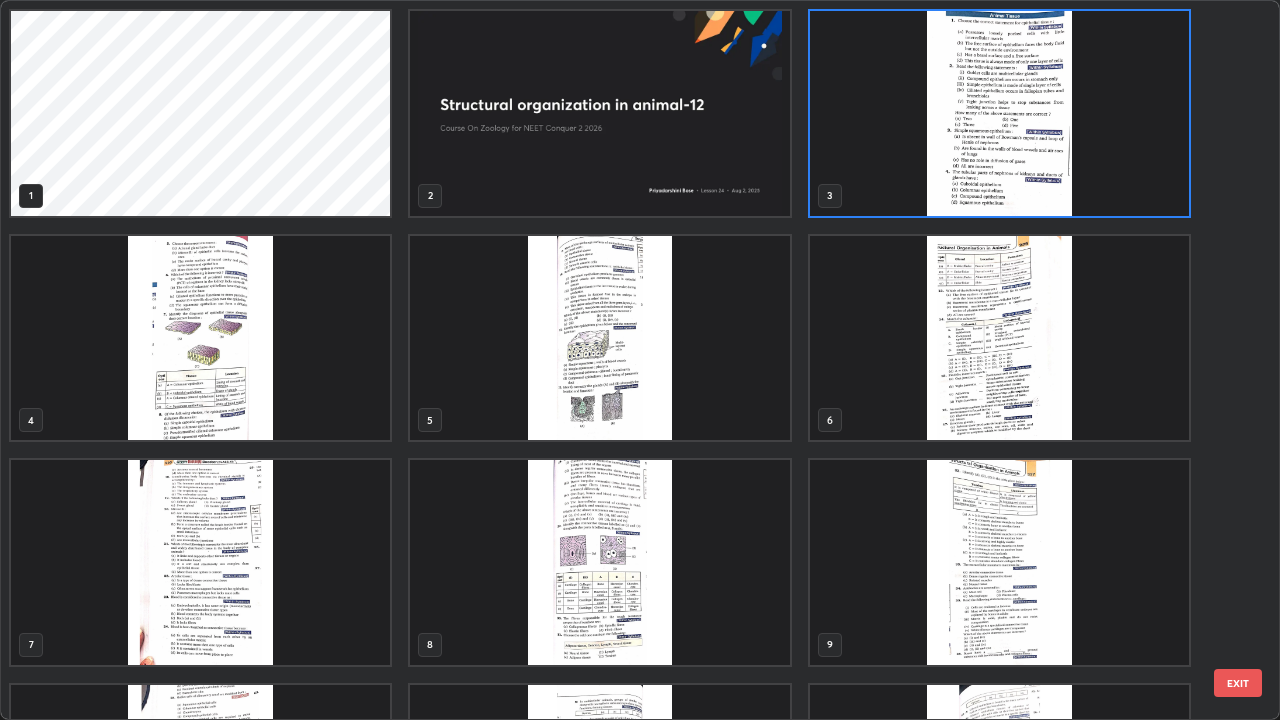 click at bounding box center [999, 113] 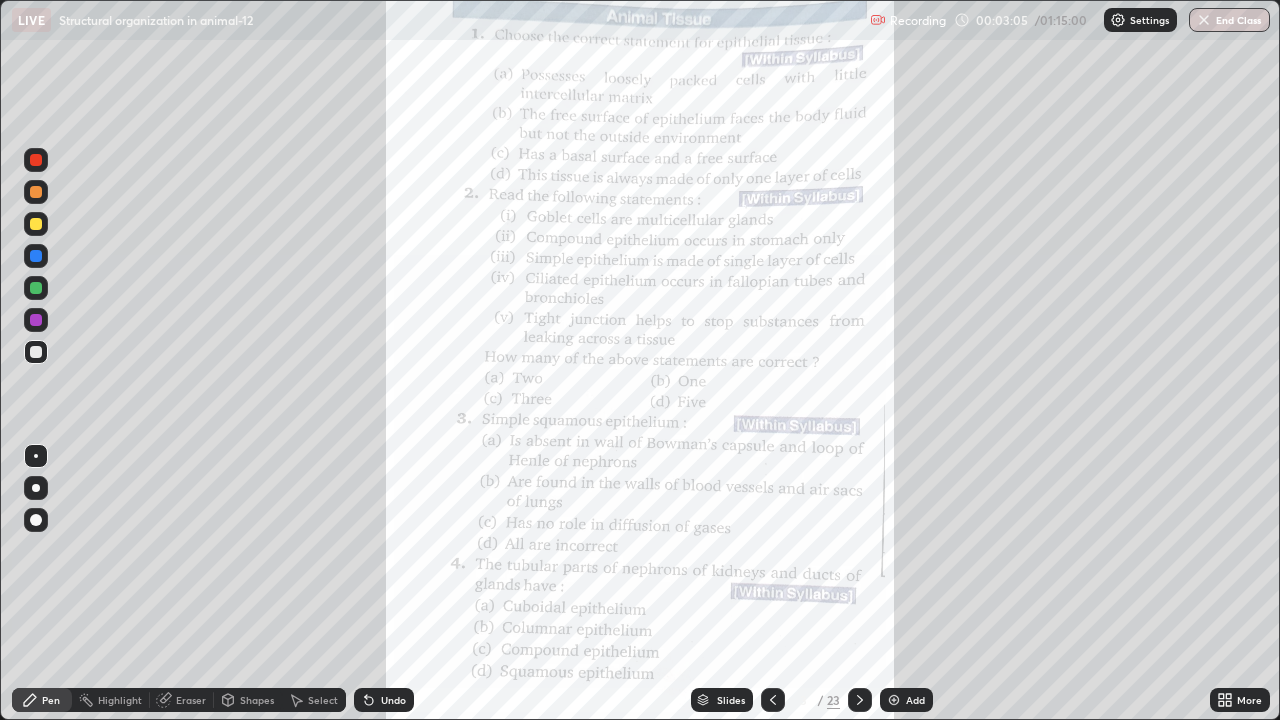 click on "More" at bounding box center (1240, 700) 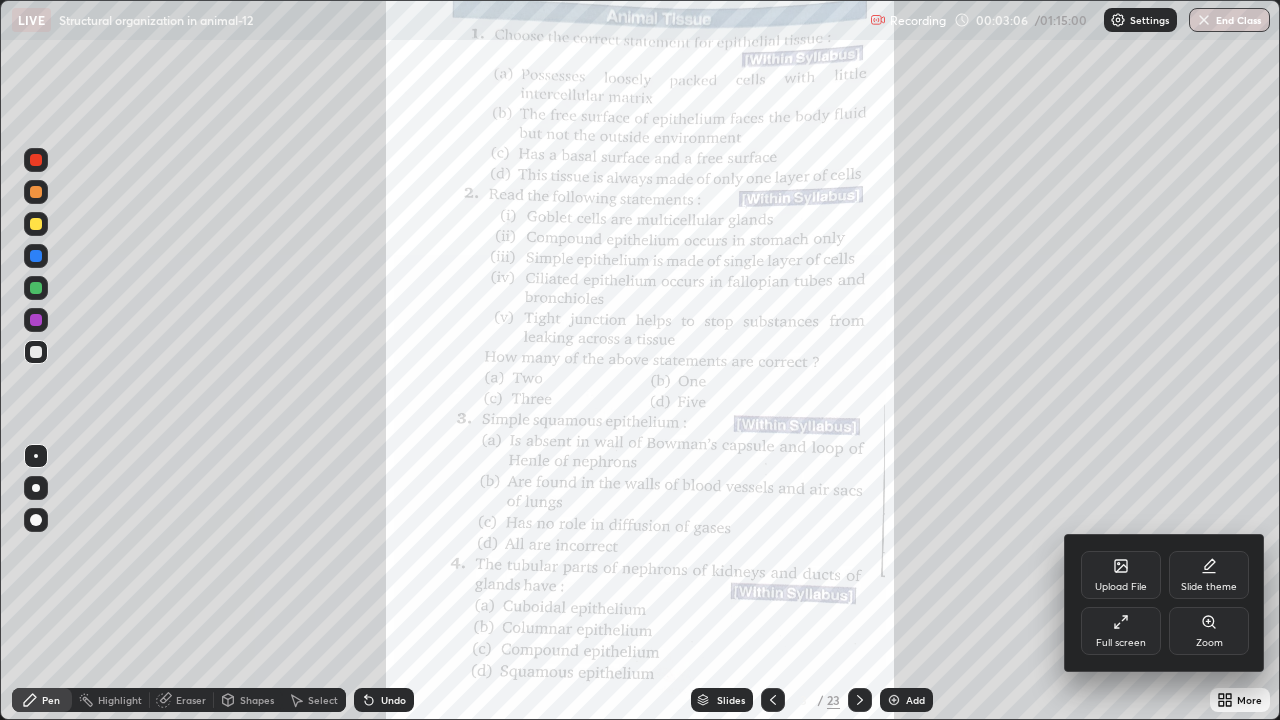 click on "Zoom" at bounding box center (1209, 631) 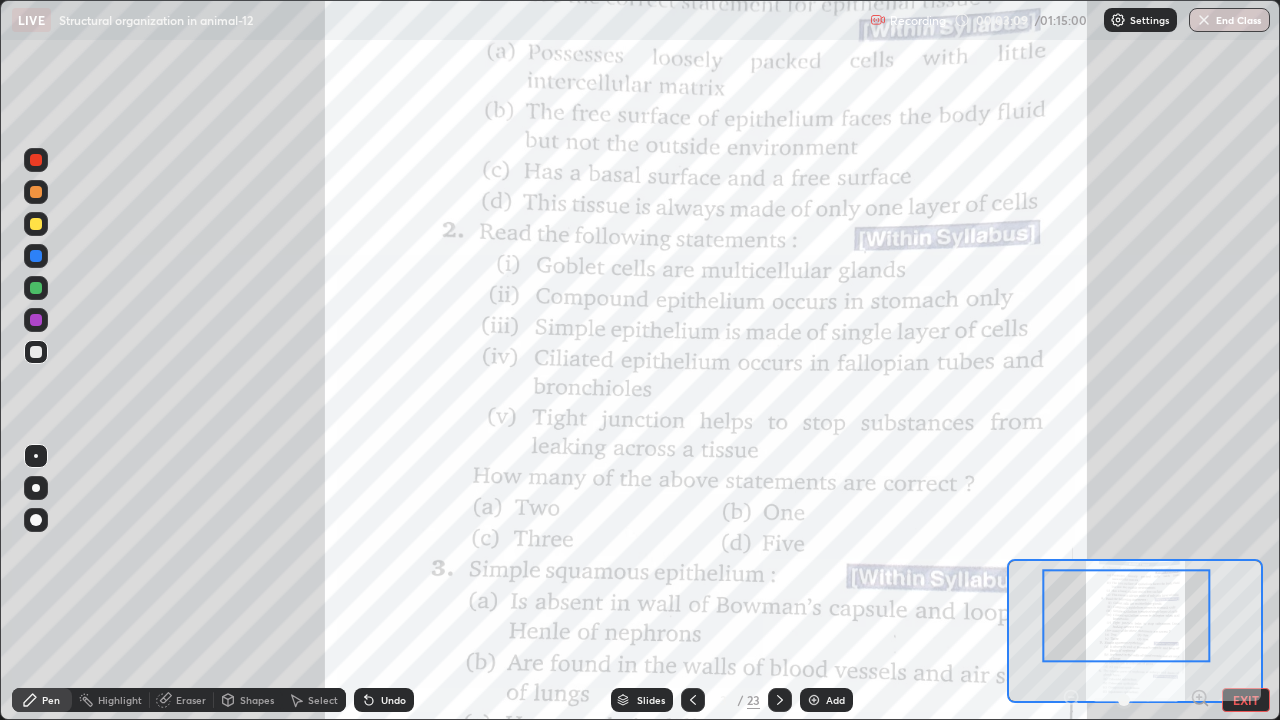 click 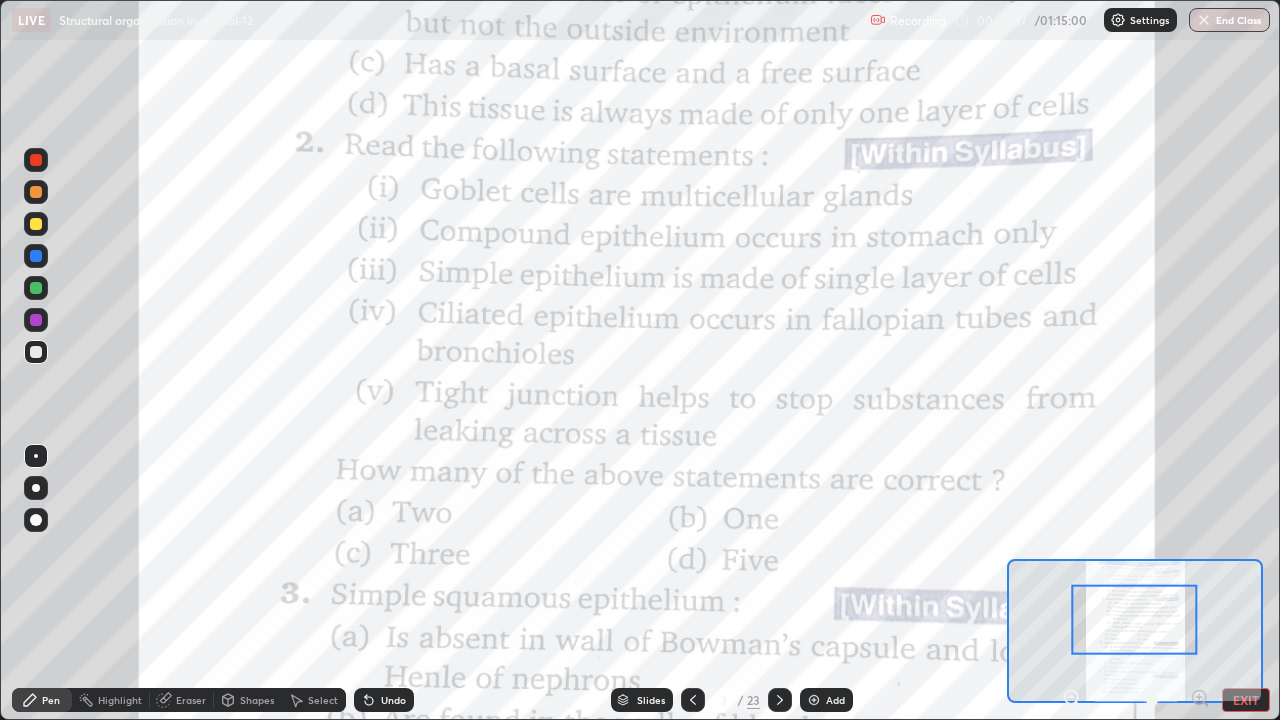click at bounding box center [36, 520] 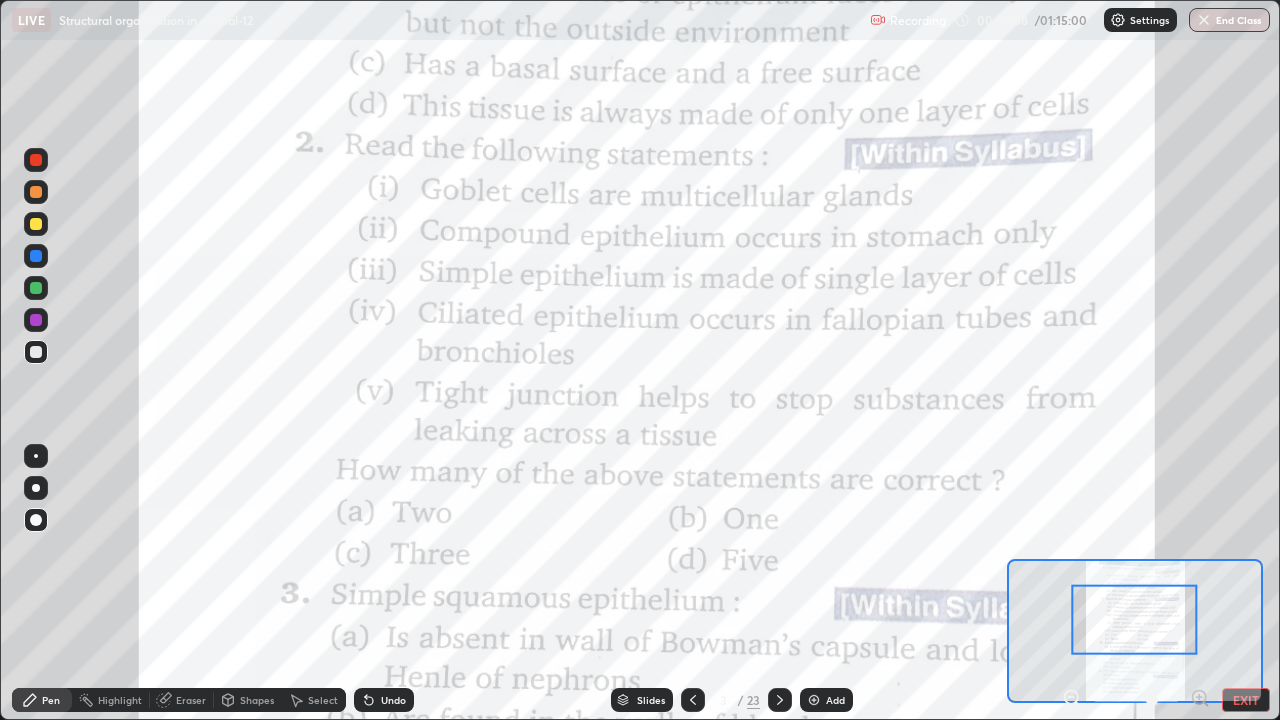 click at bounding box center (36, 160) 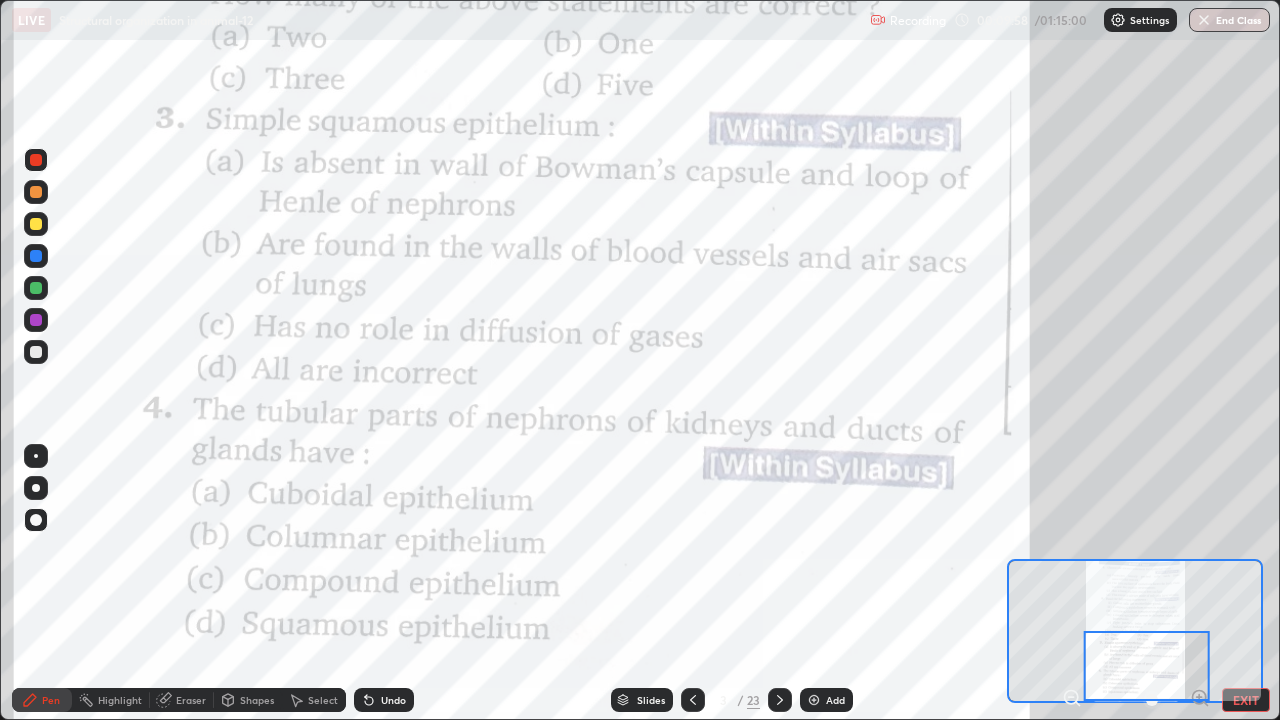 click at bounding box center [780, 700] 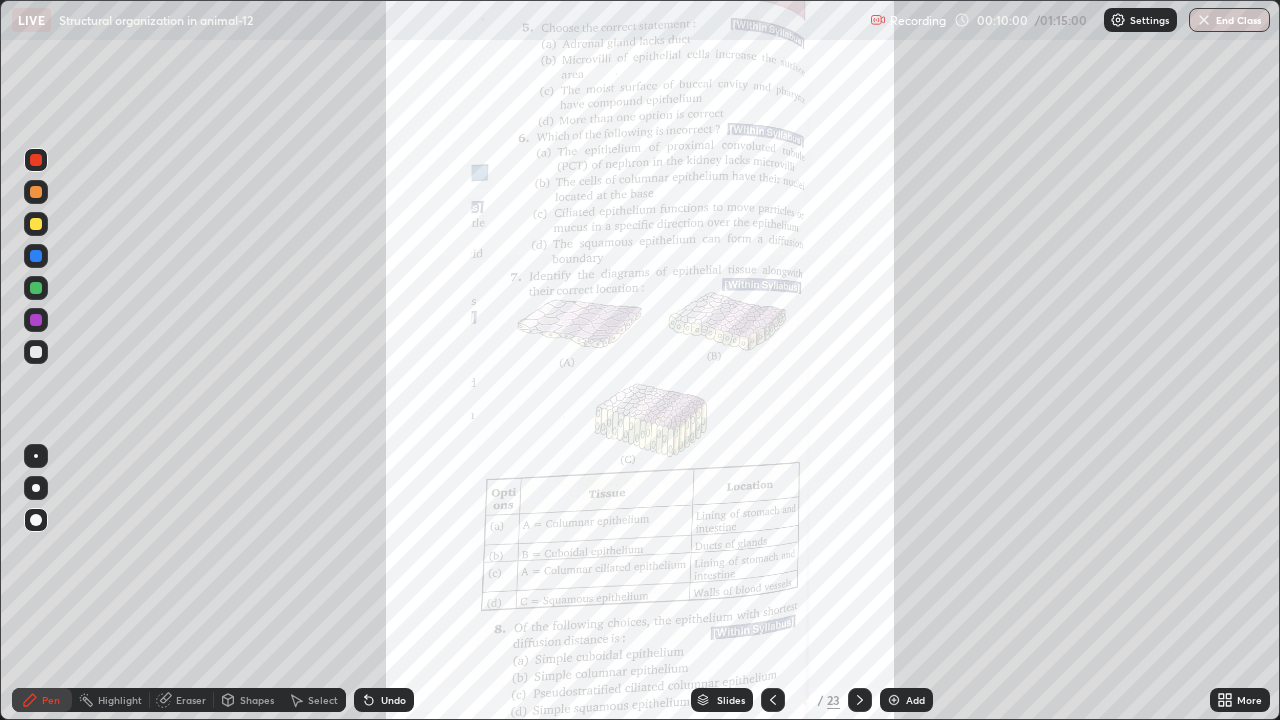 click 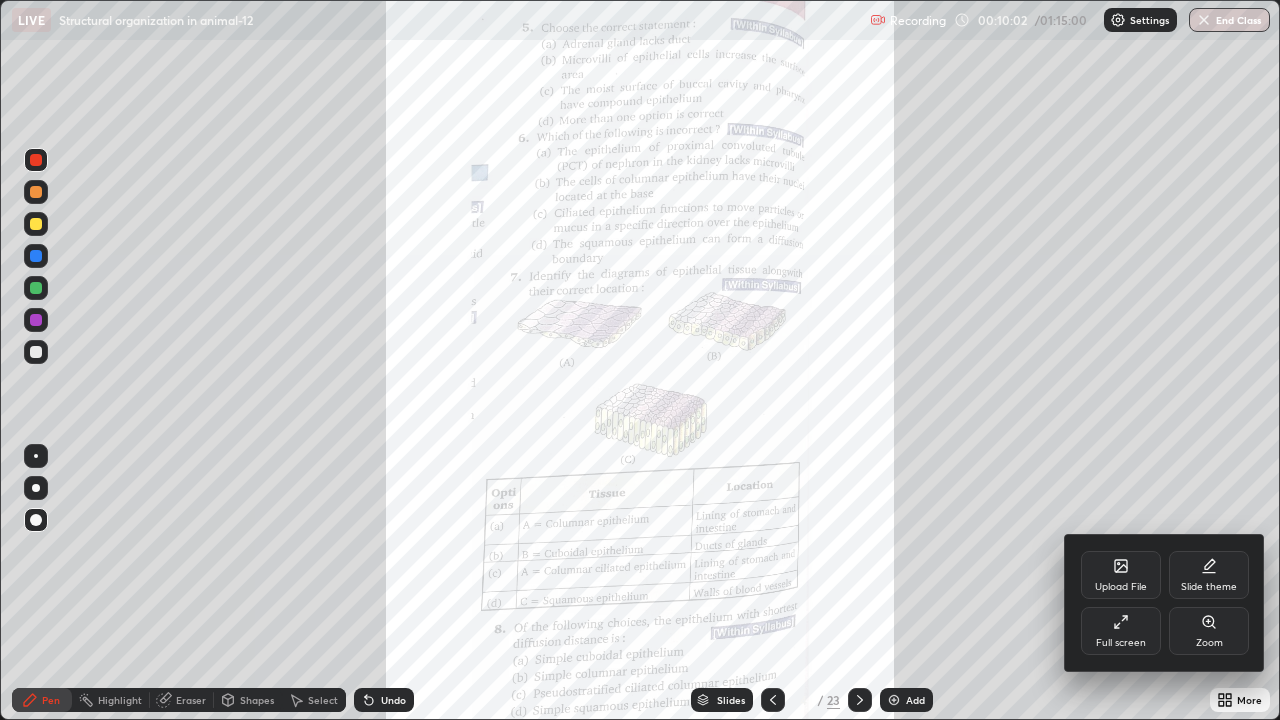 click on "Zoom" at bounding box center [1209, 631] 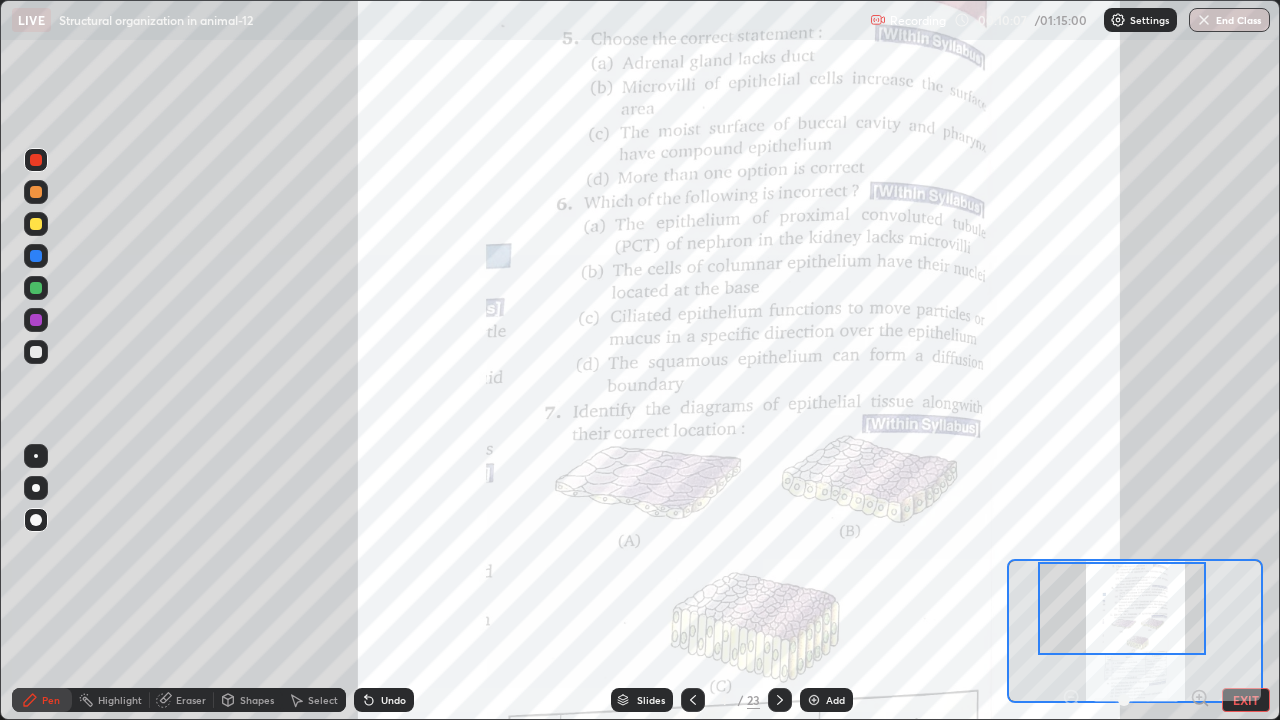 click 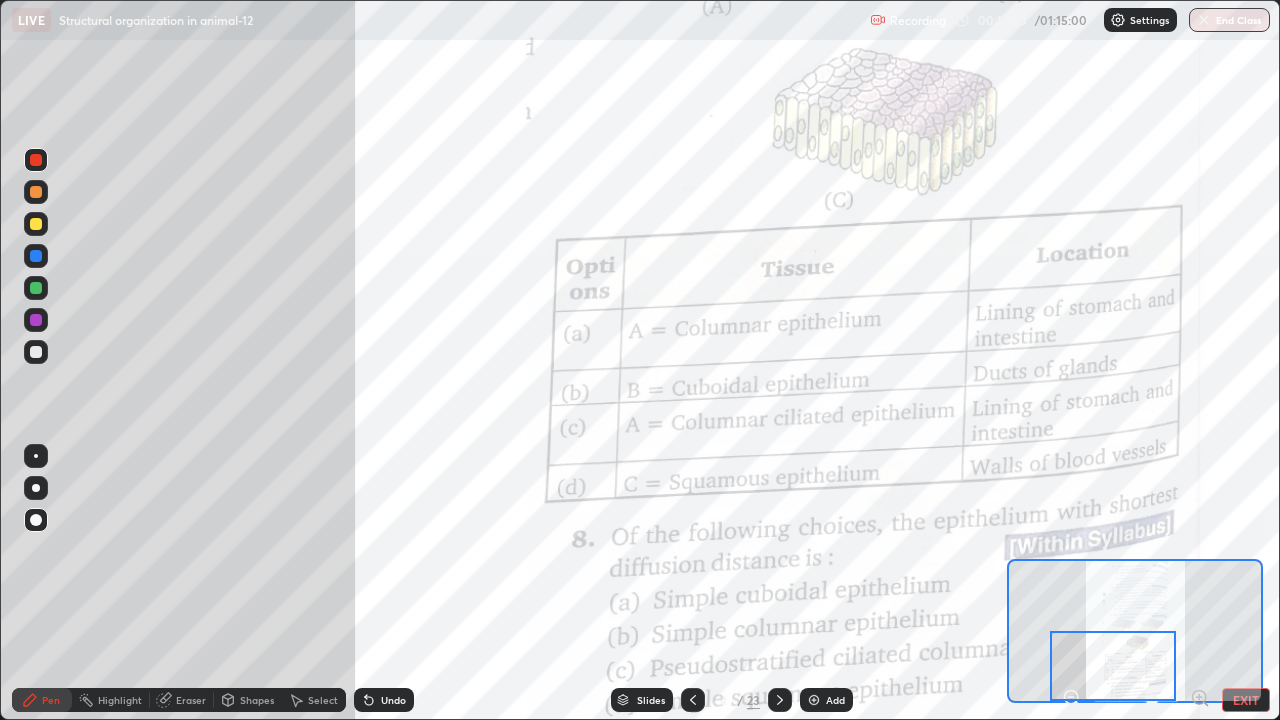 click 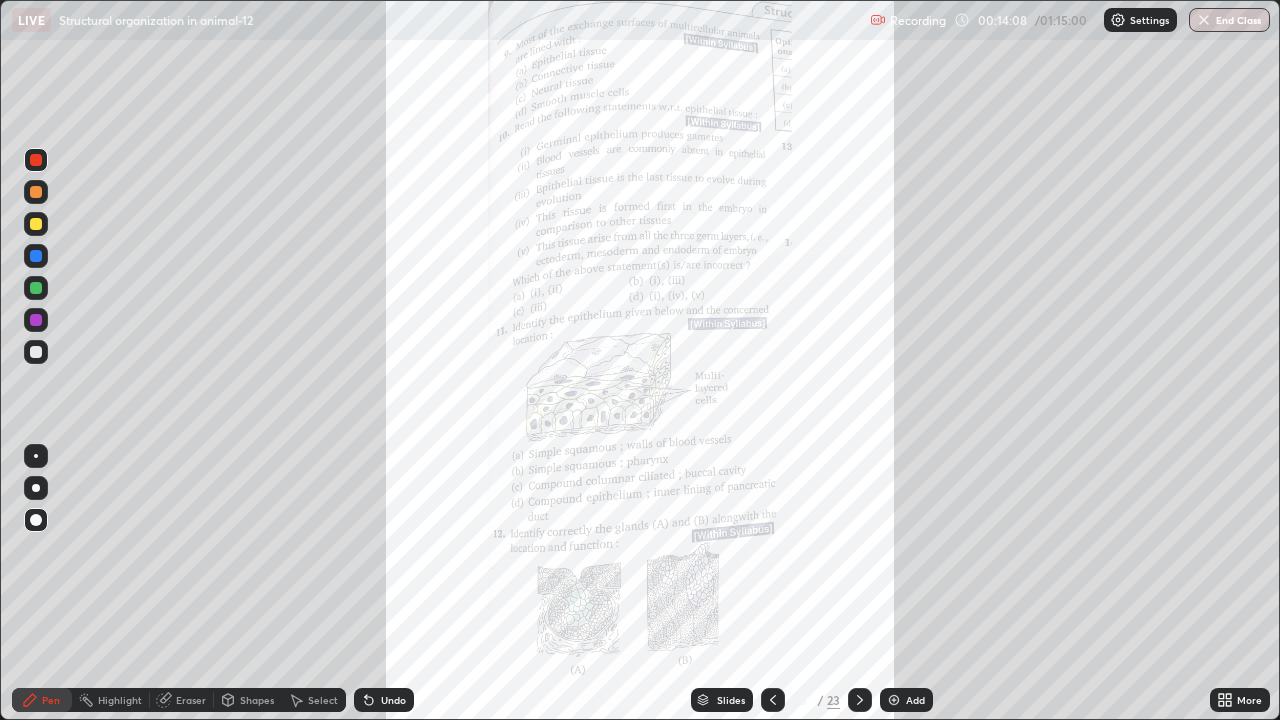 click 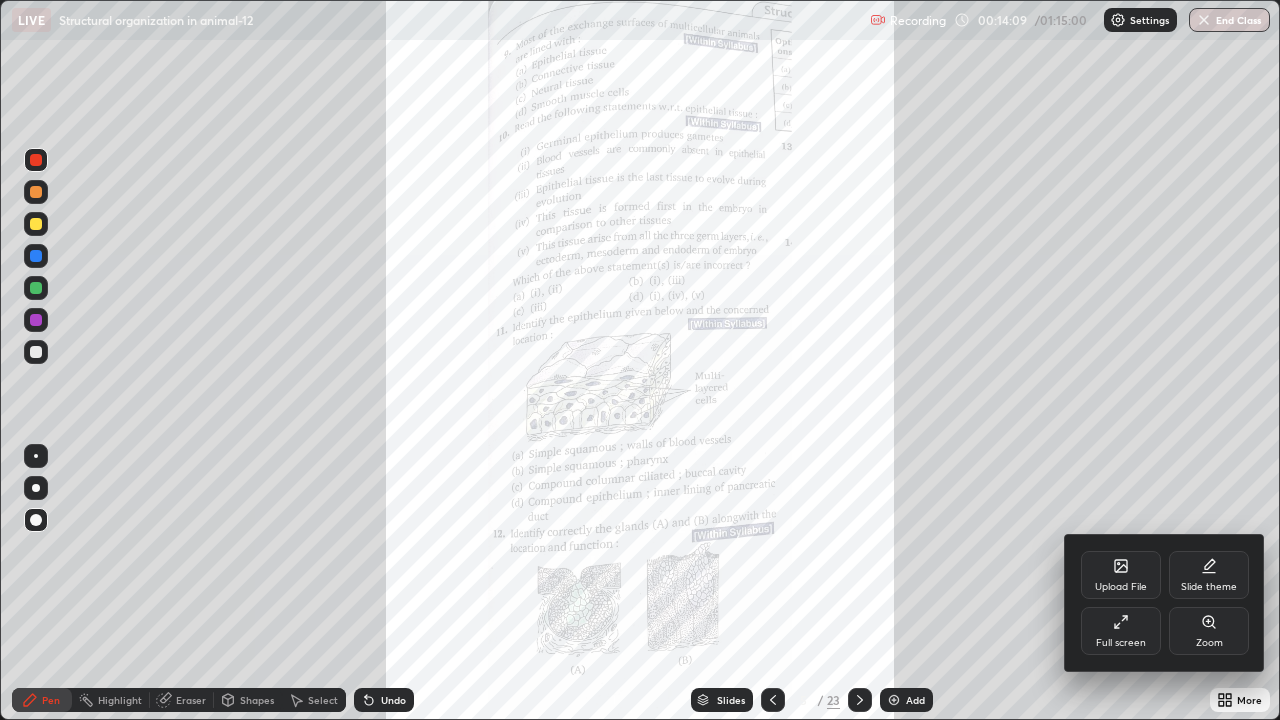 click 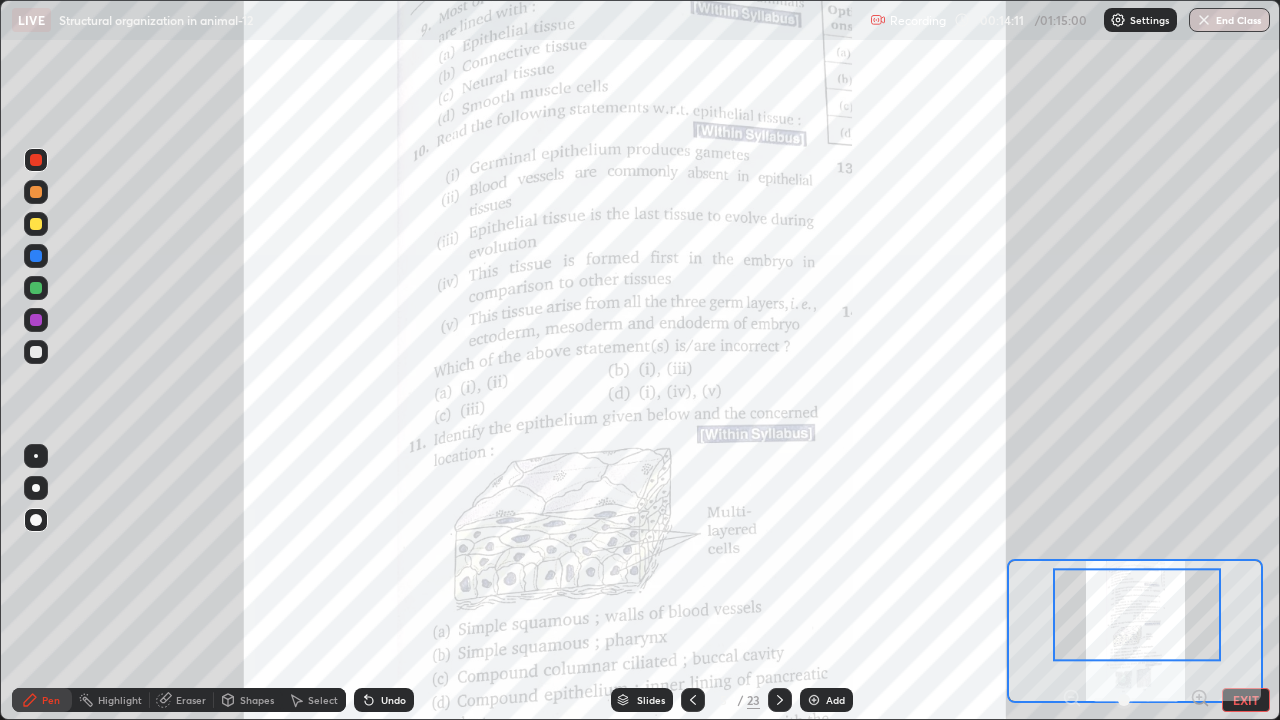 click 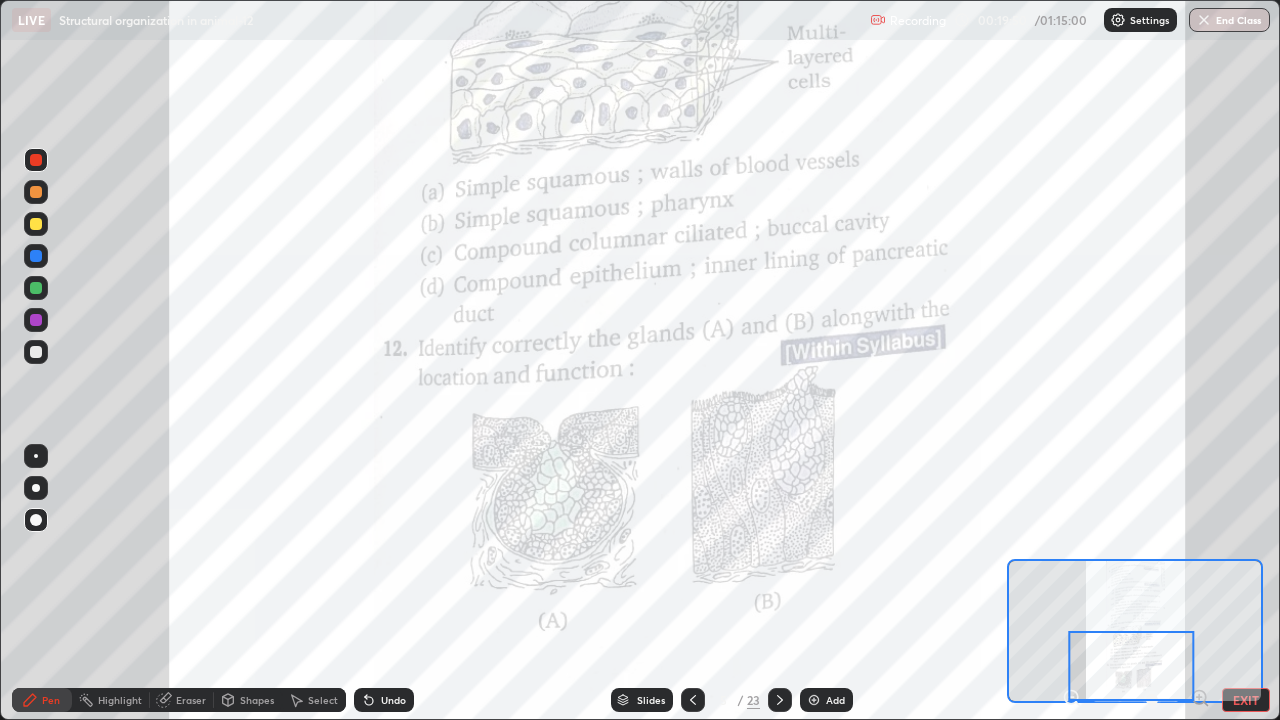 click 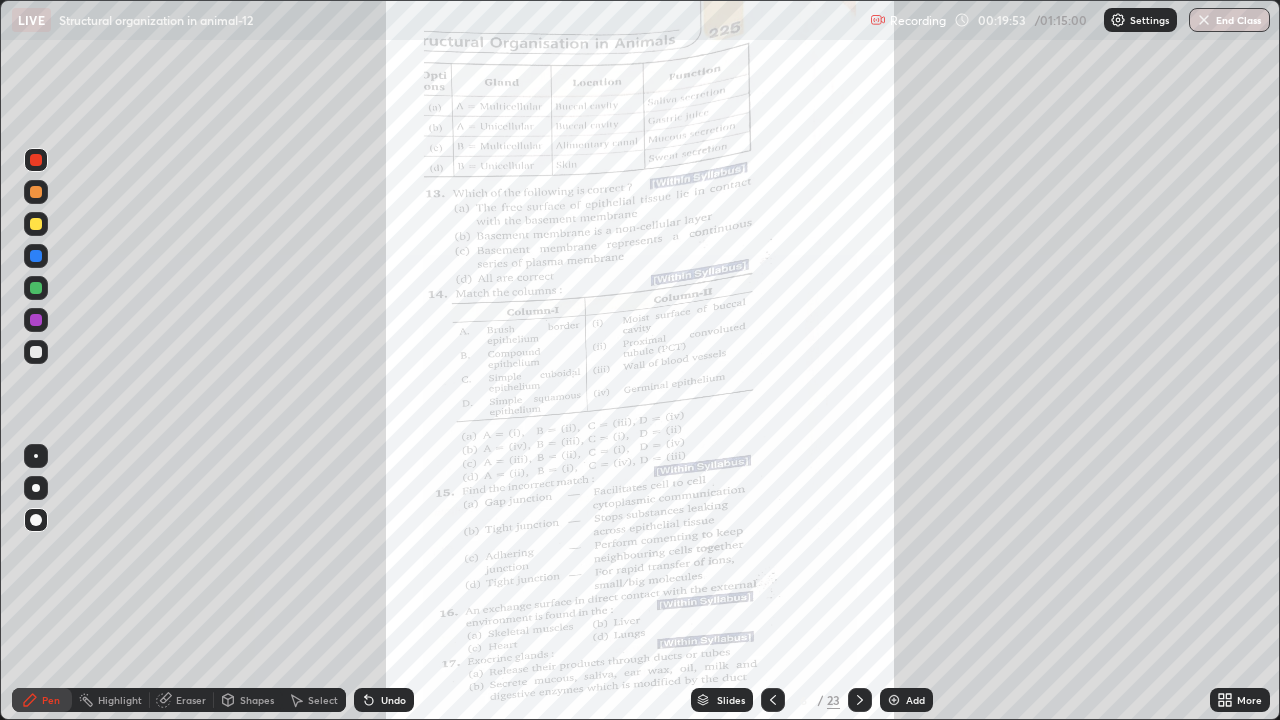 click 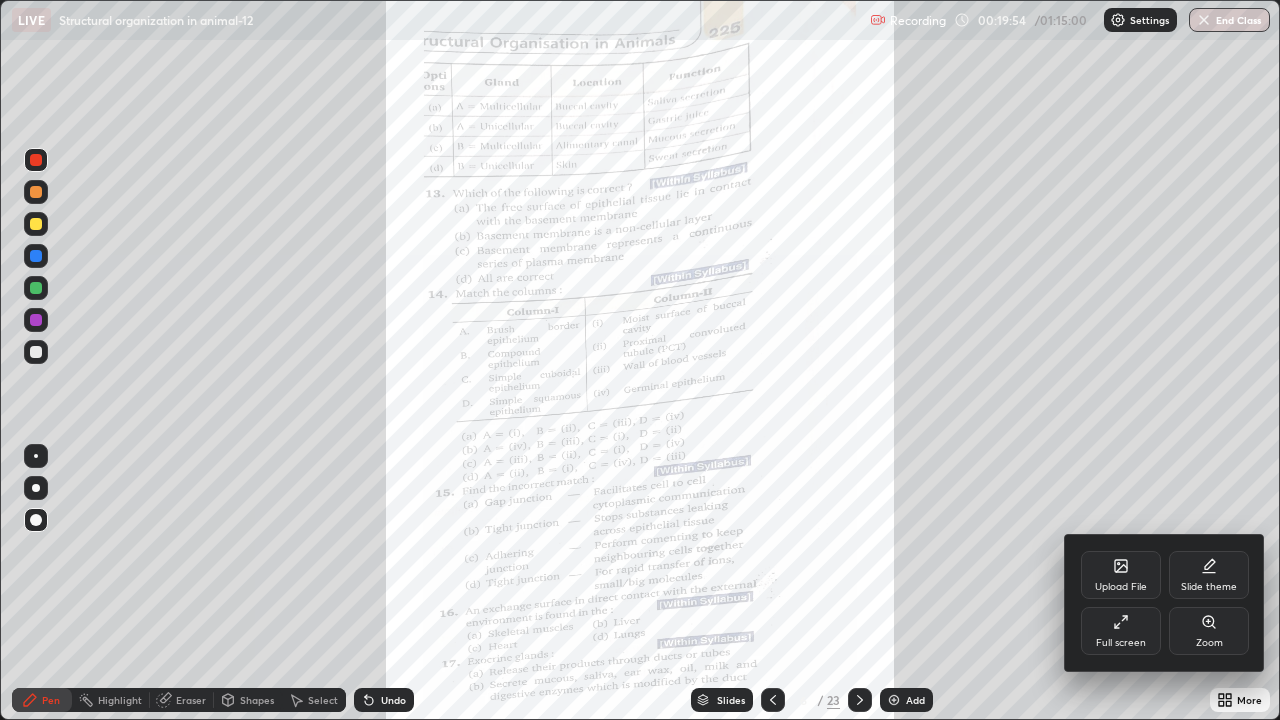 click on "Zoom" at bounding box center [1209, 643] 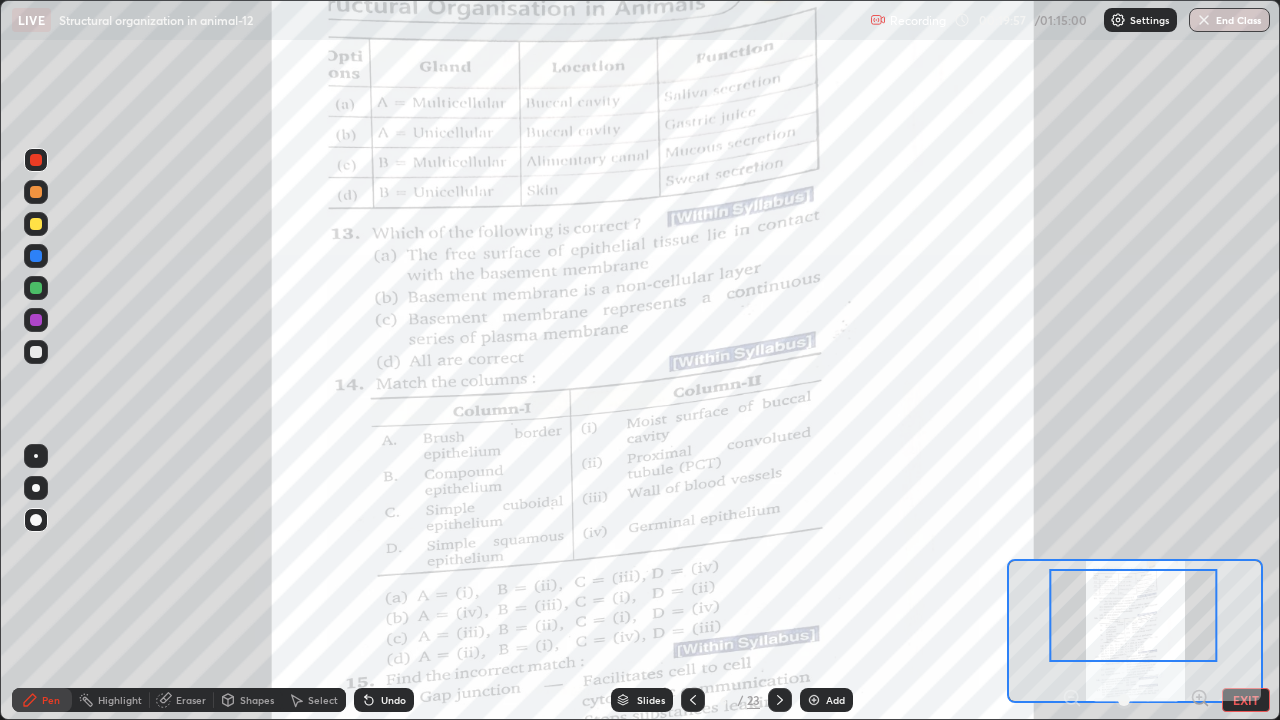 click 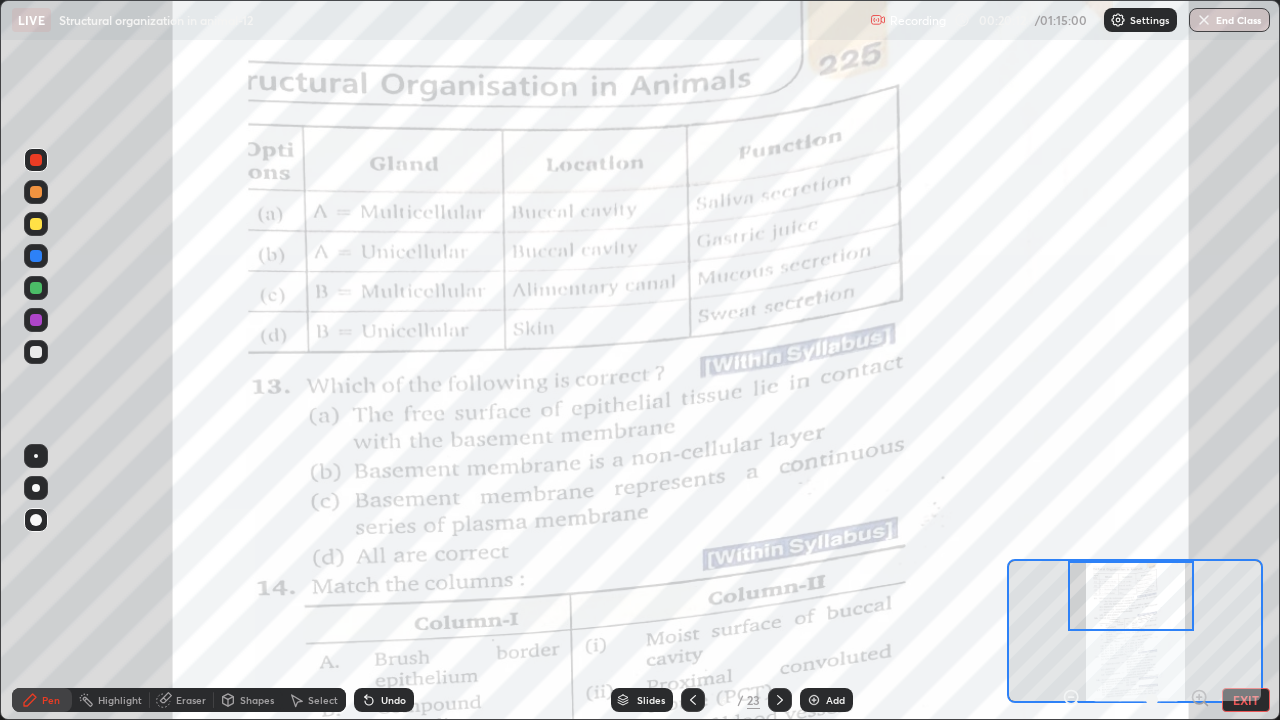 click on "Eraser" at bounding box center (182, 700) 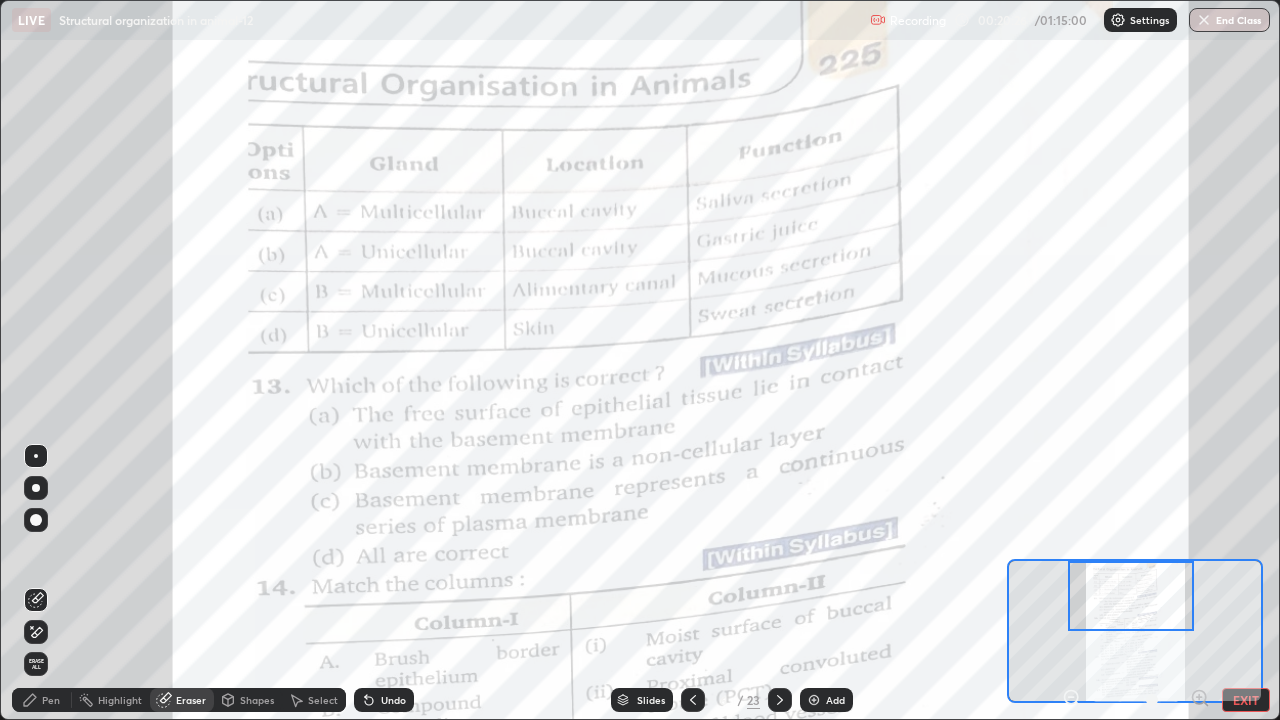 click on "Pen" at bounding box center (51, 700) 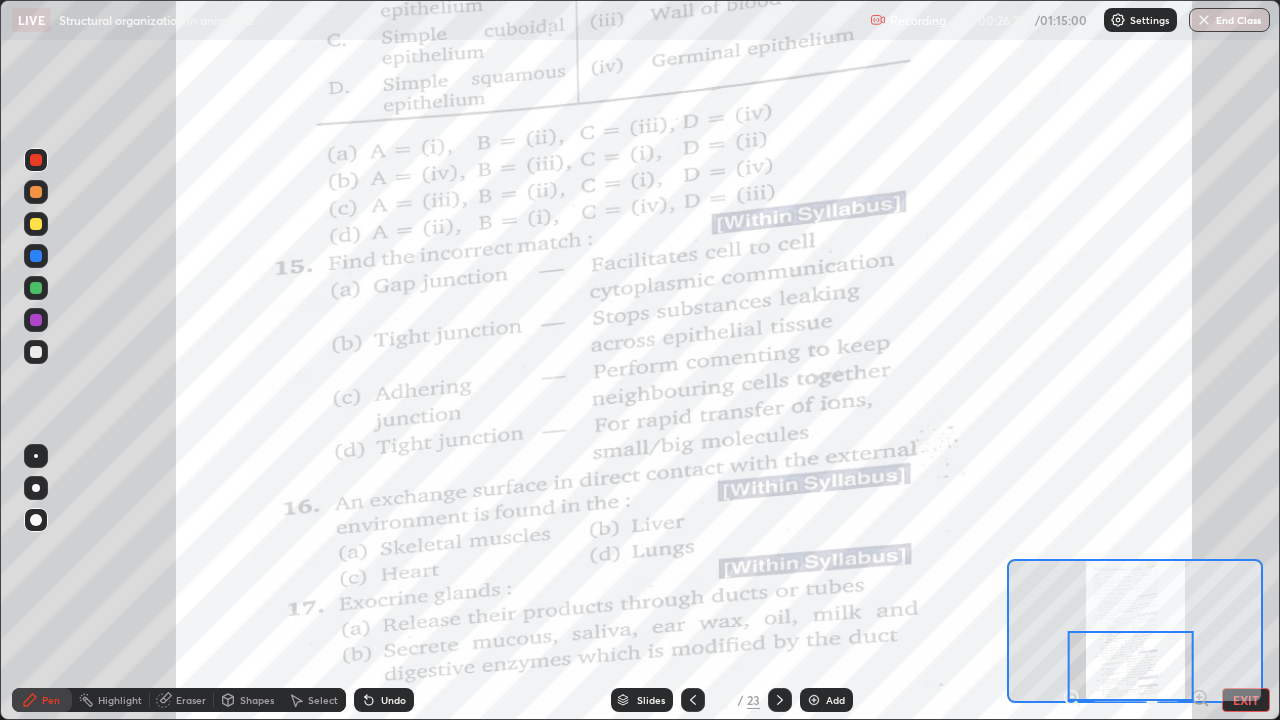 click at bounding box center [1131, 666] 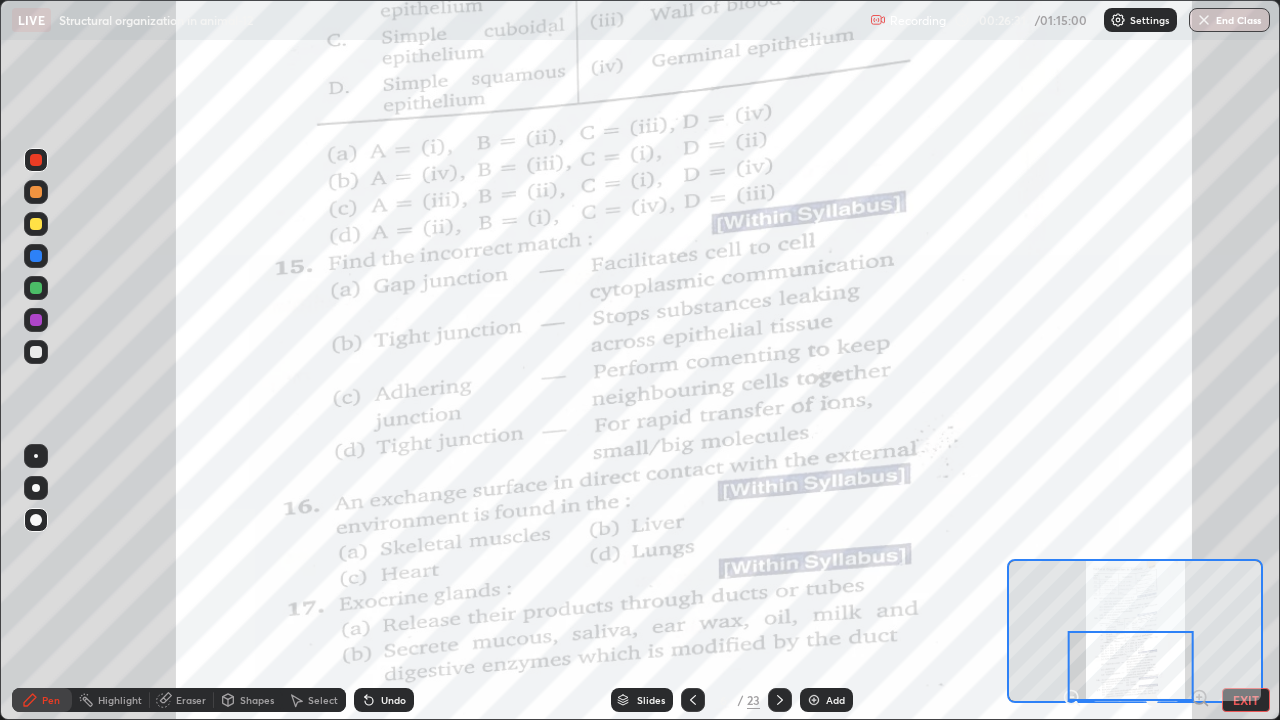 click at bounding box center (780, 700) 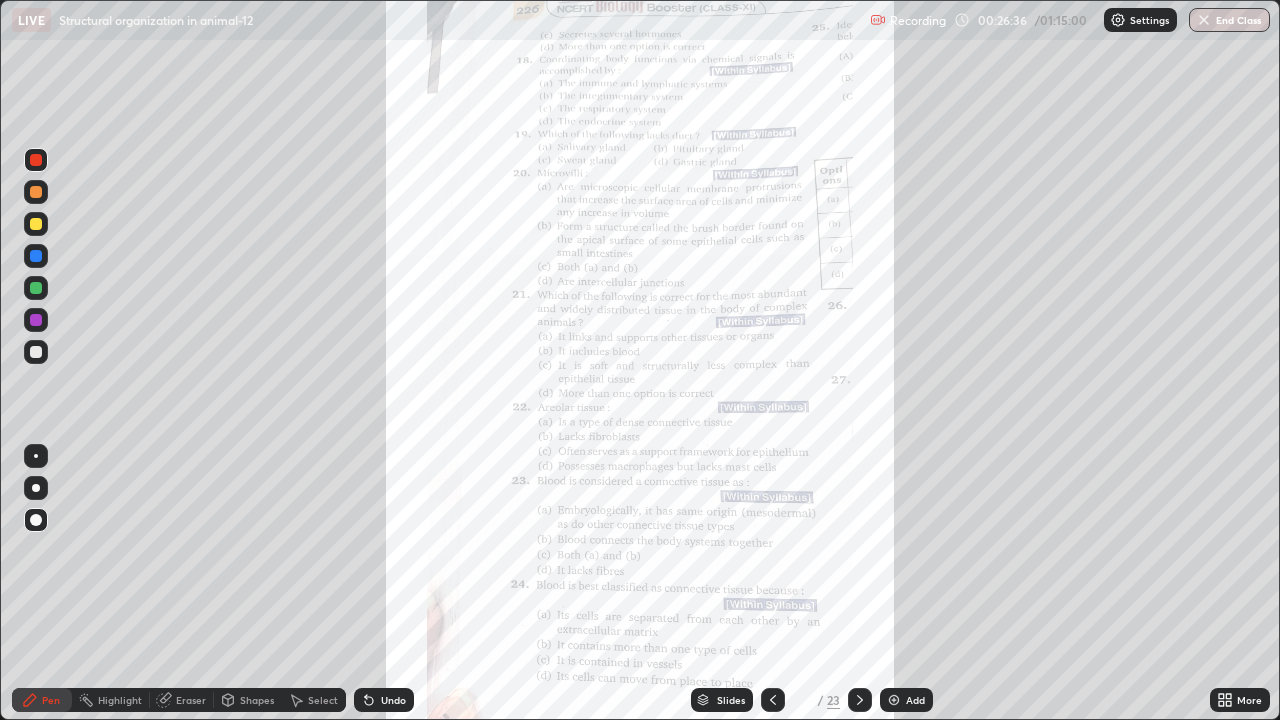 click 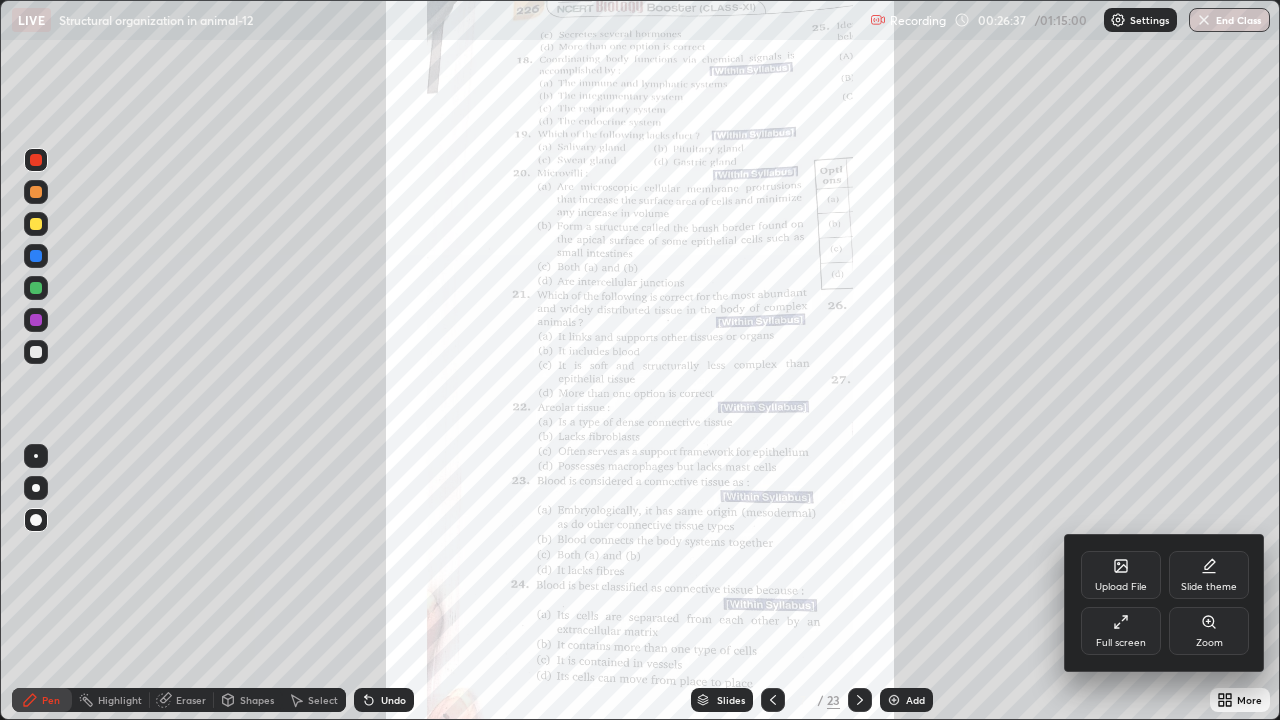 click 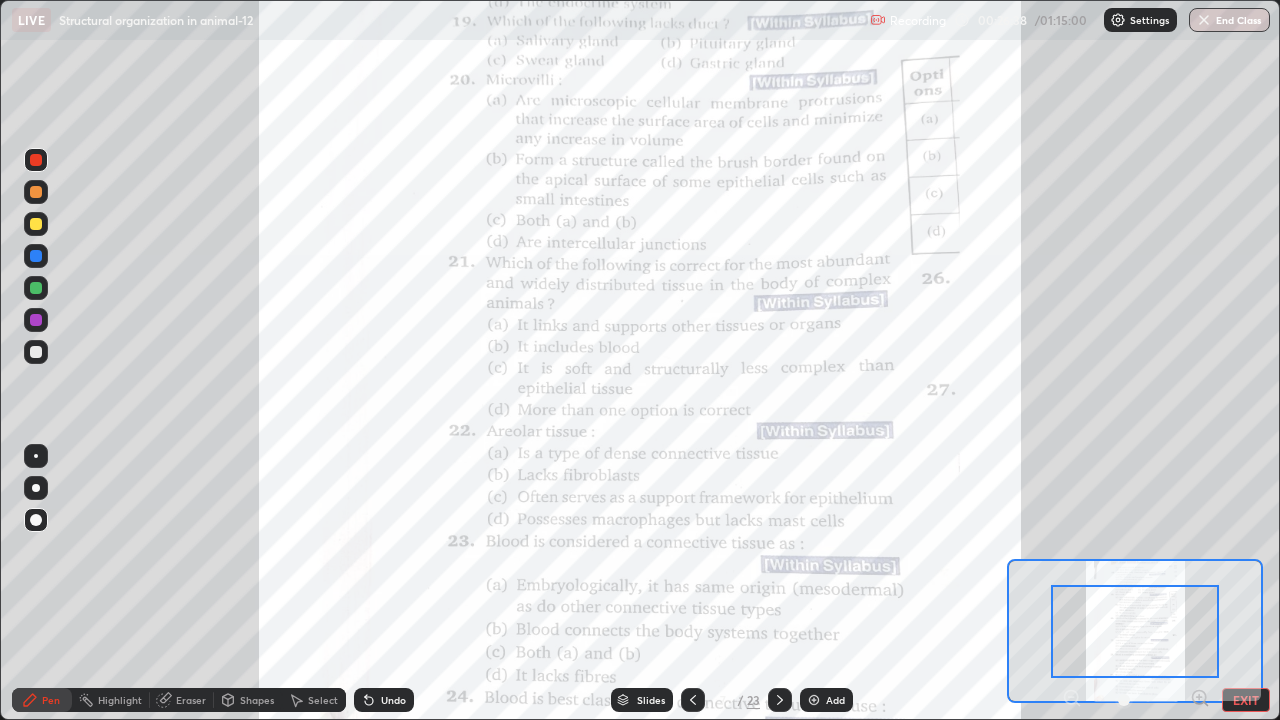 click at bounding box center (1135, 631) 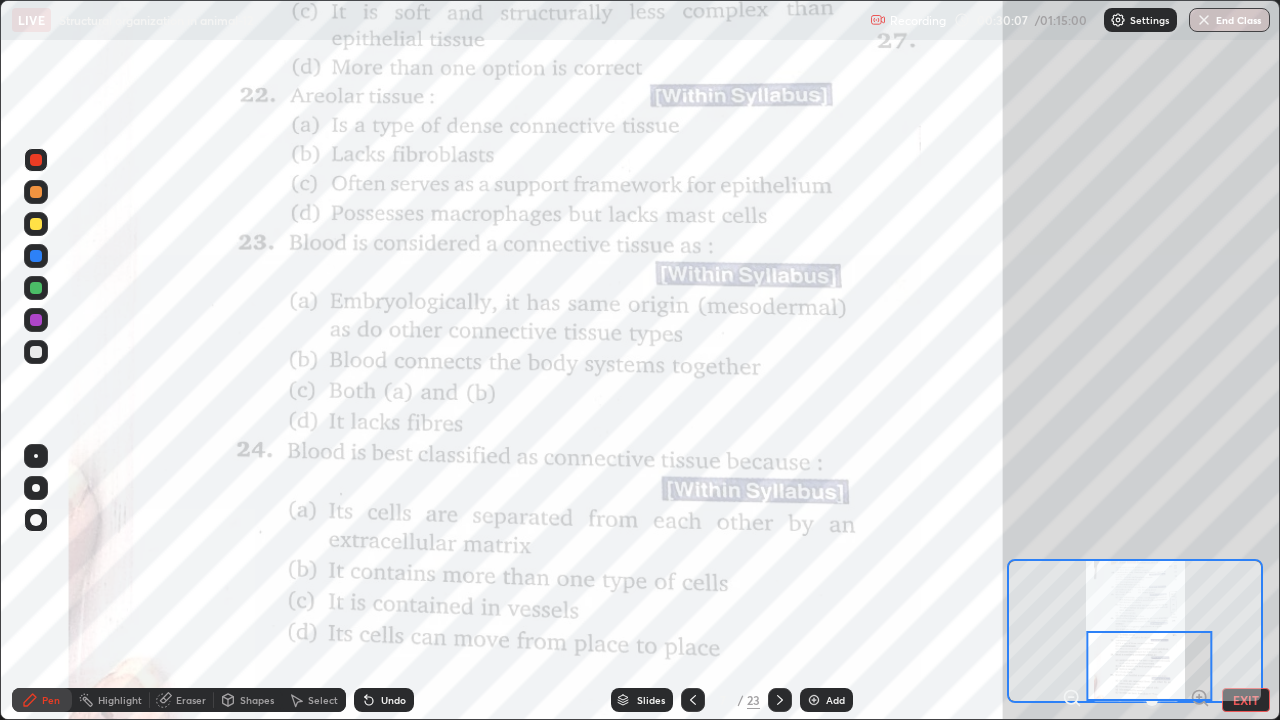 click 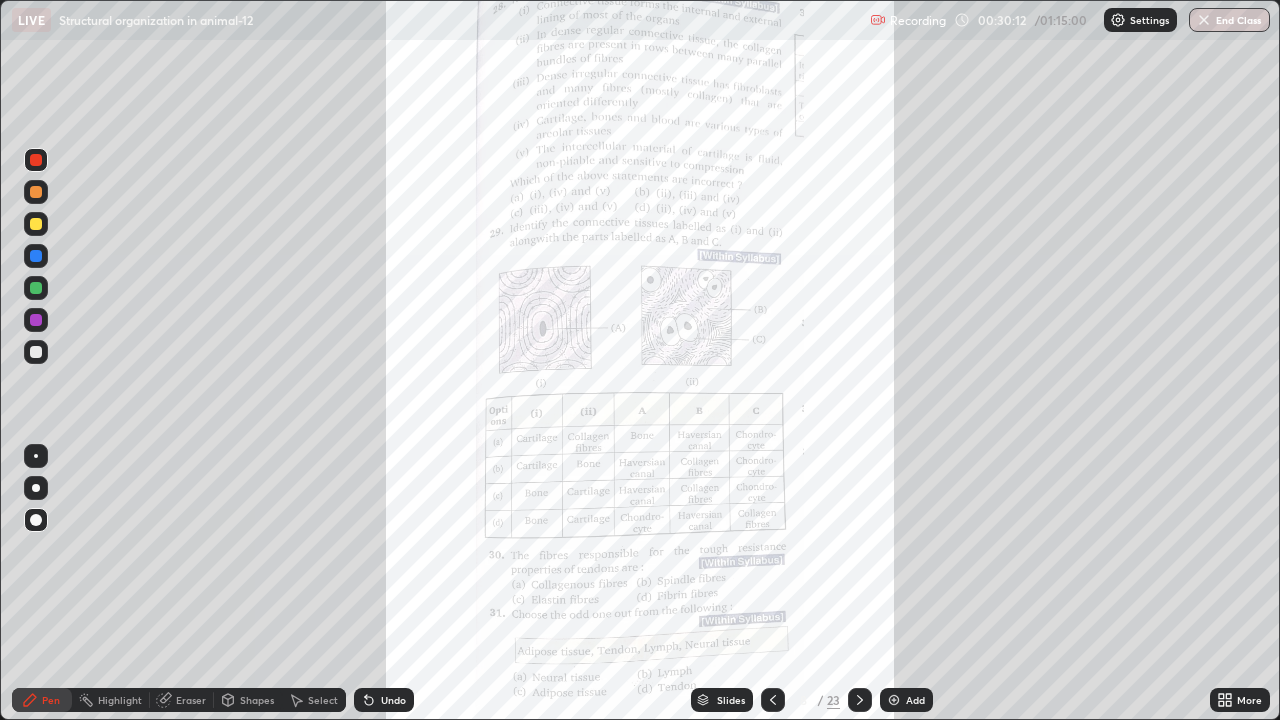 click 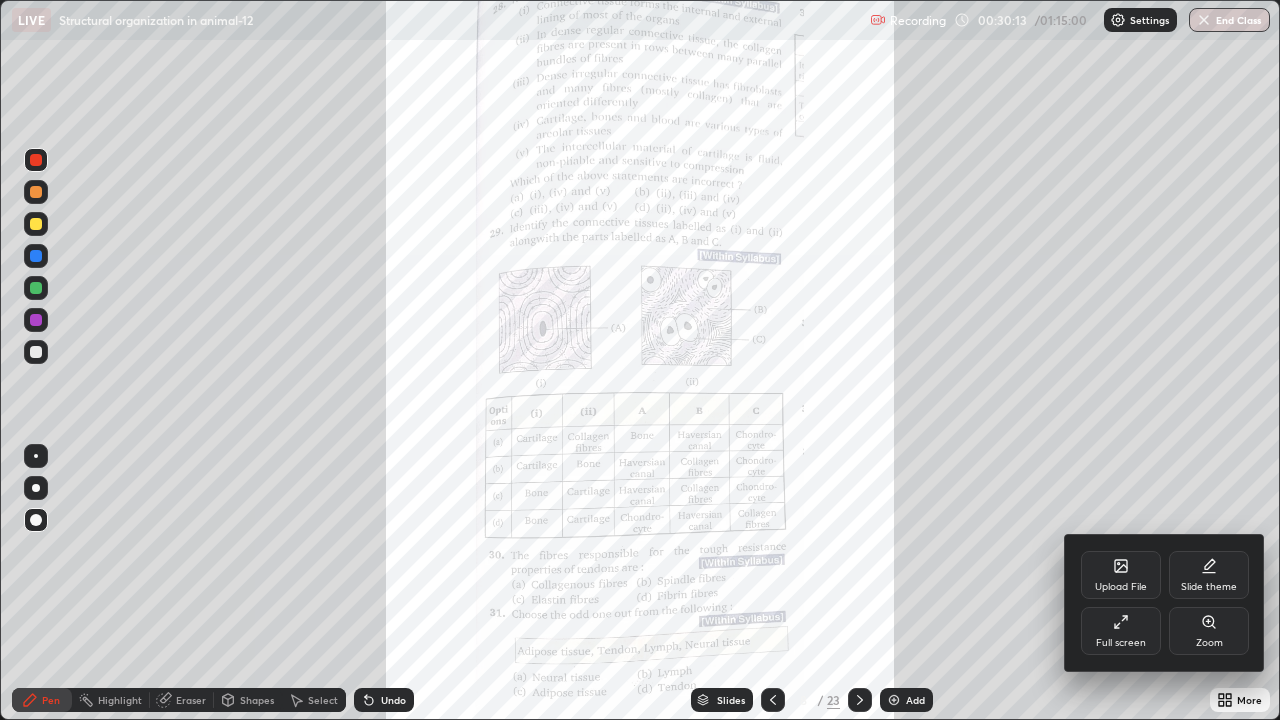 click on "Zoom" at bounding box center (1209, 631) 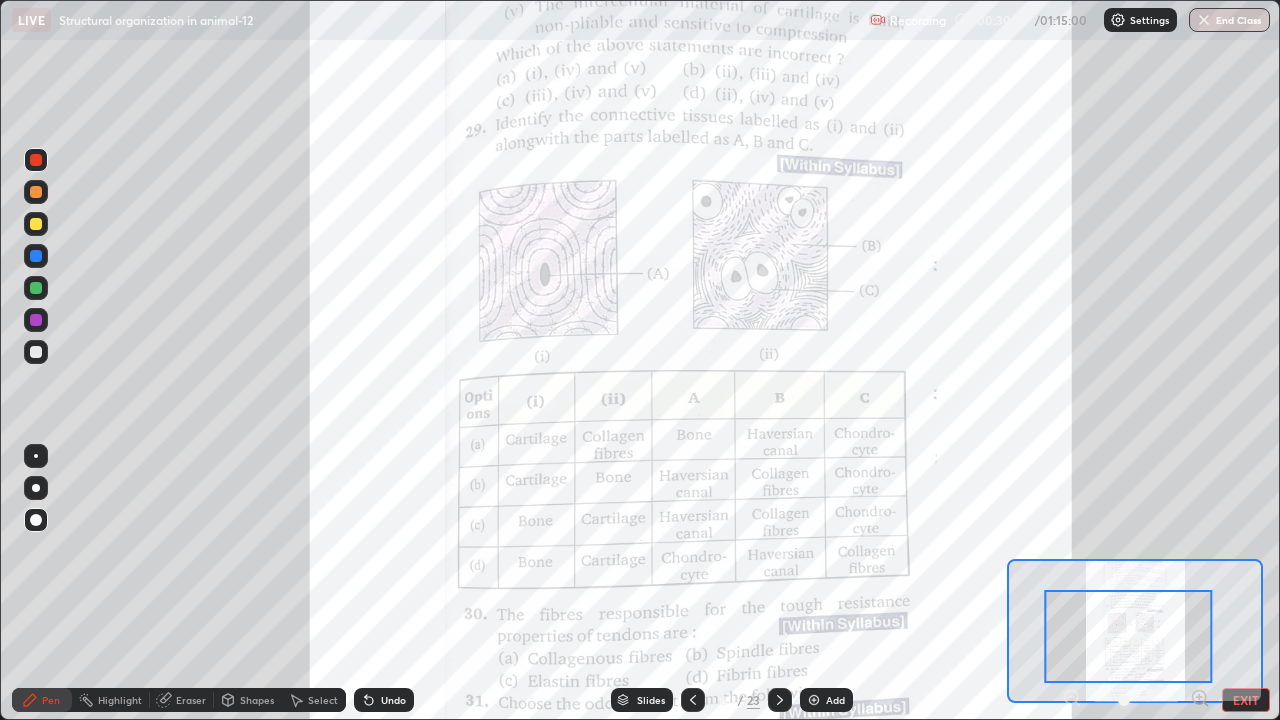 click 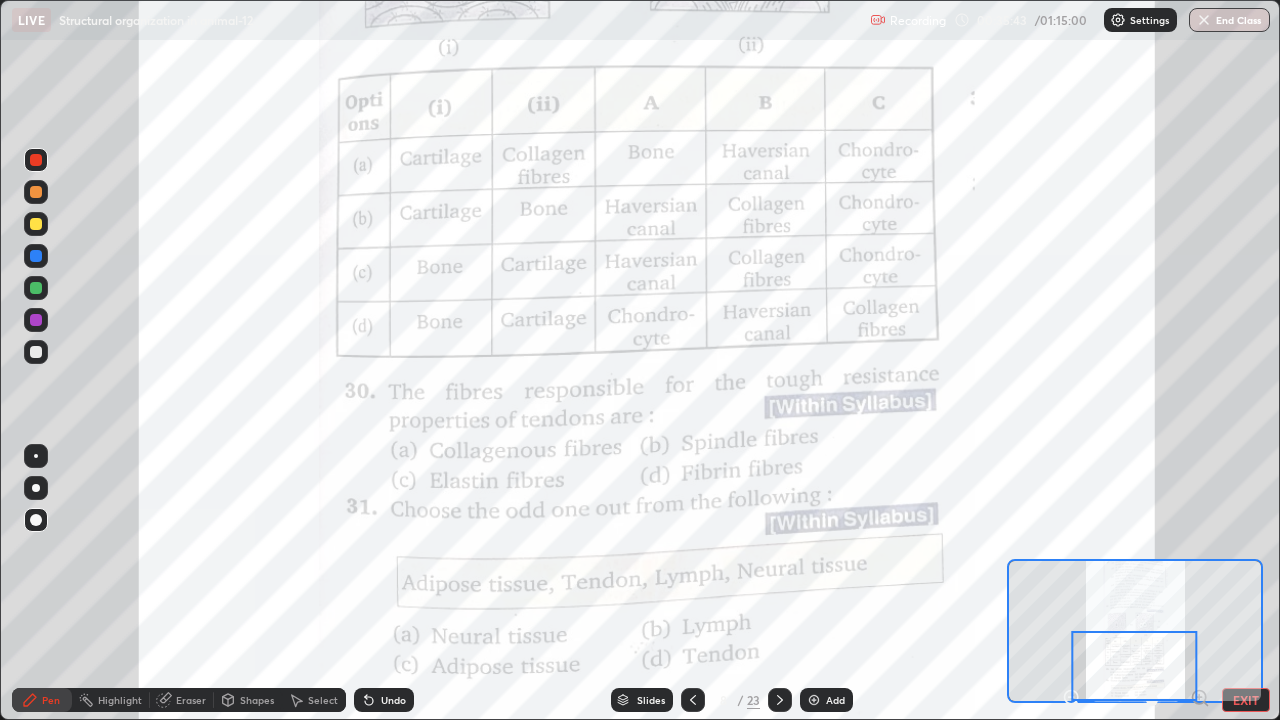 click at bounding box center [1135, 666] 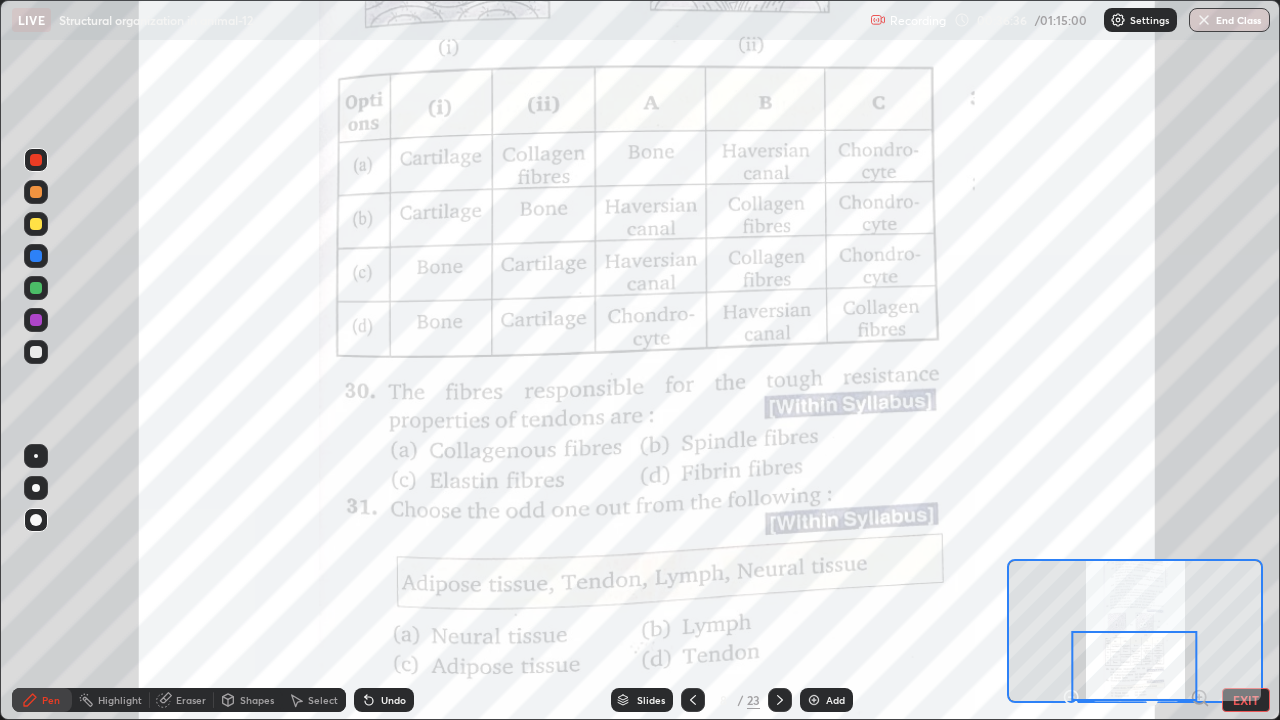 click 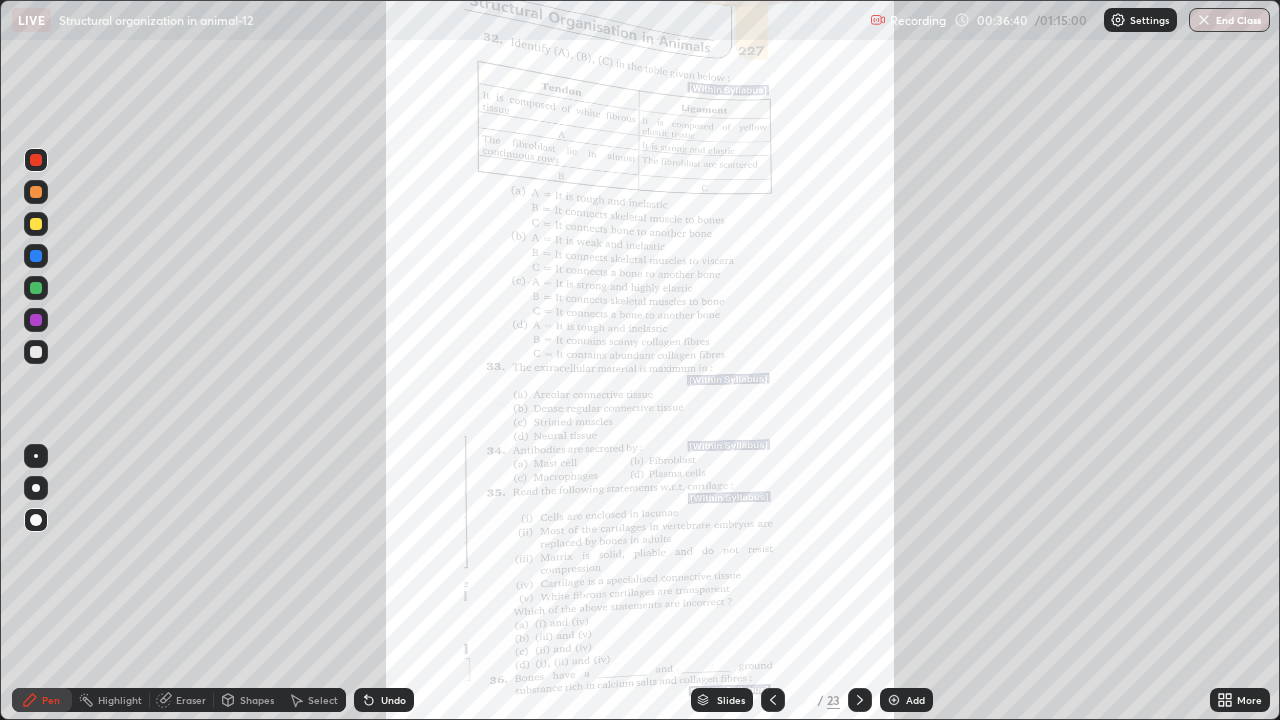 click 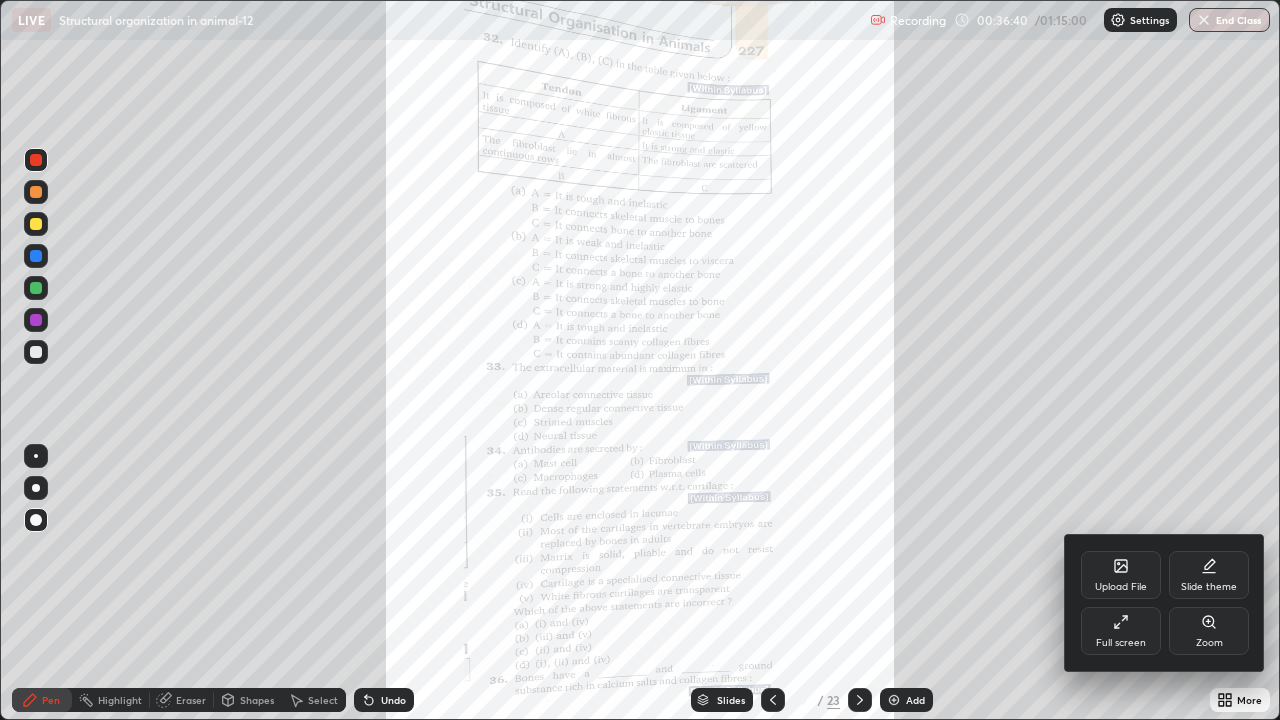 click on "Zoom" at bounding box center (1209, 631) 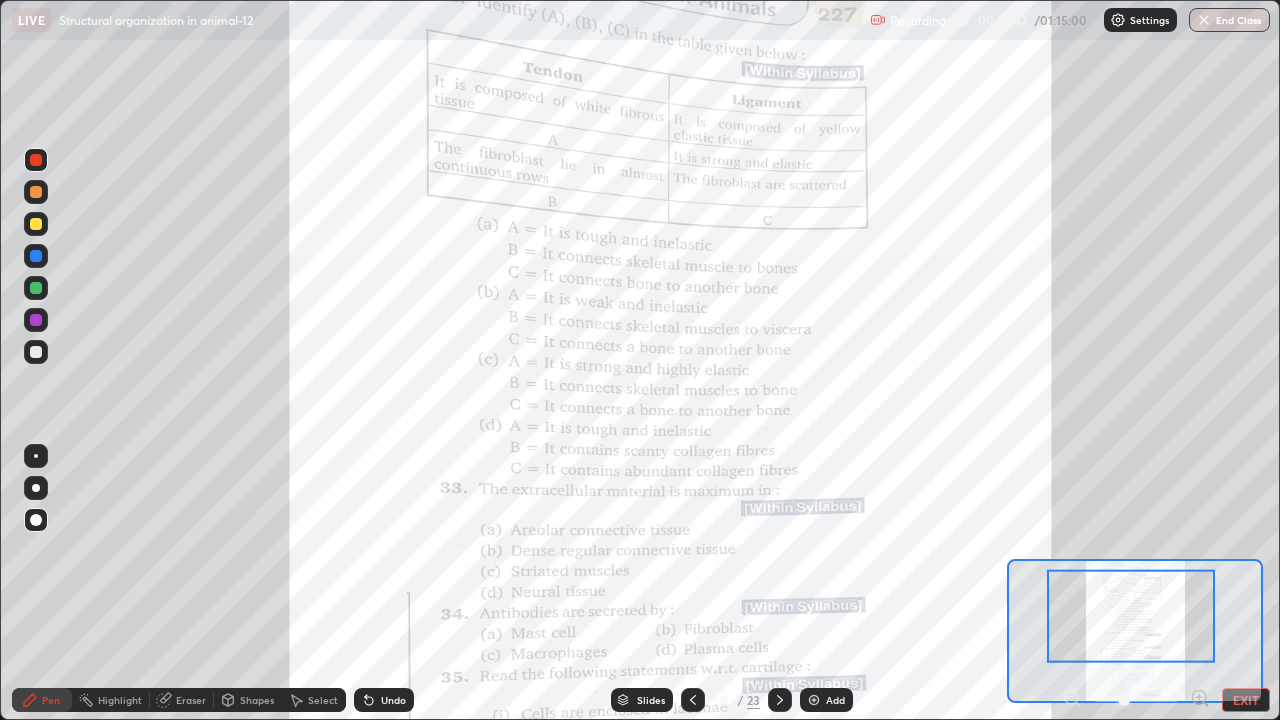 click 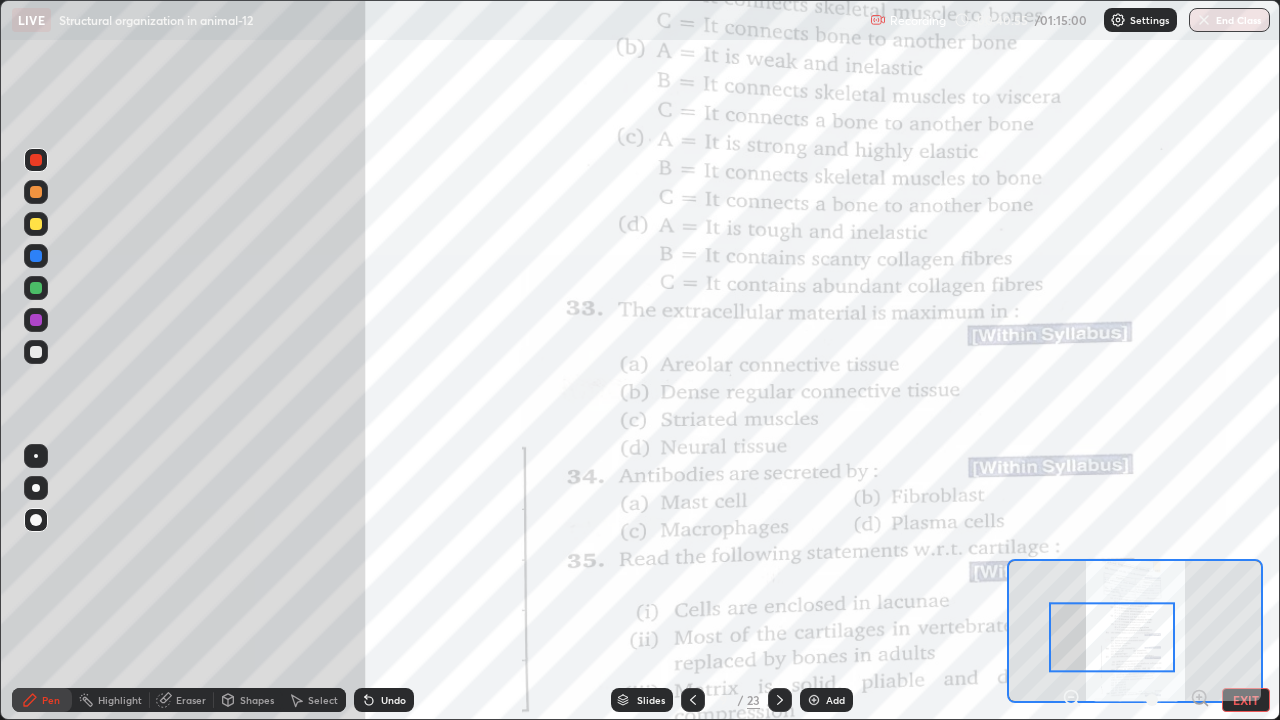 click at bounding box center [36, 288] 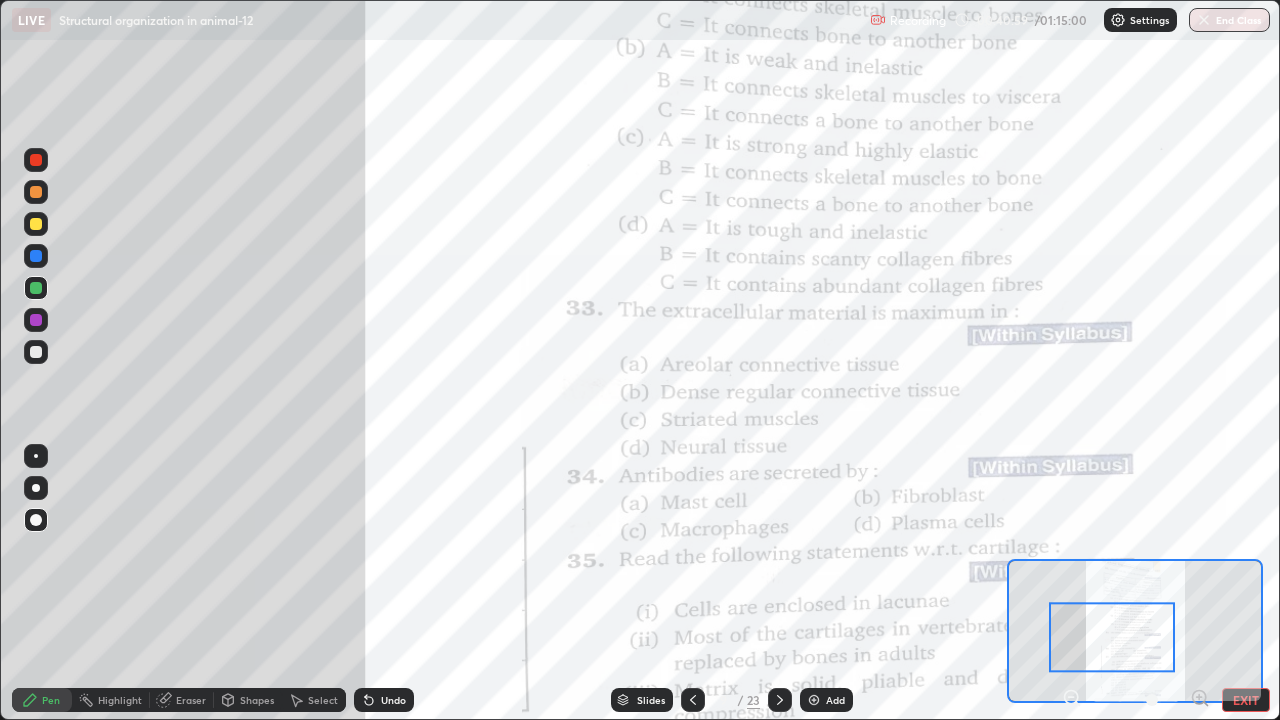click at bounding box center [36, 160] 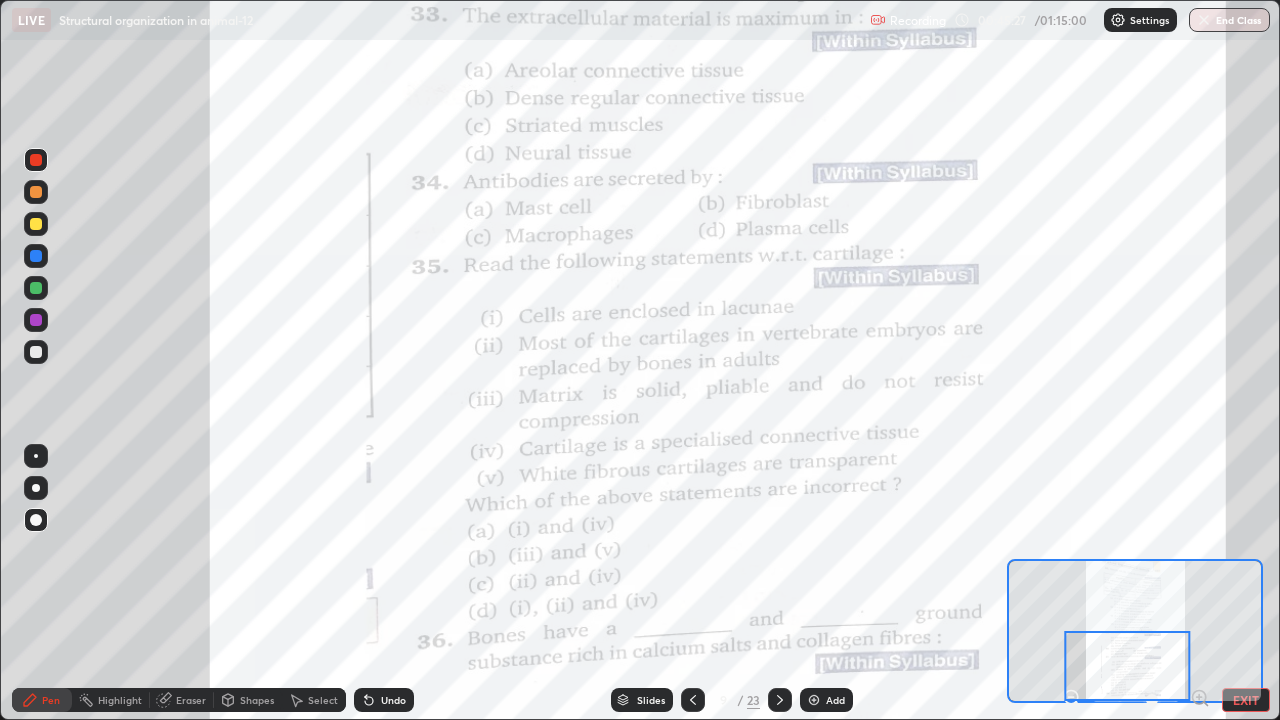 click 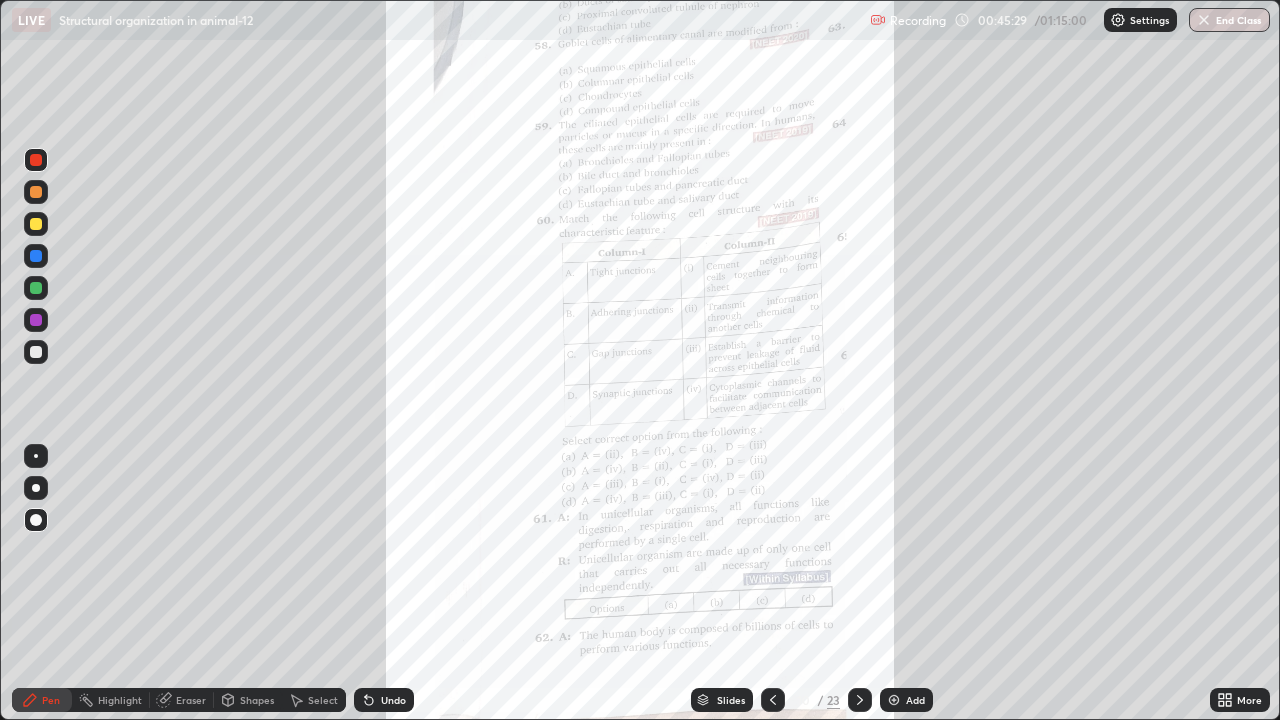 click at bounding box center [860, 700] 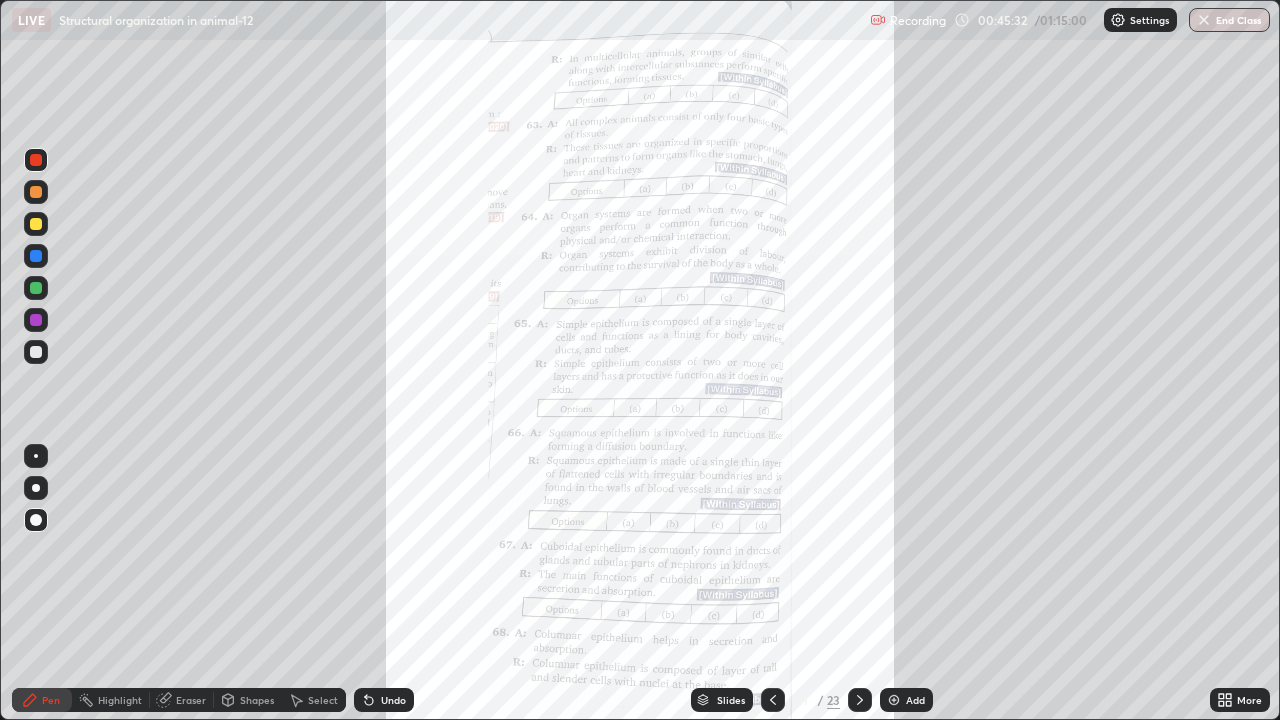 click 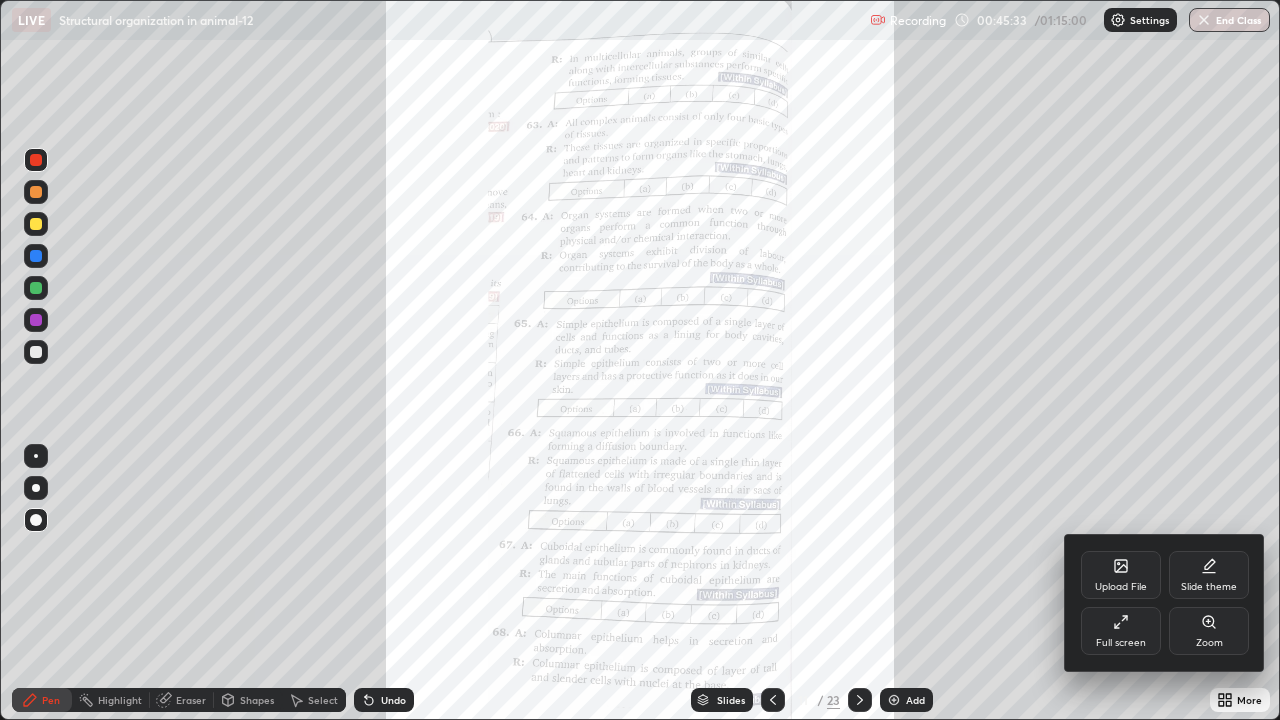 click on "Zoom" at bounding box center [1209, 631] 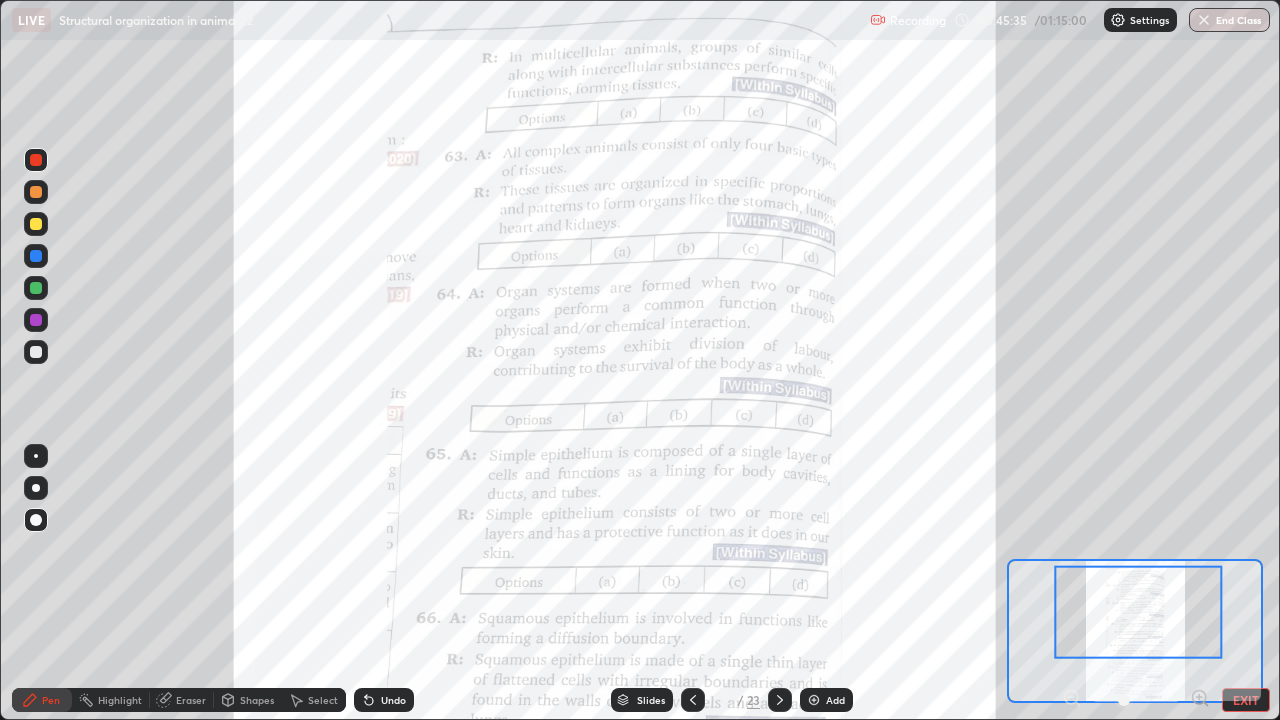 click 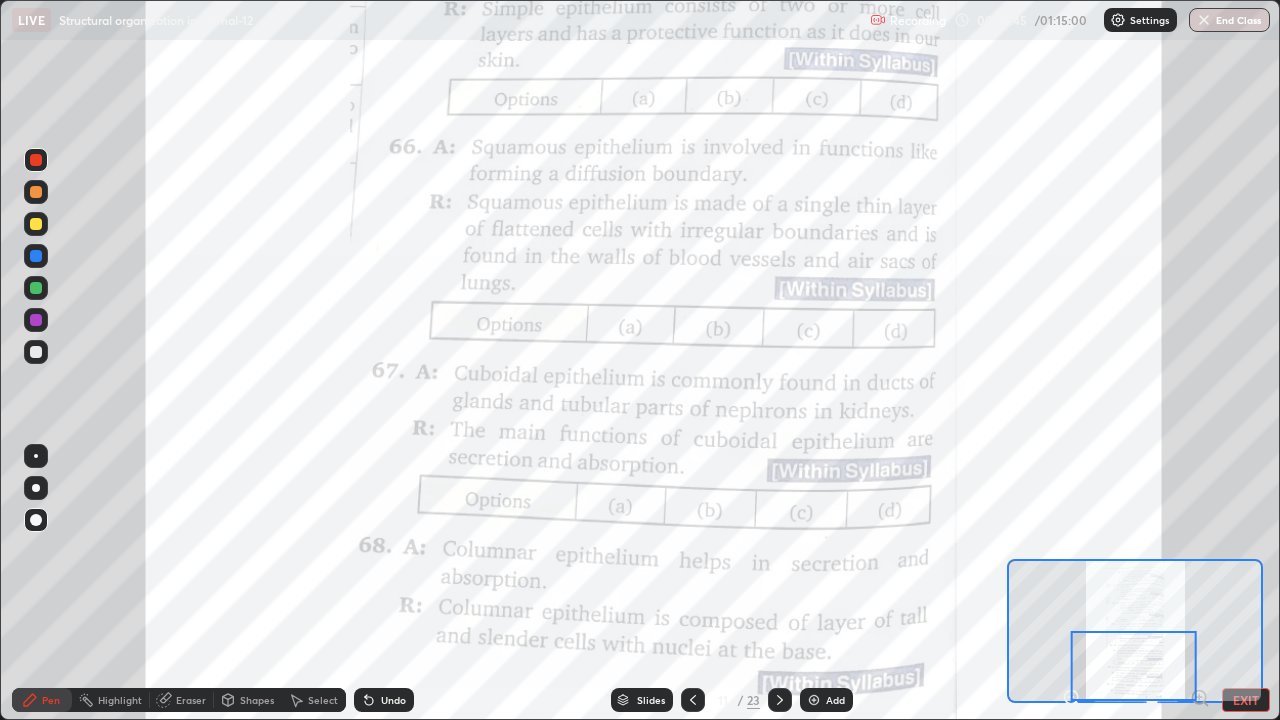 click 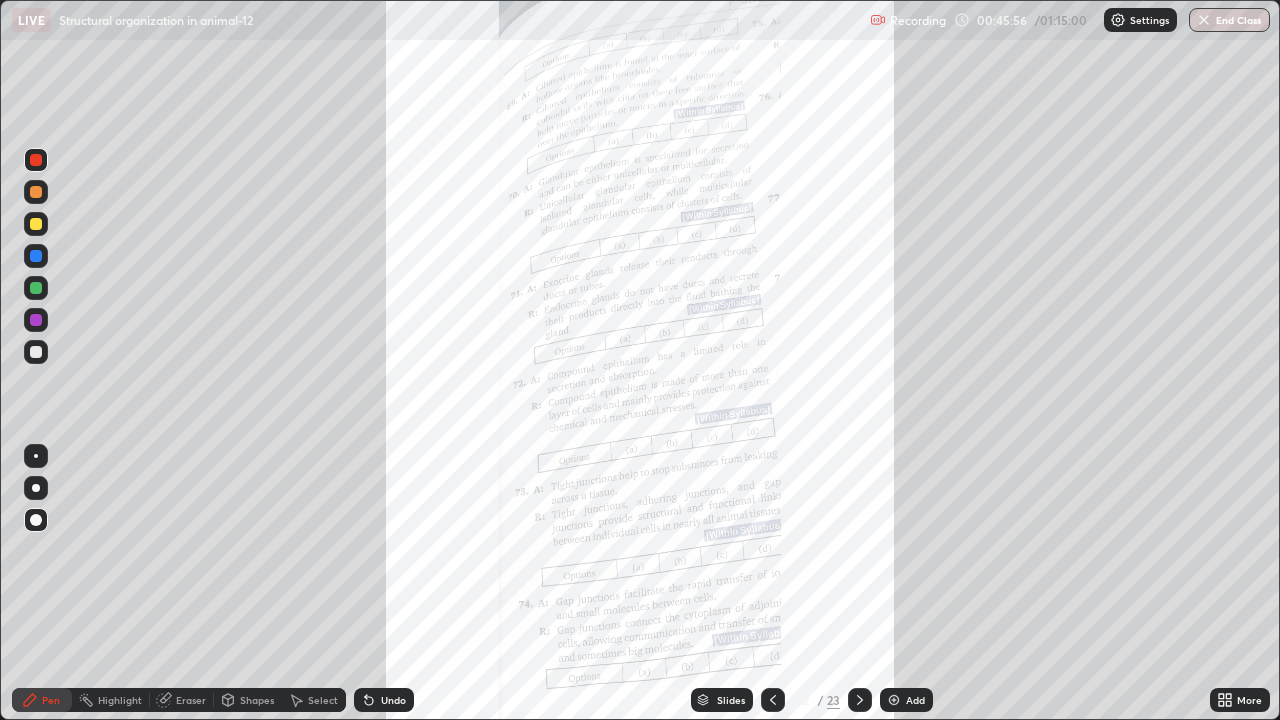 click 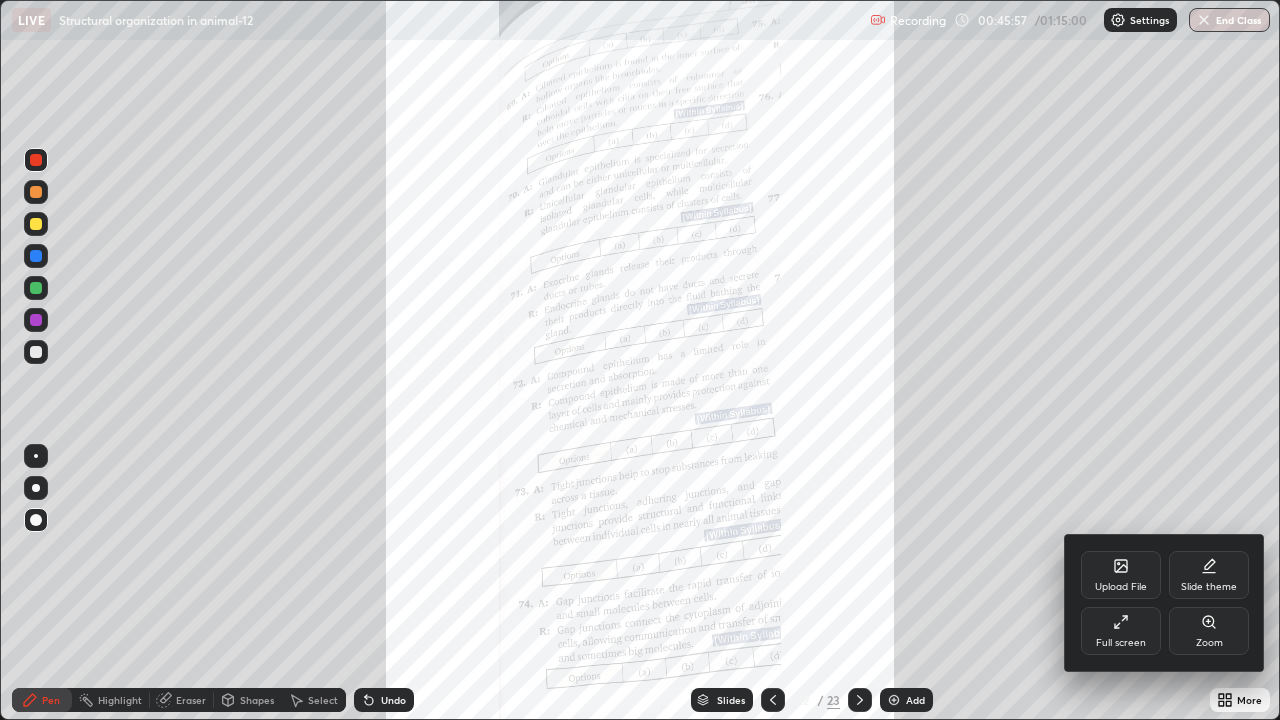 click 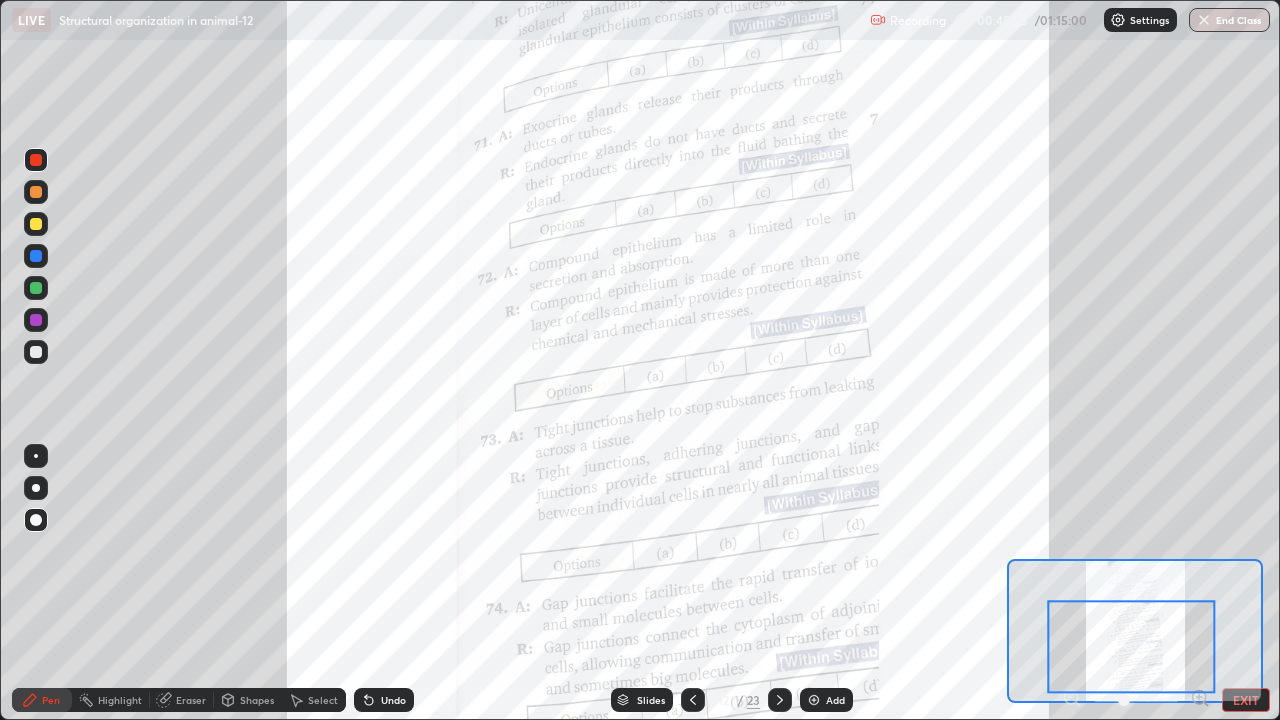 click 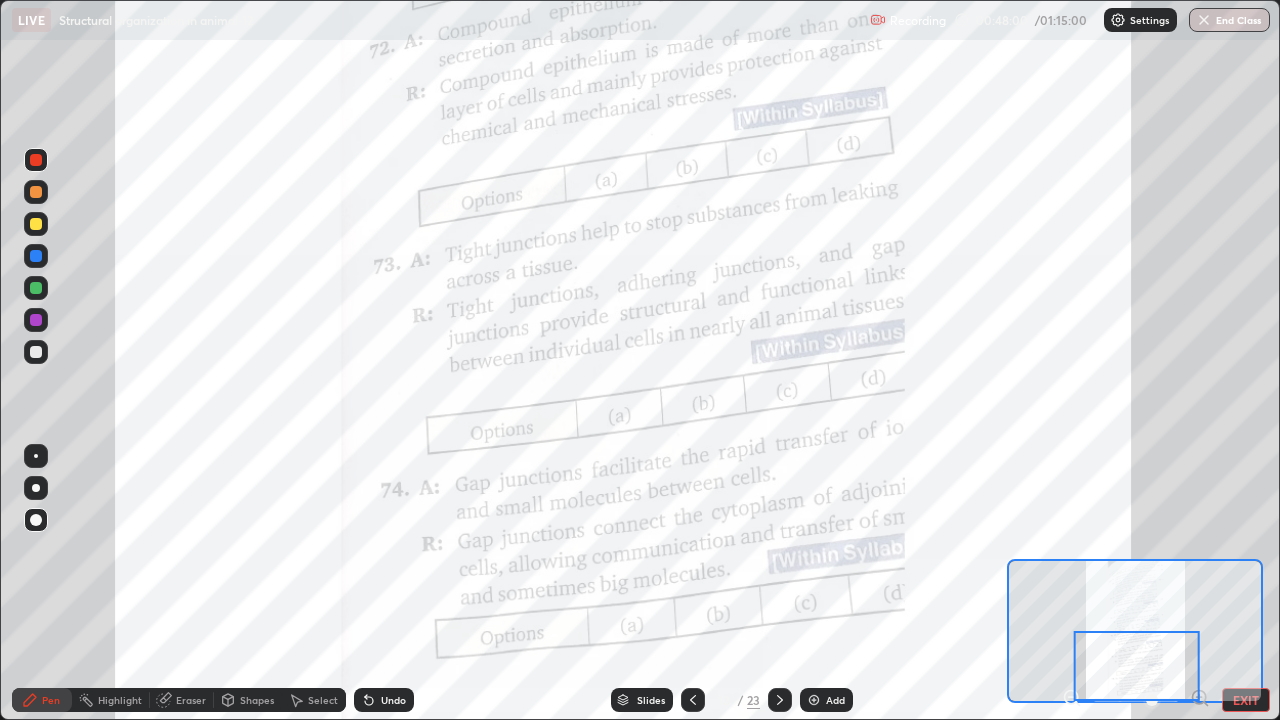 click 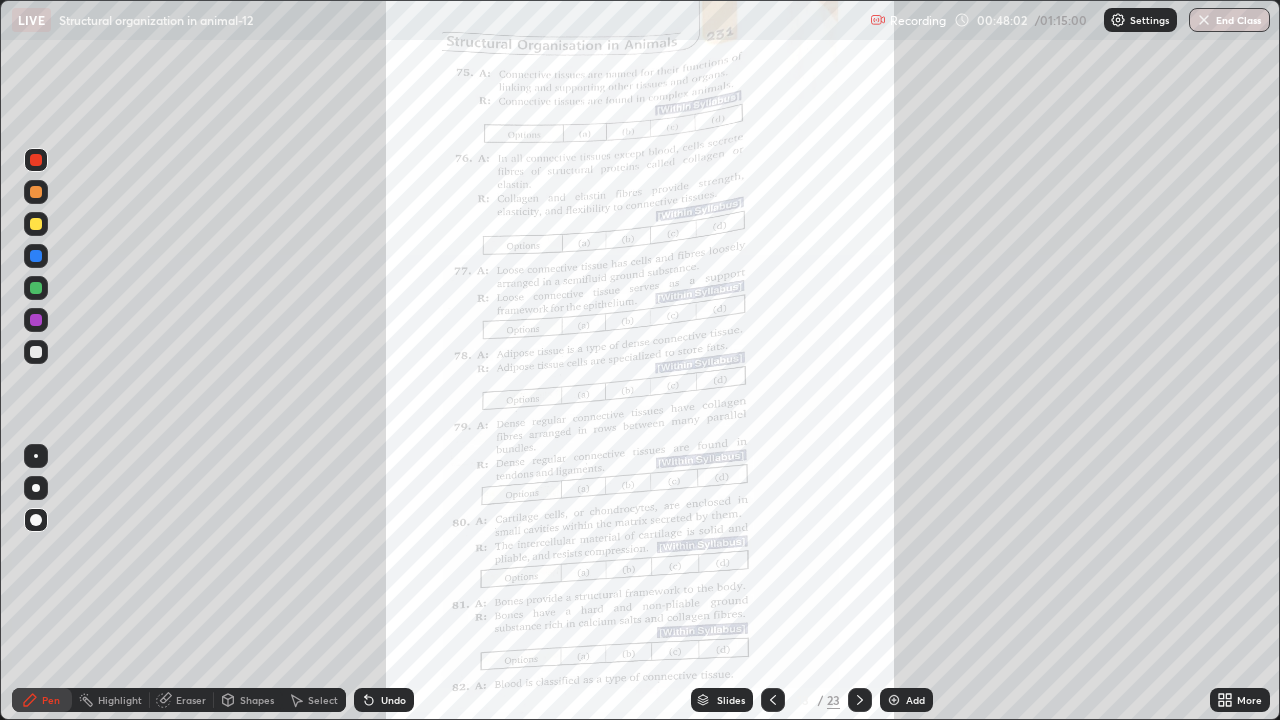 click 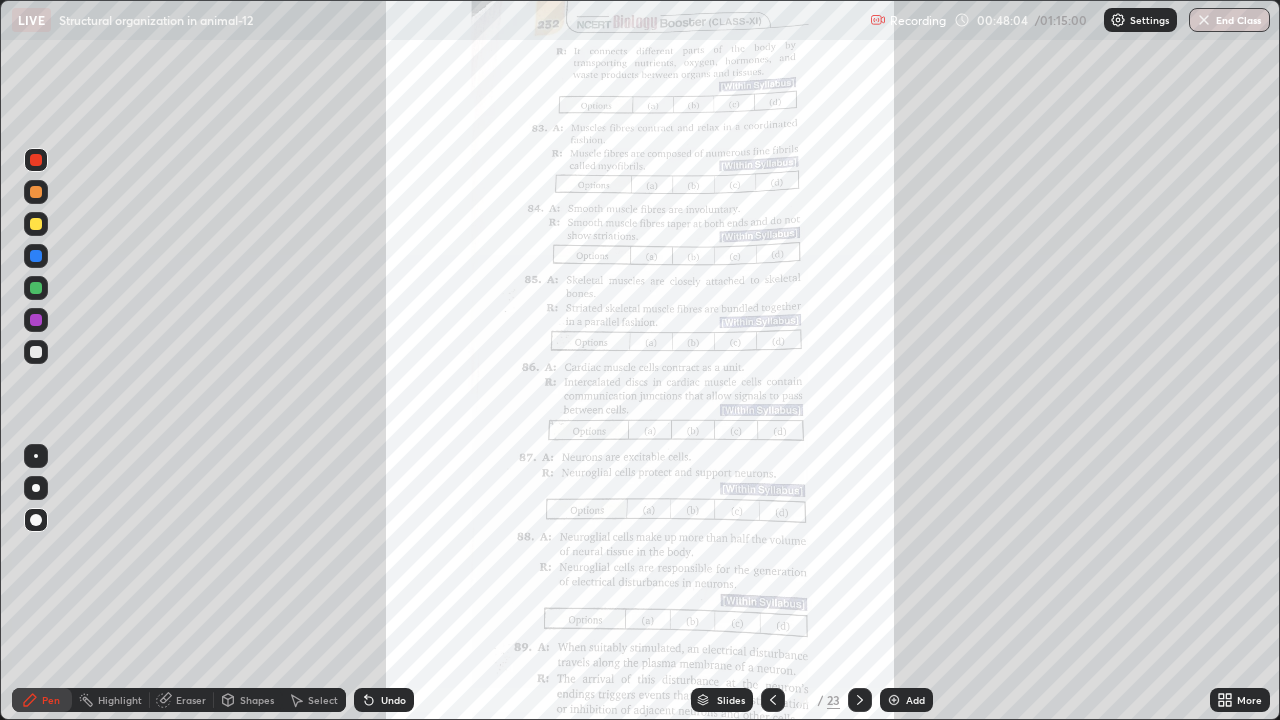 click at bounding box center [860, 700] 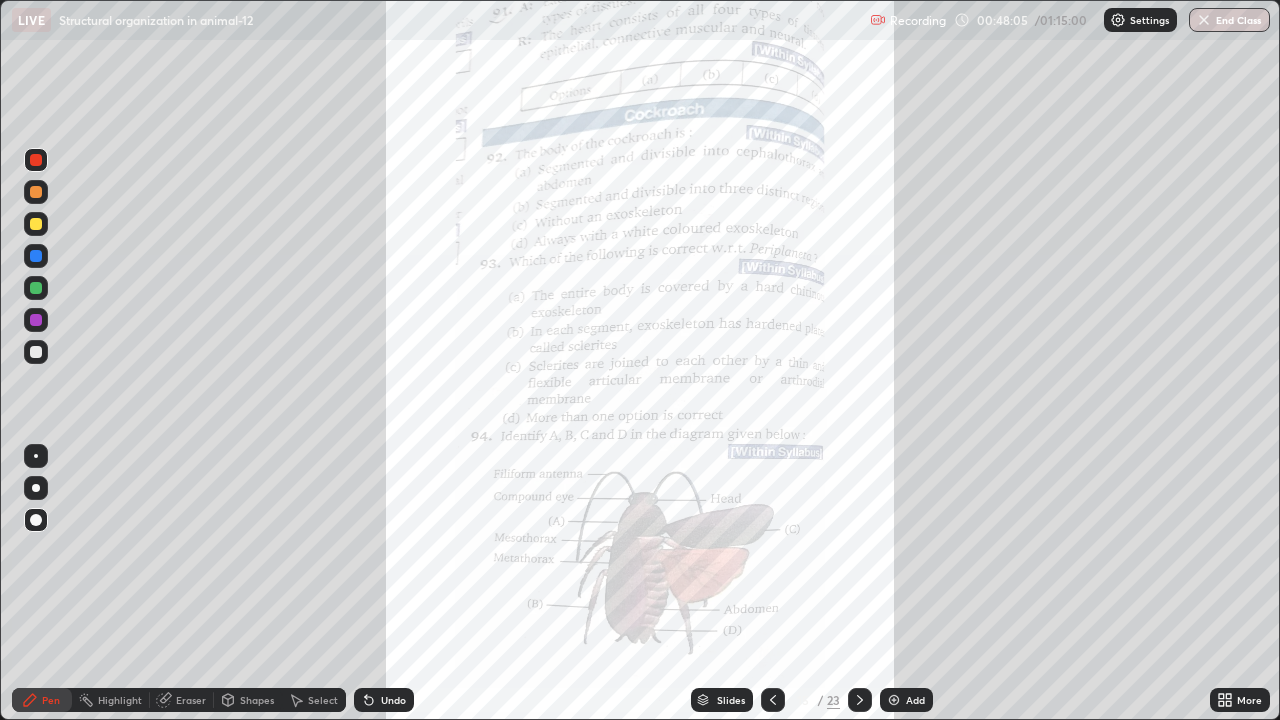 click 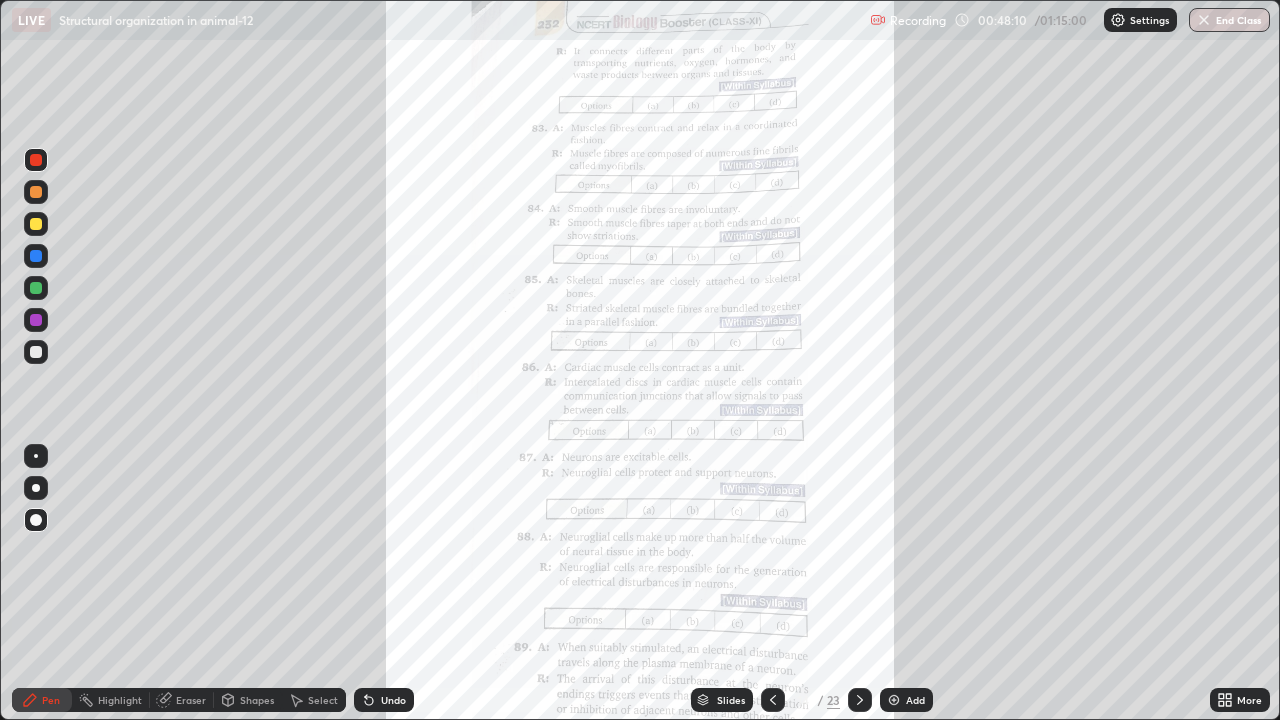 click 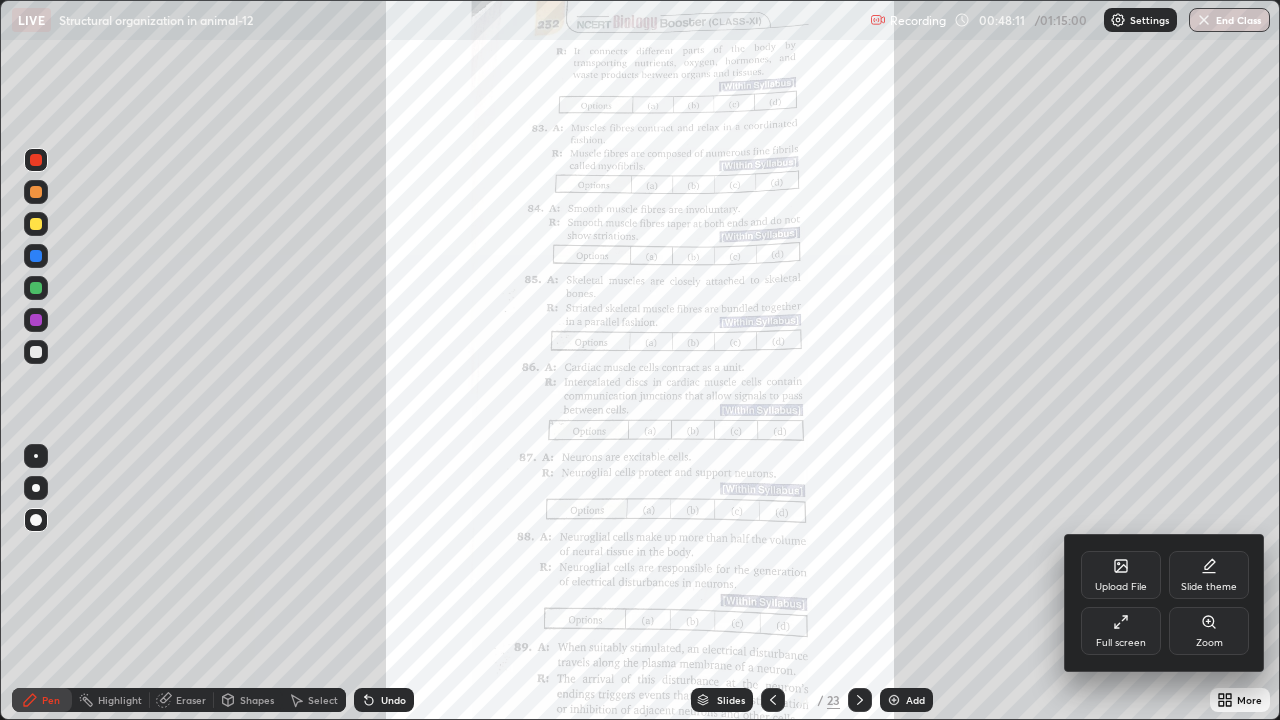 click on "Zoom" at bounding box center [1209, 631] 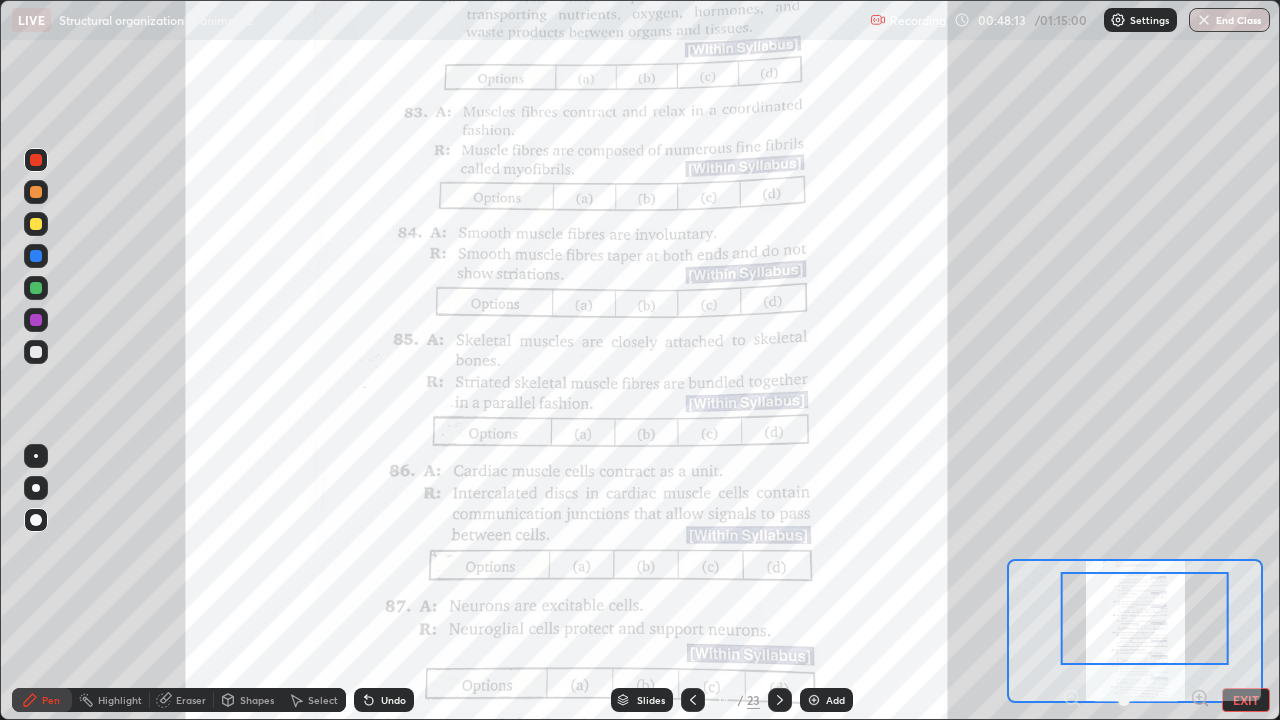 click 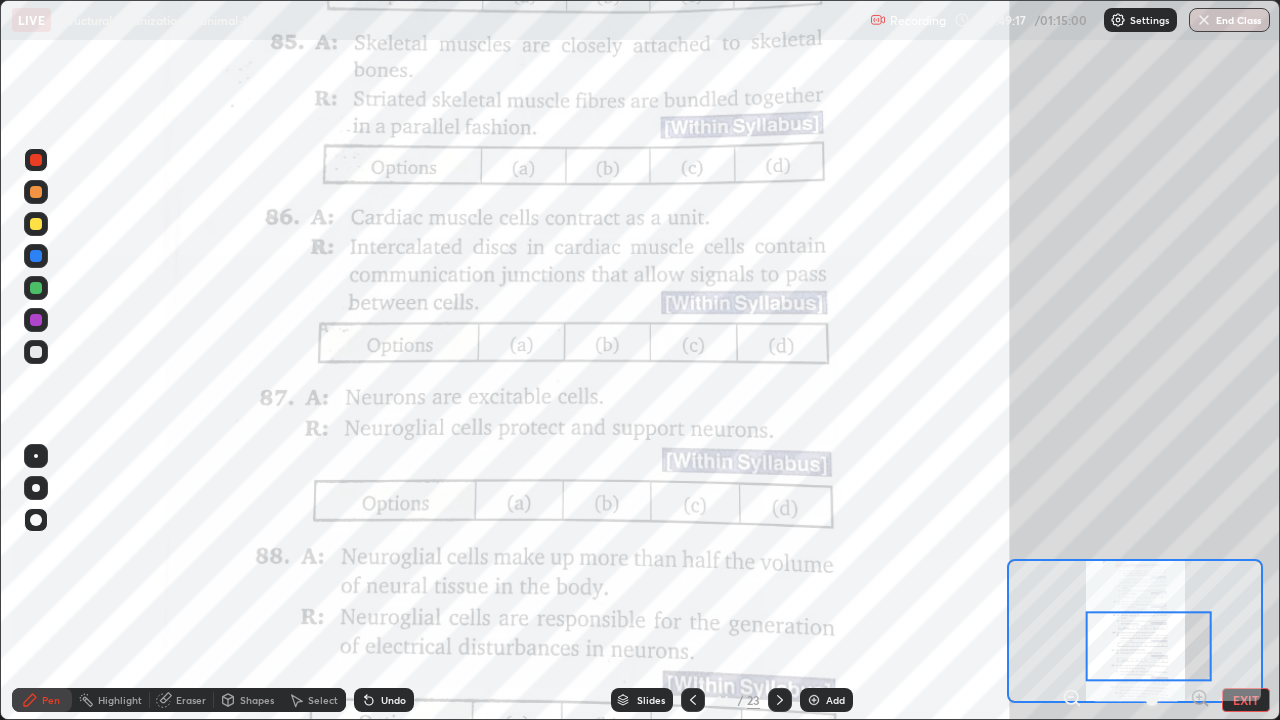 click on "Slides" at bounding box center [642, 700] 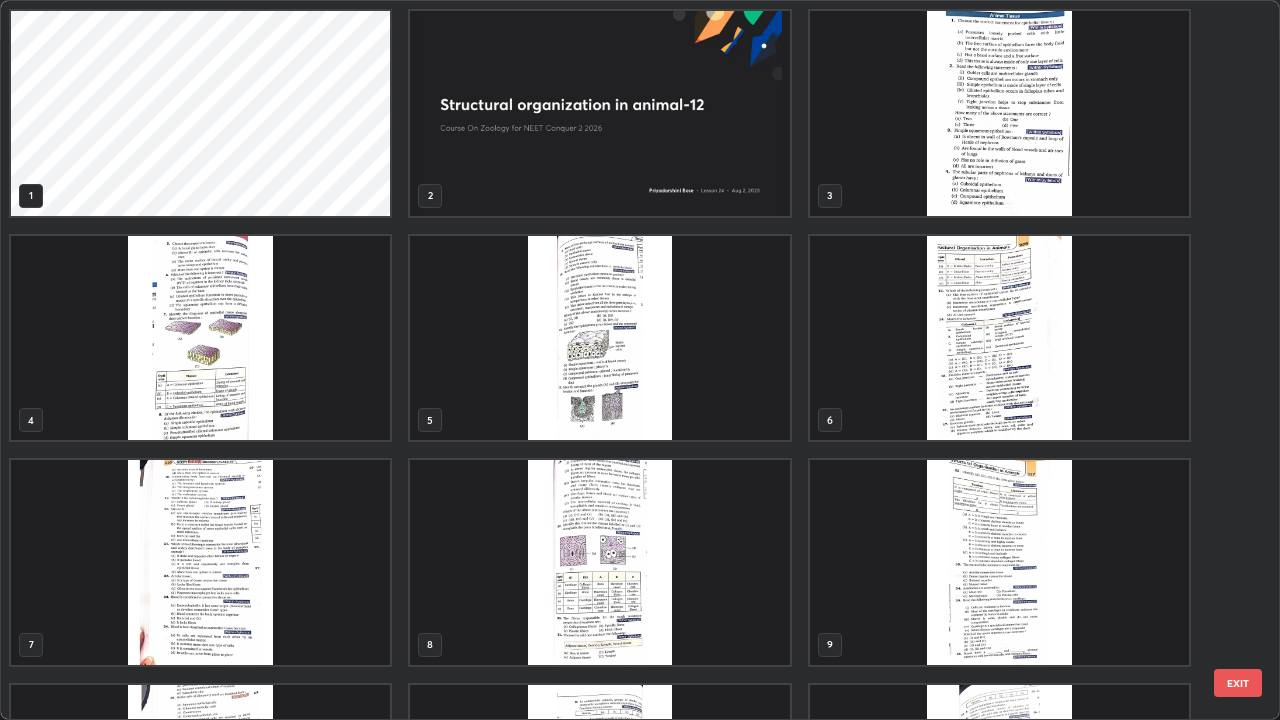 scroll, scrollTop: 405, scrollLeft: 0, axis: vertical 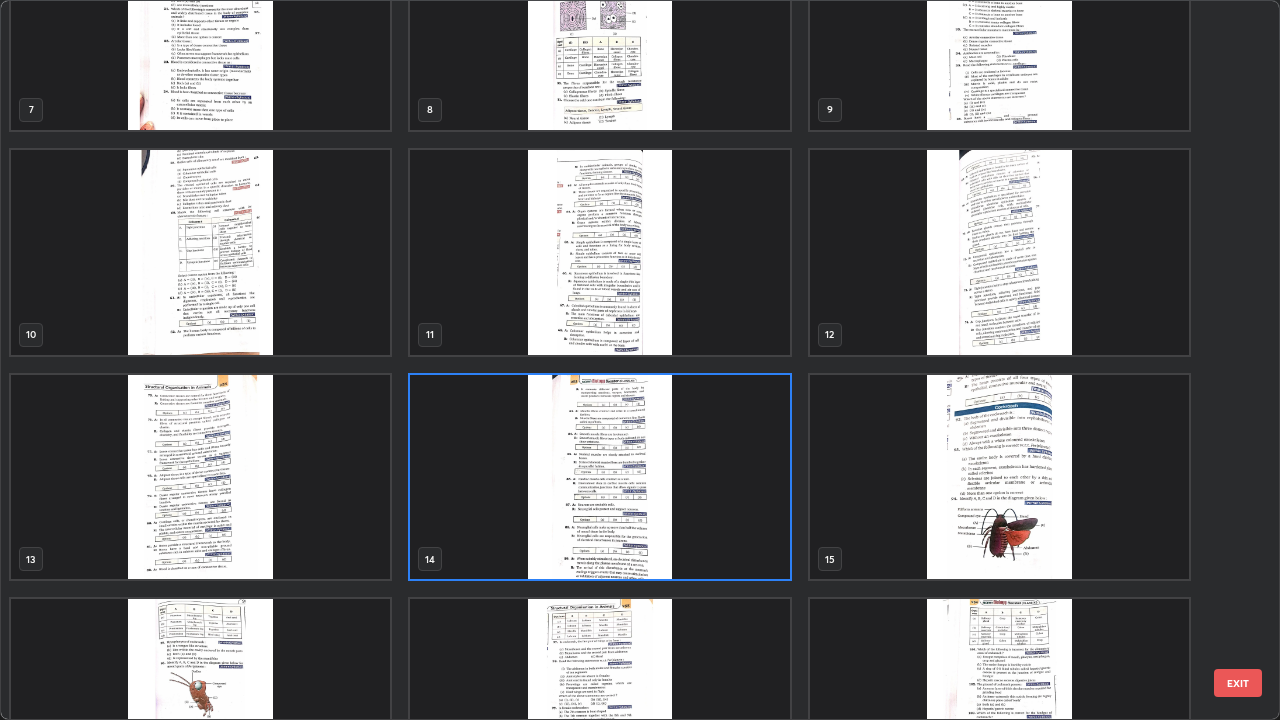 click at bounding box center (999, 477) 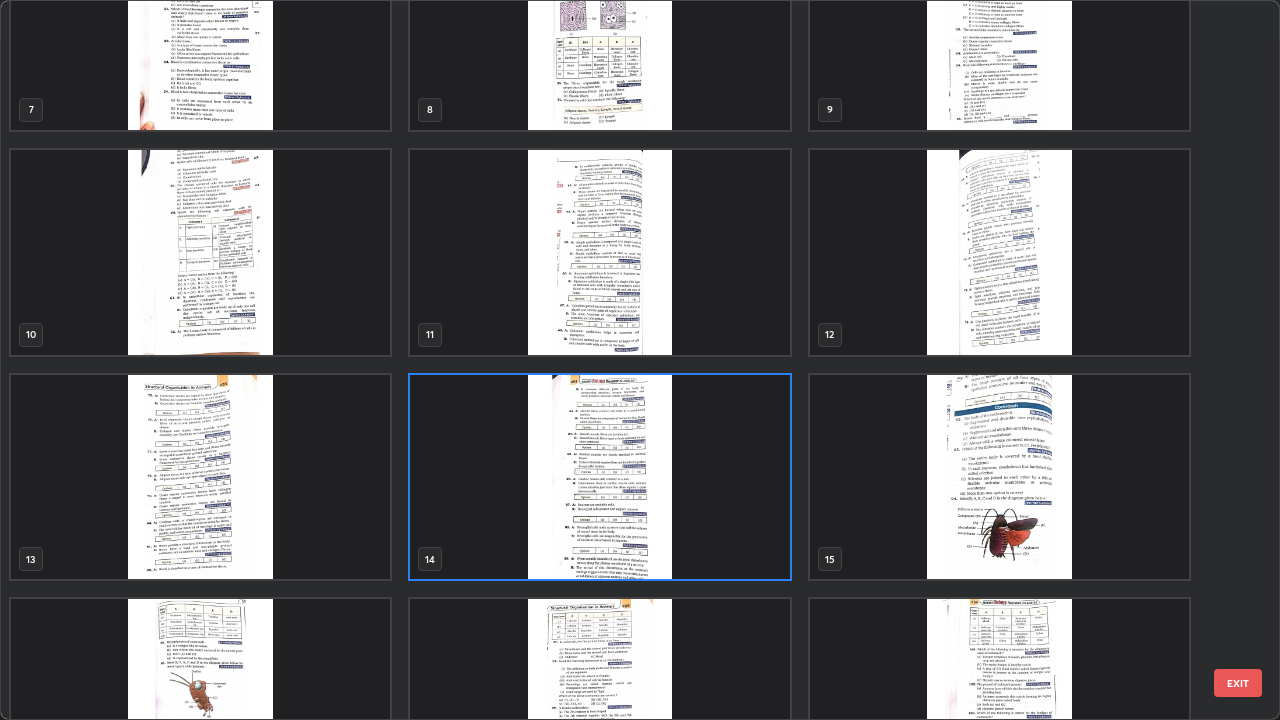 click at bounding box center [999, 477] 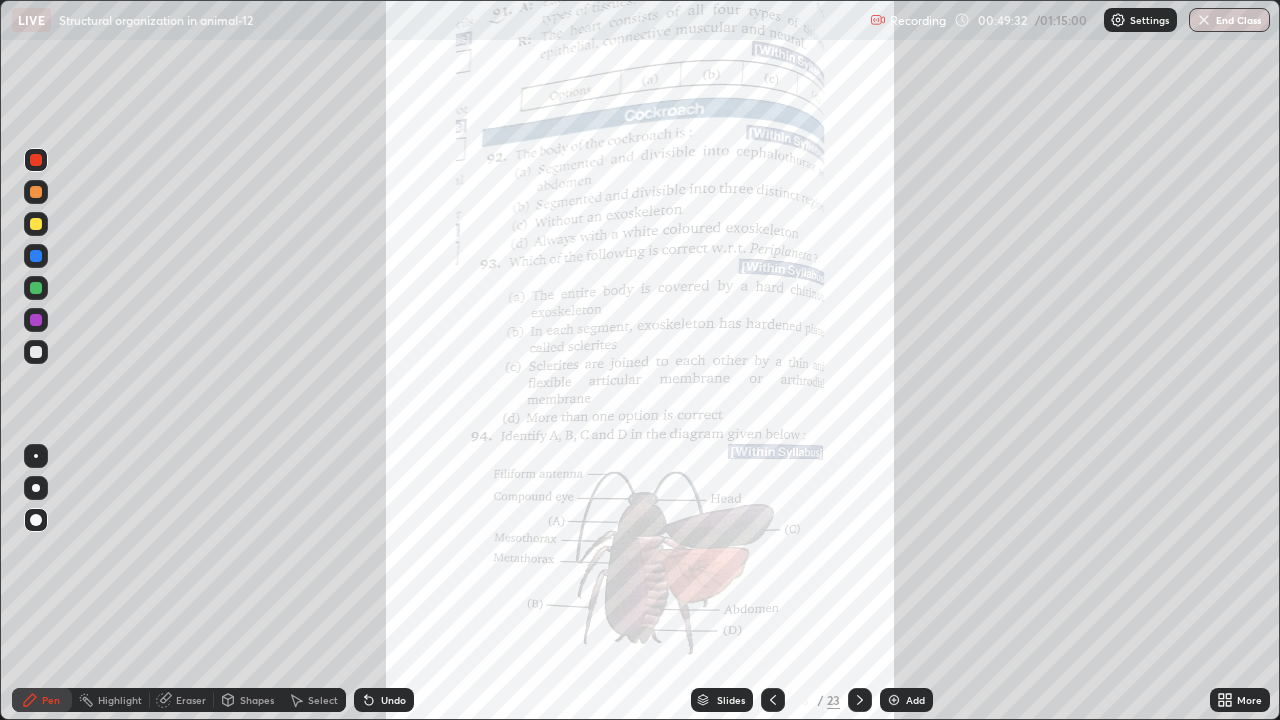 click on "More" at bounding box center [1240, 700] 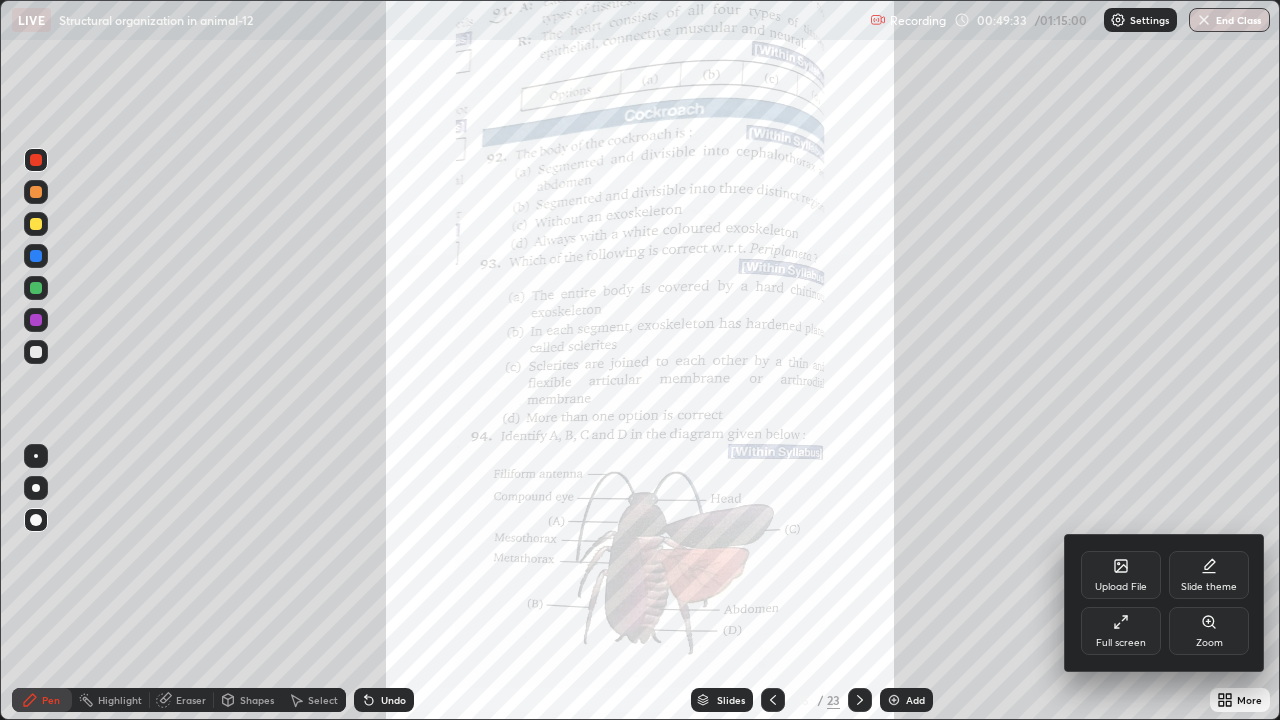 click on "Zoom" at bounding box center [1209, 643] 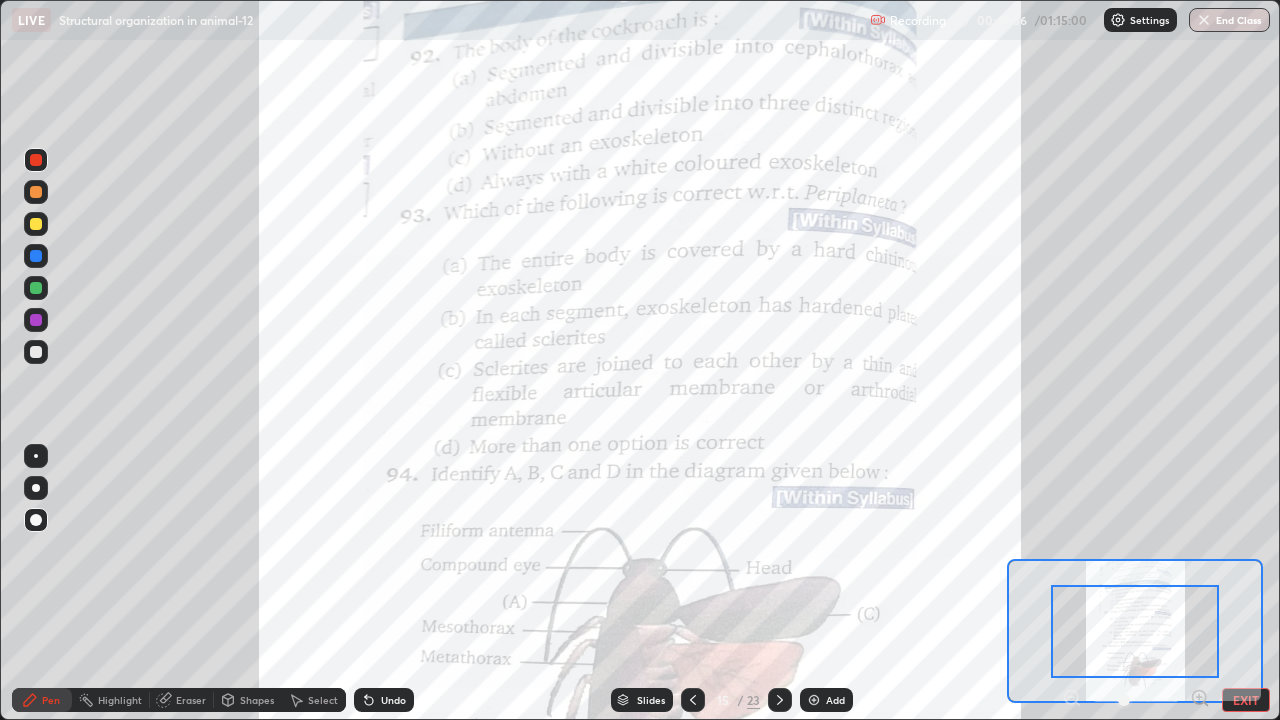 click 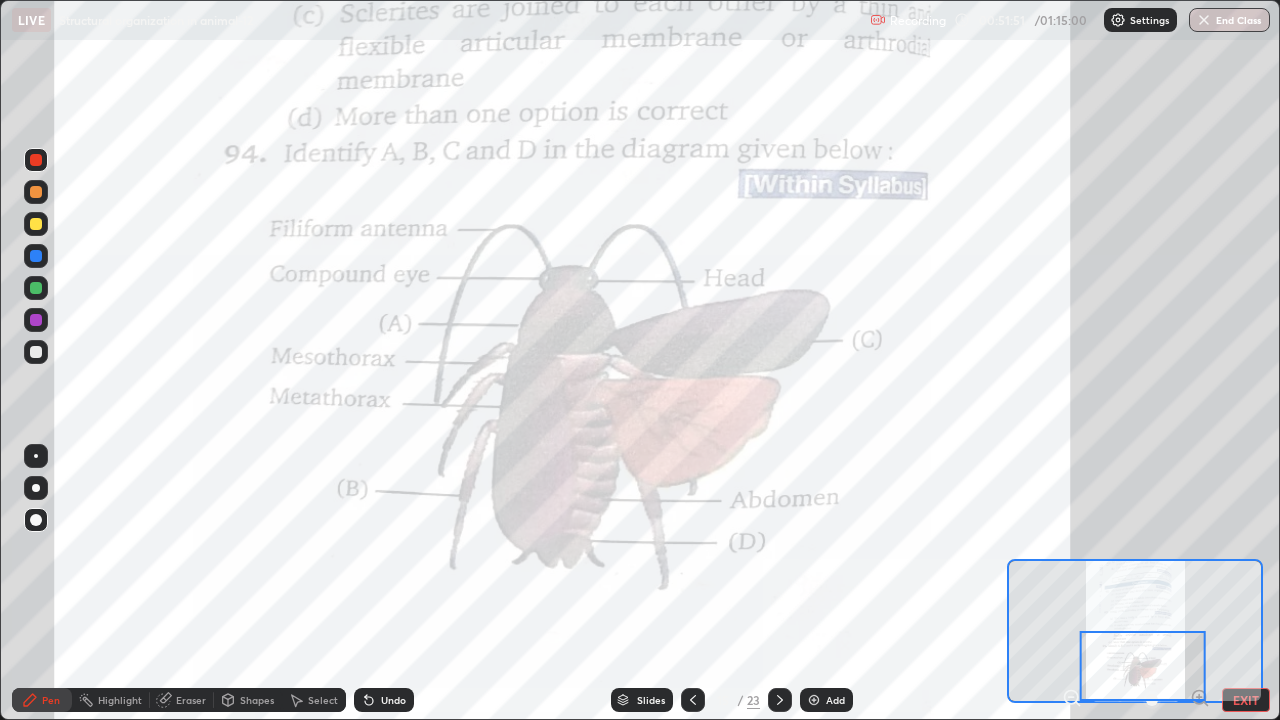 click 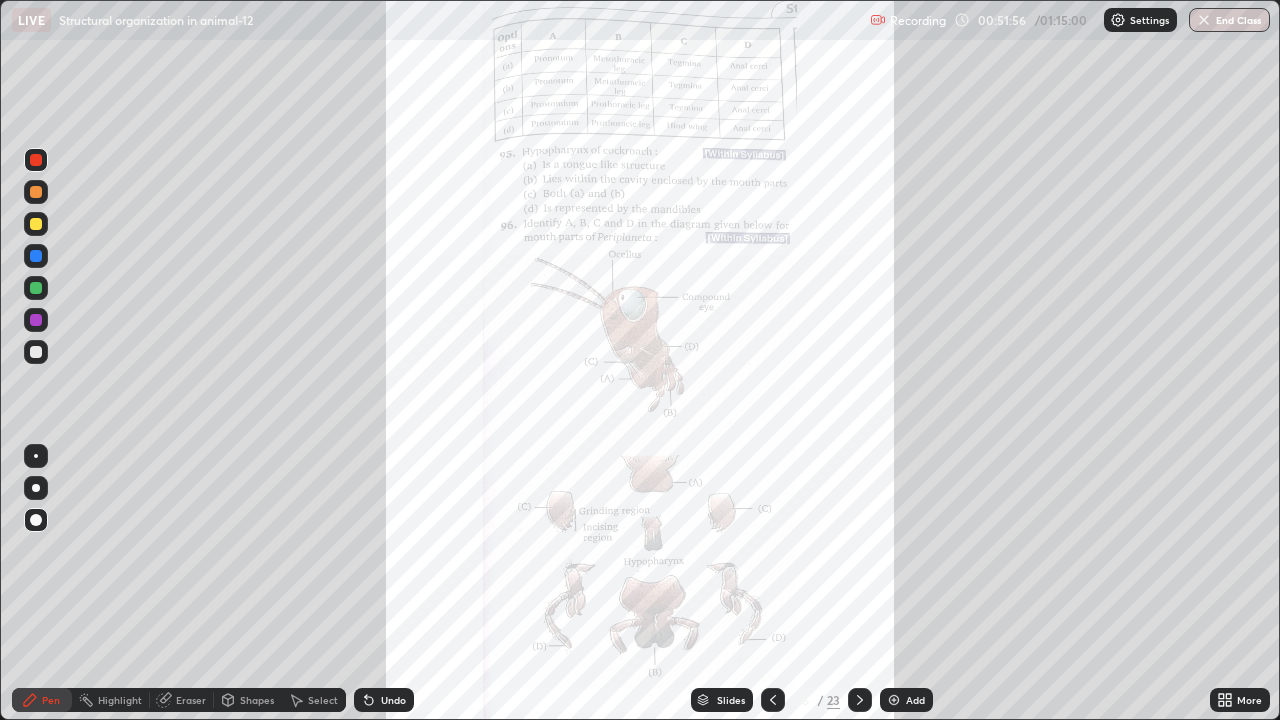 click 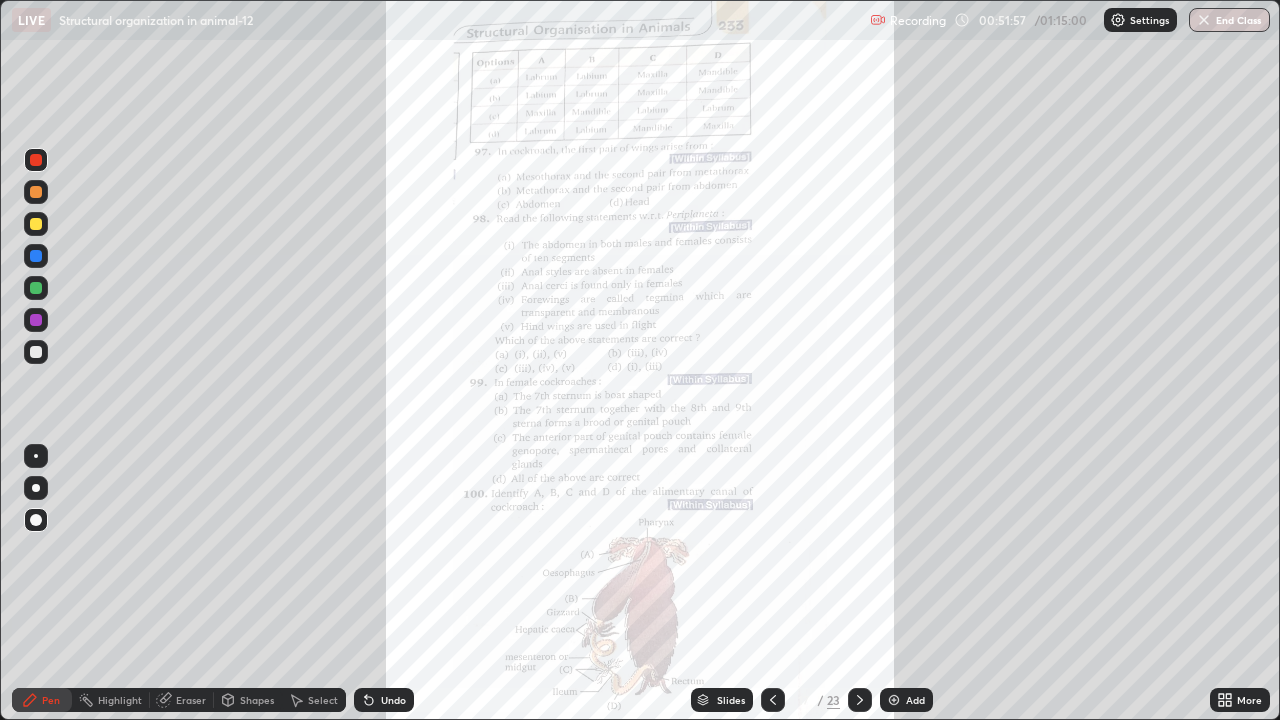 click 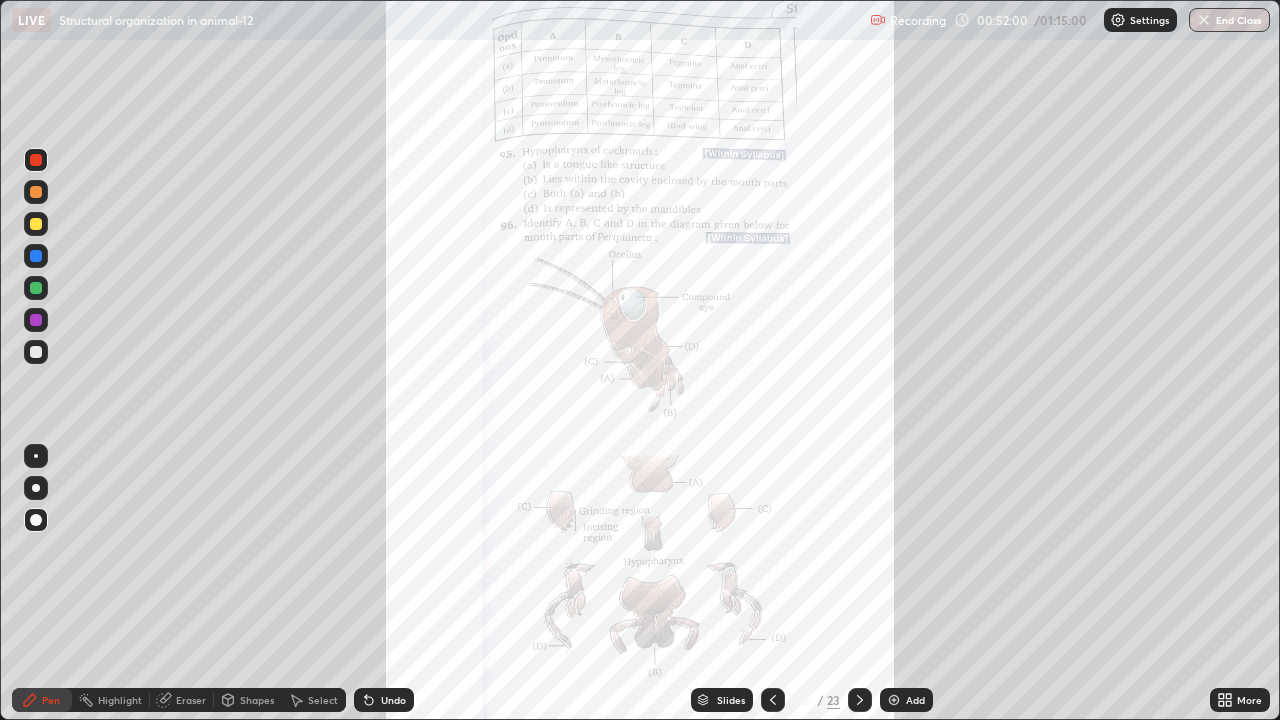 click 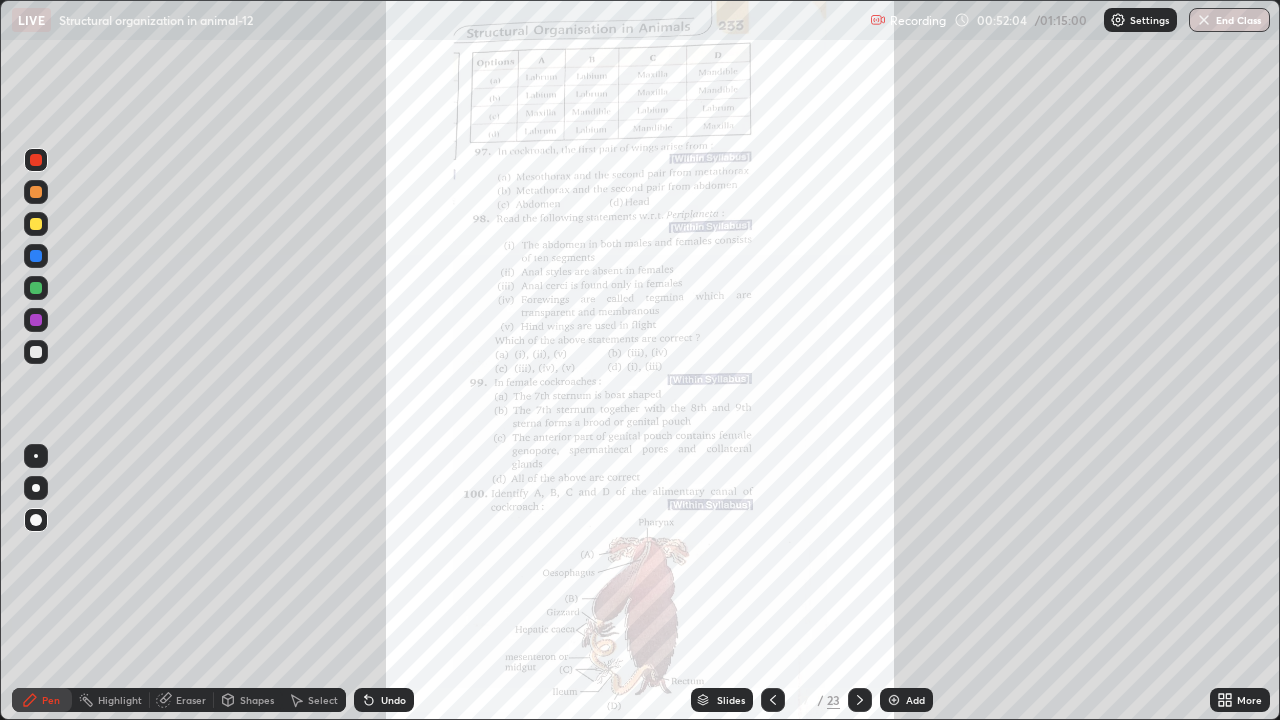 click on "More" at bounding box center (1240, 700) 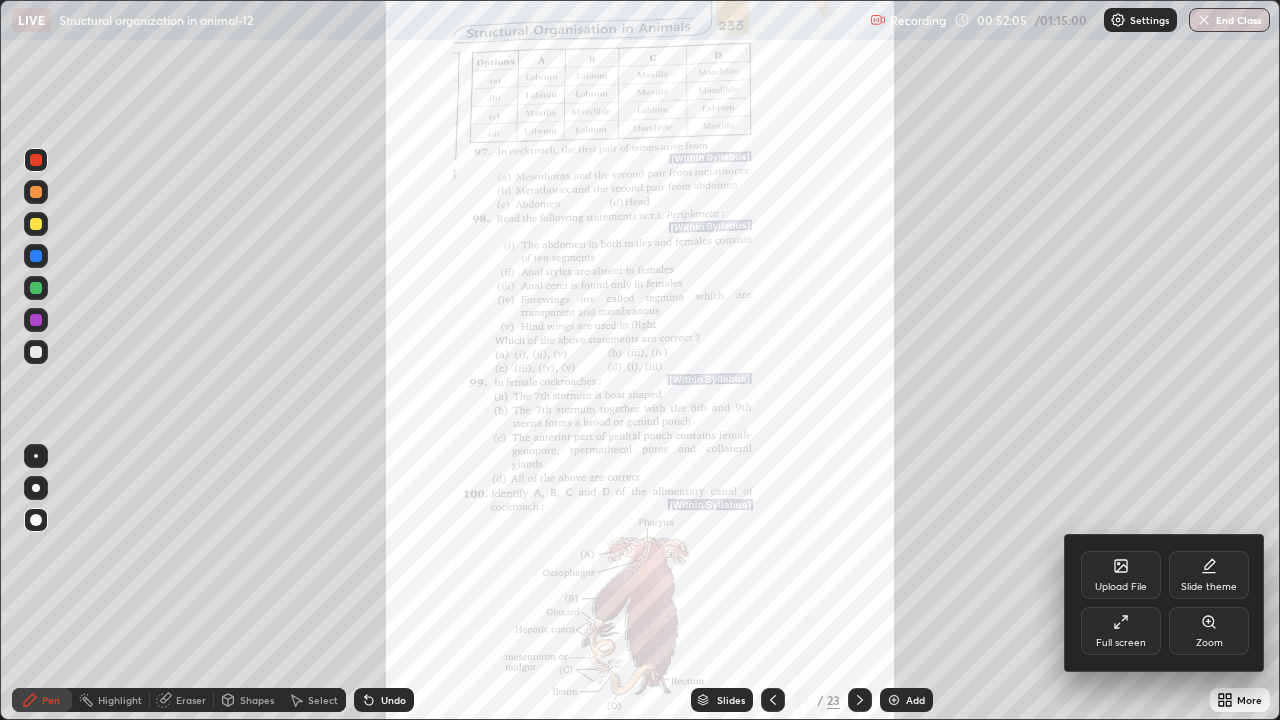 click on "Zoom" at bounding box center [1209, 643] 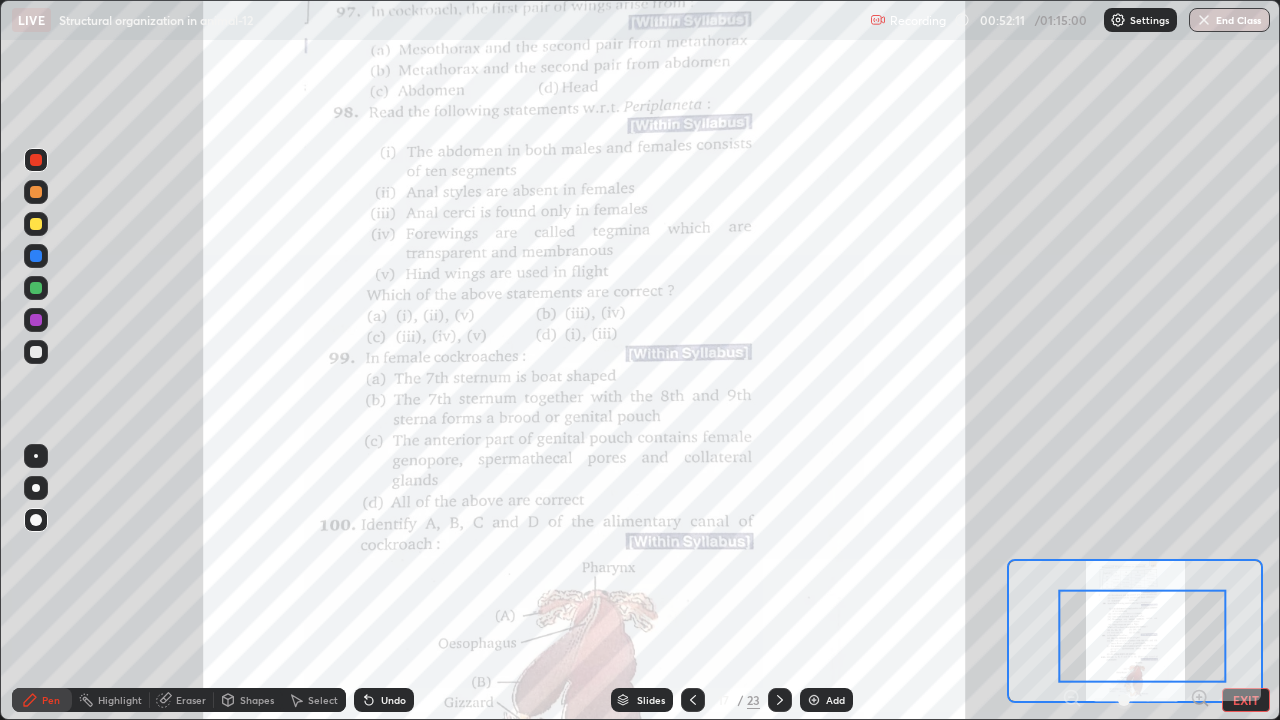 click 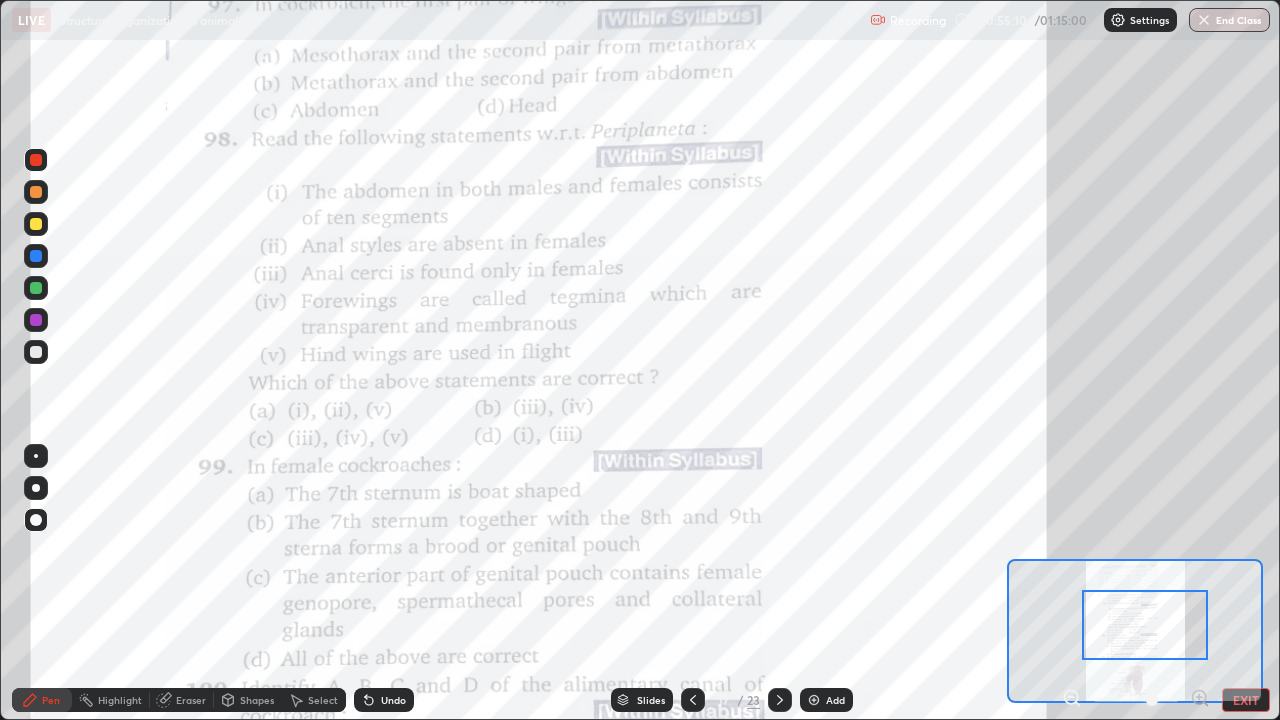 click 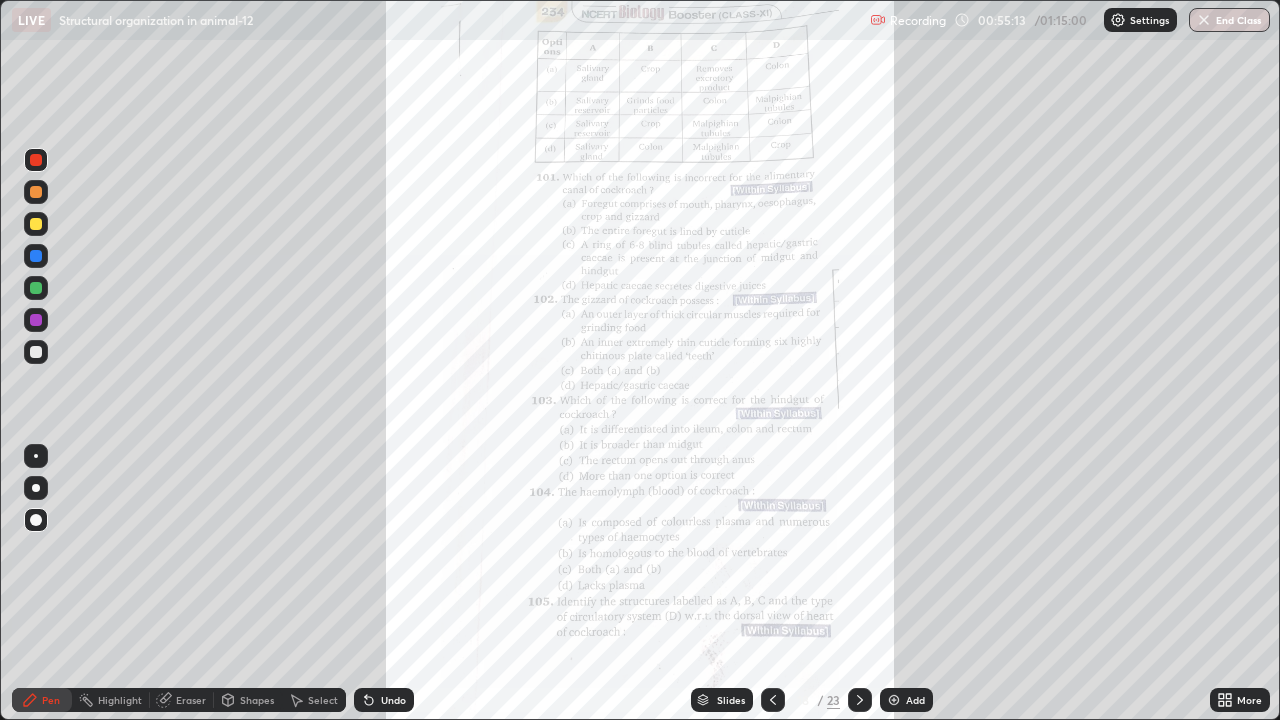 click 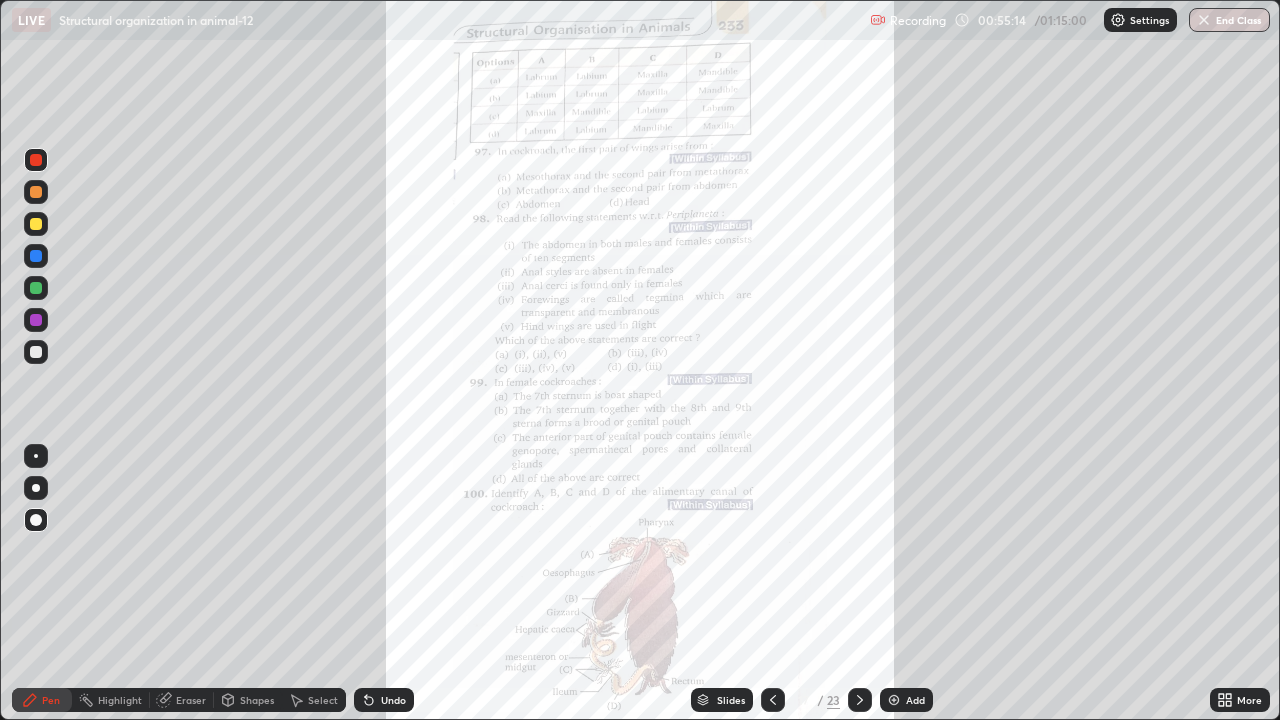 click 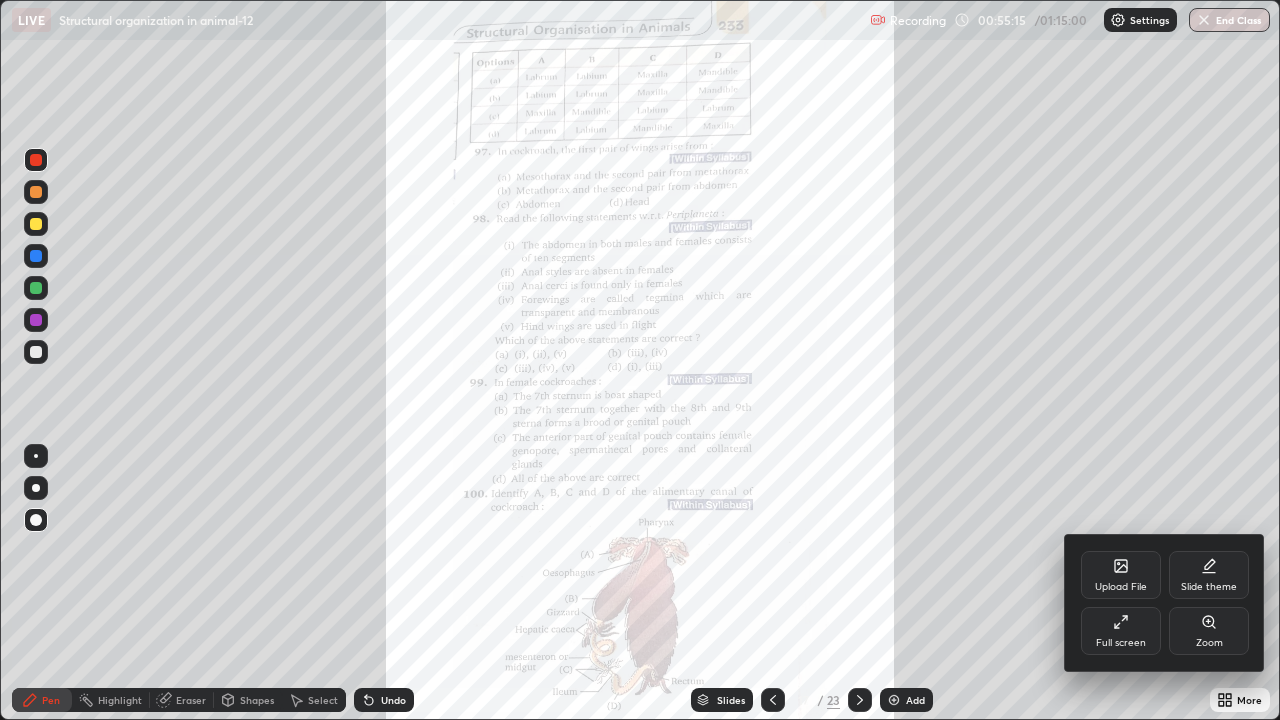 click on "Zoom" at bounding box center (1209, 643) 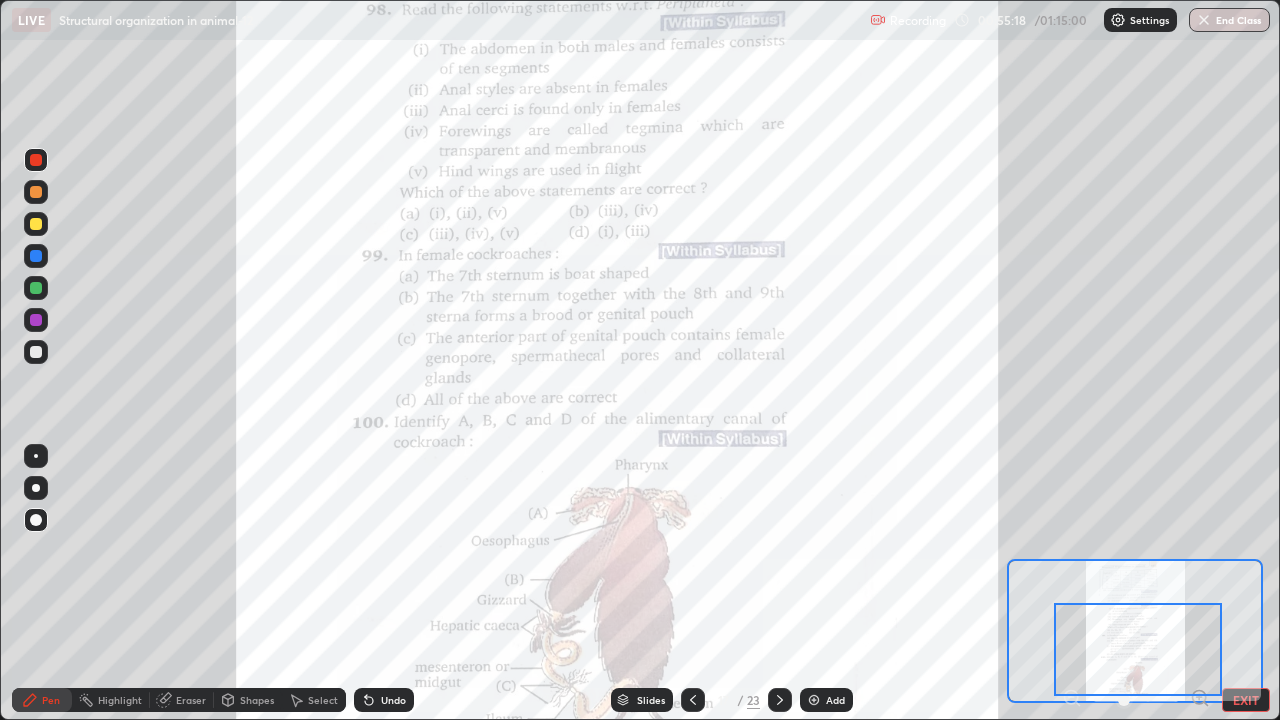 click 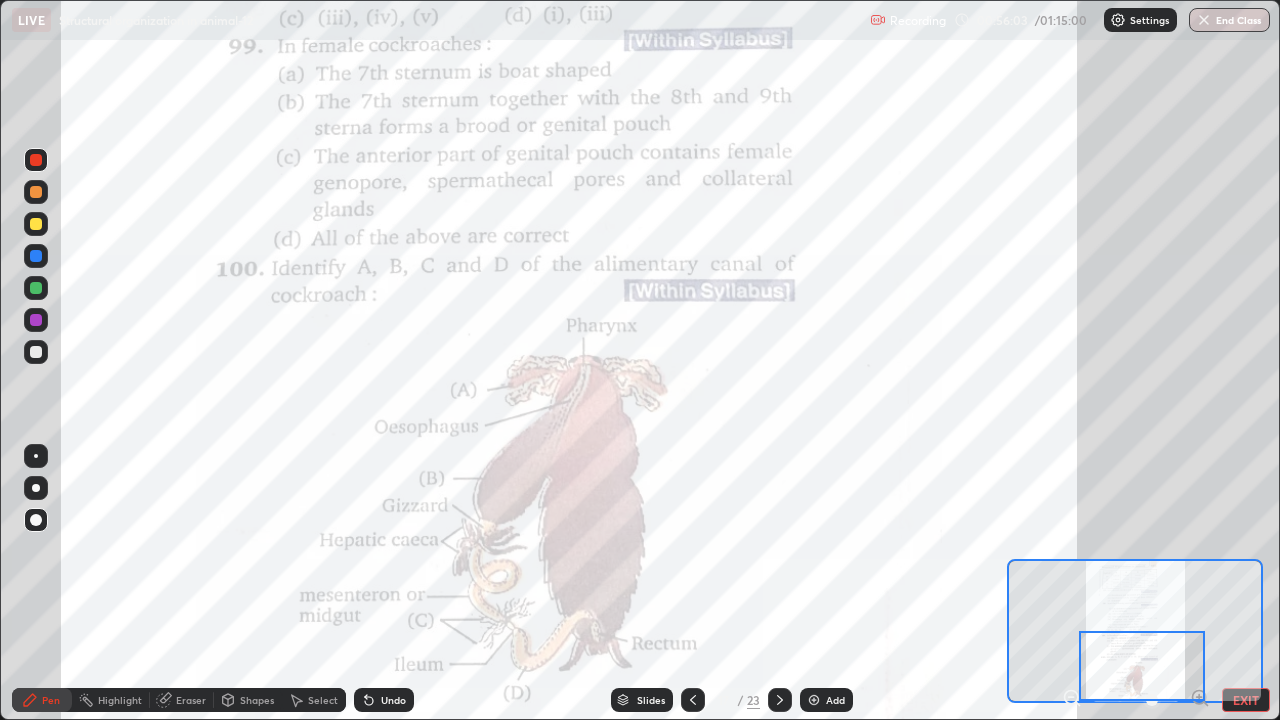 click 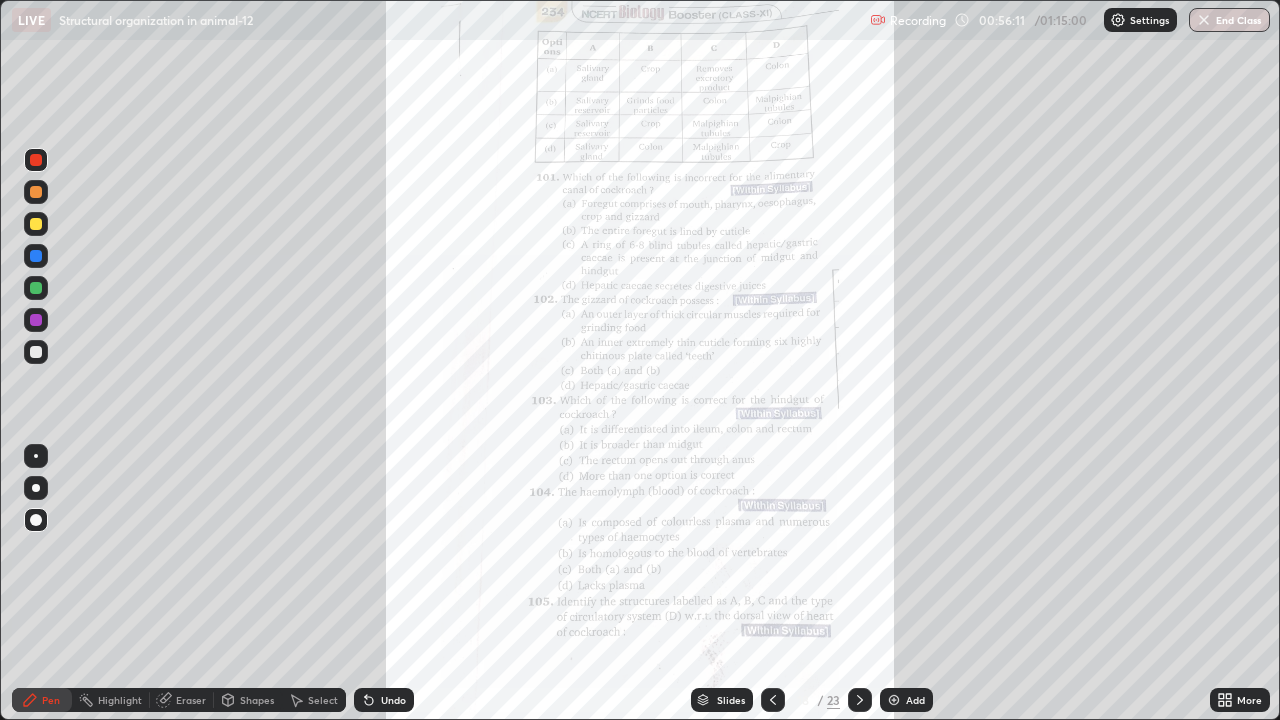 click on "More" at bounding box center (1240, 700) 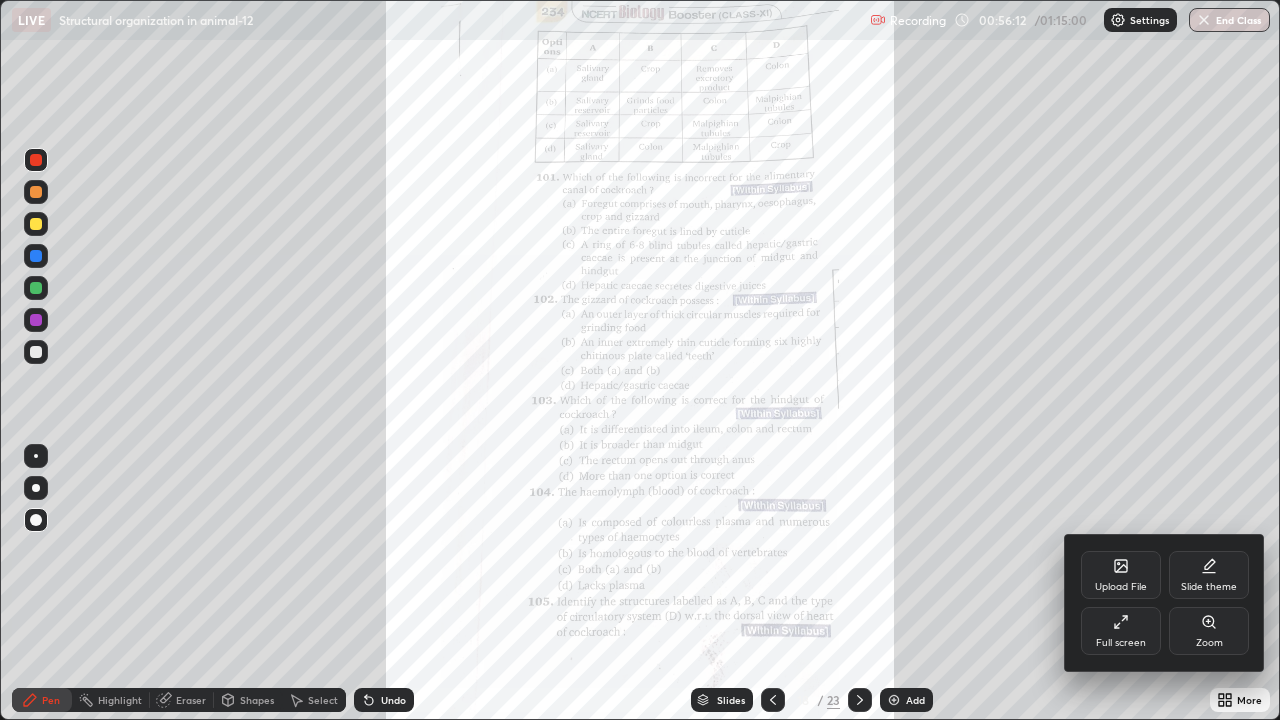click on "Zoom" at bounding box center (1209, 643) 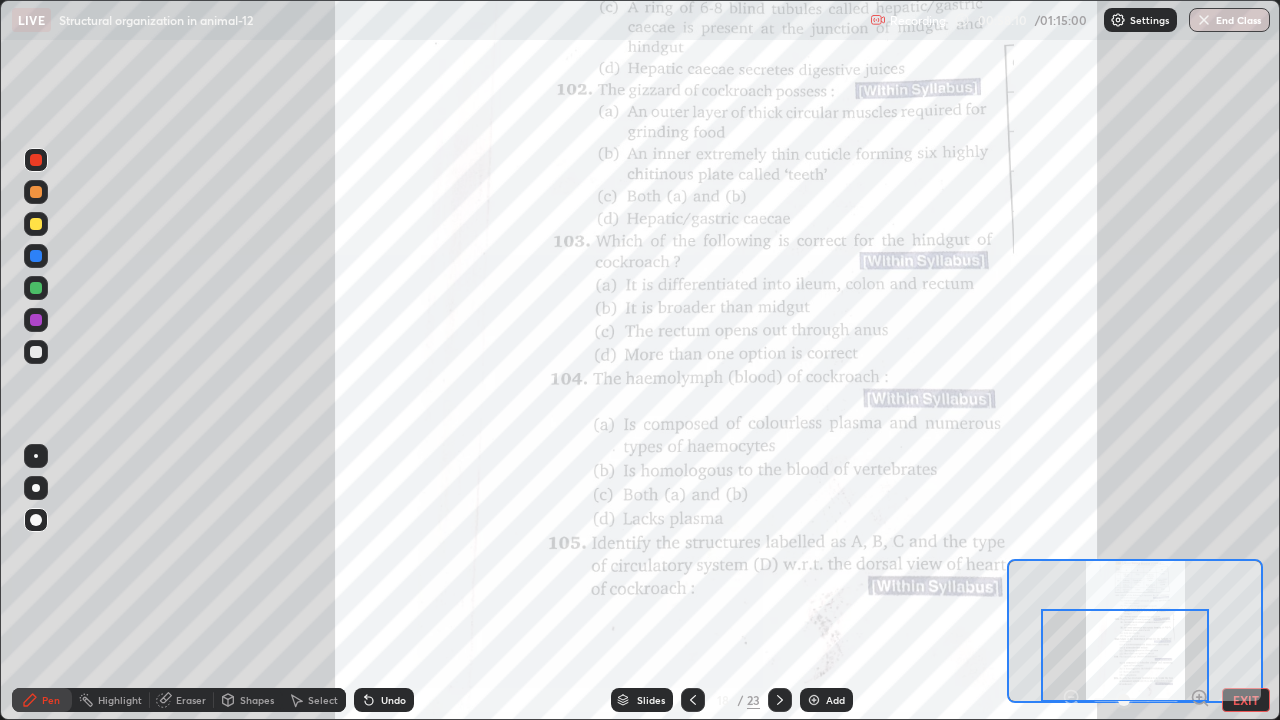 click 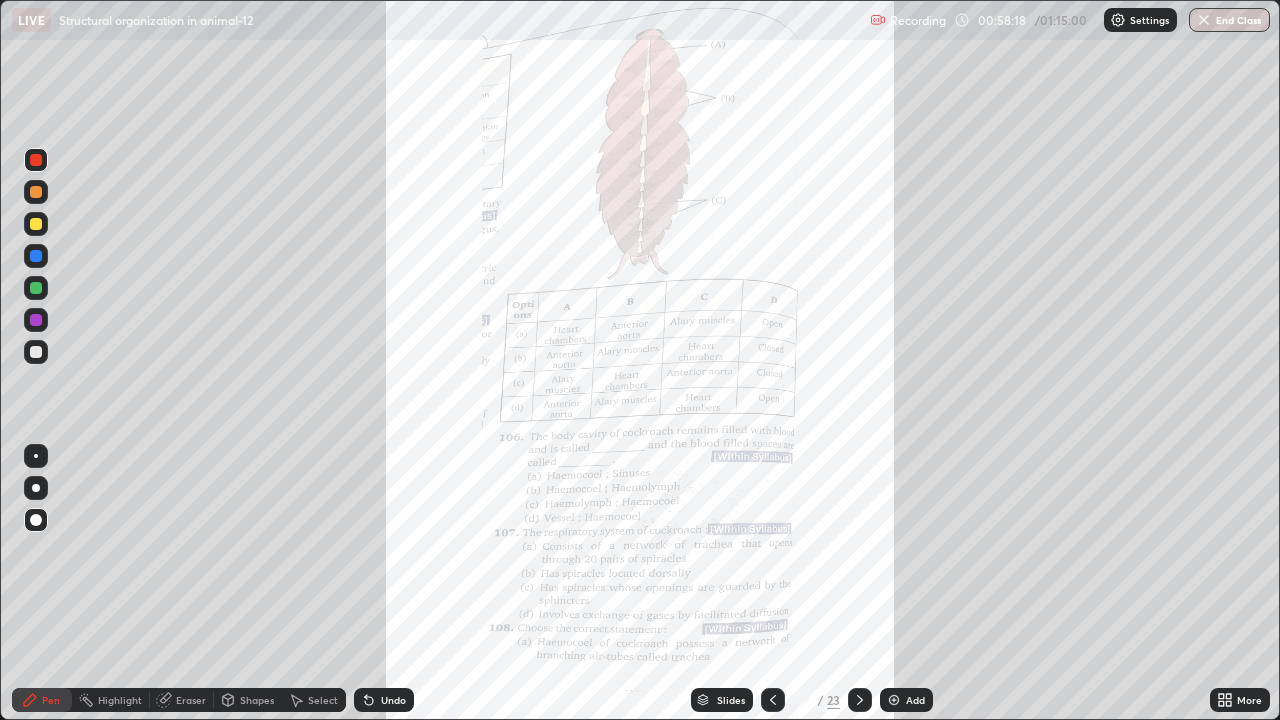 click 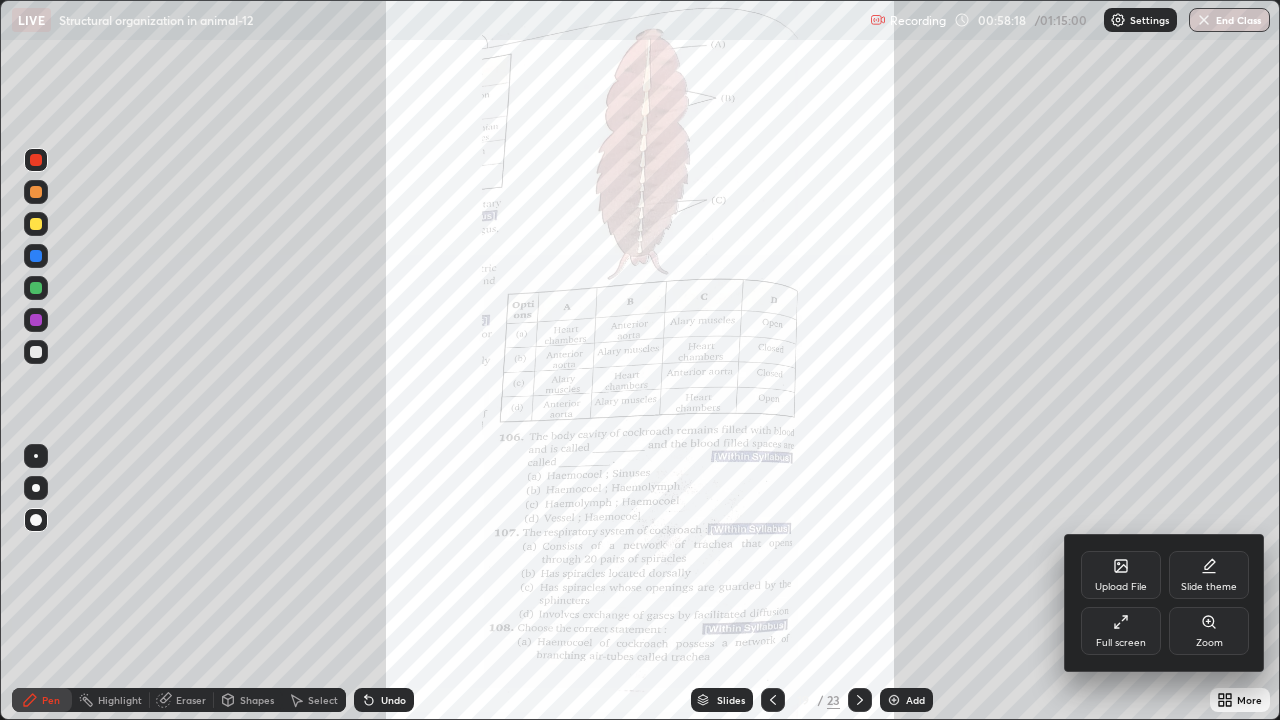 click on "Zoom" at bounding box center (1209, 631) 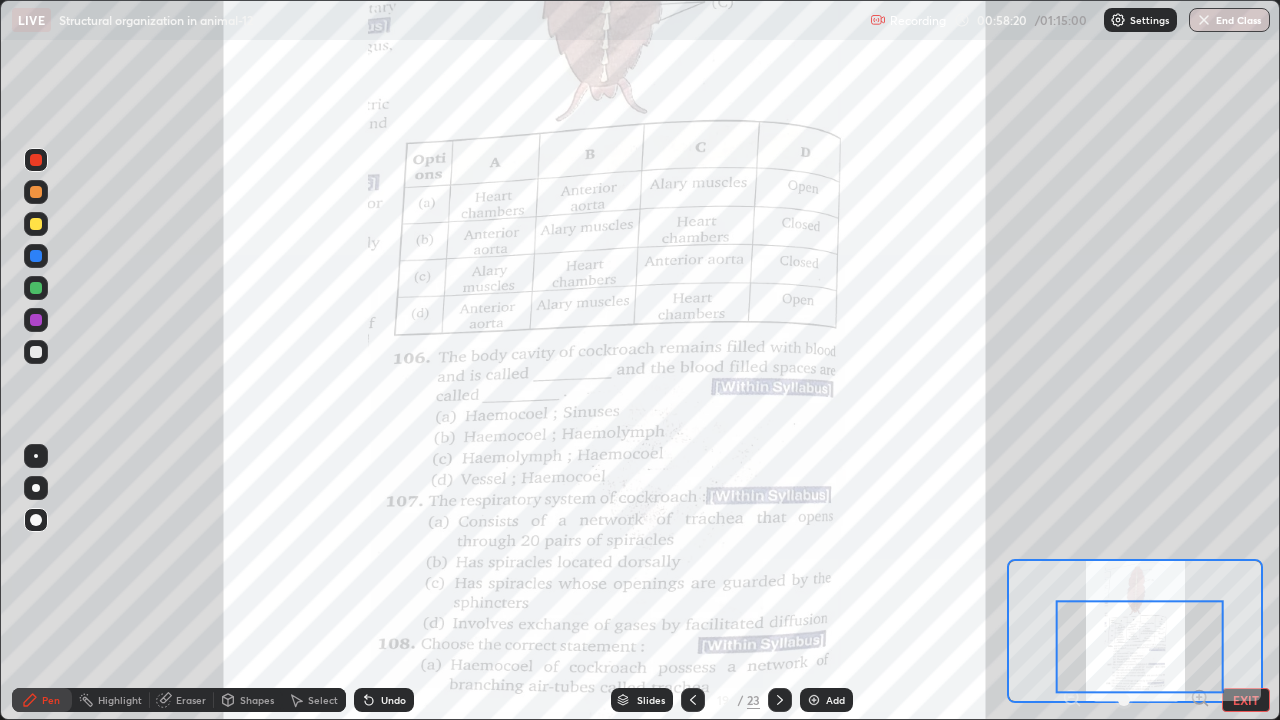 click 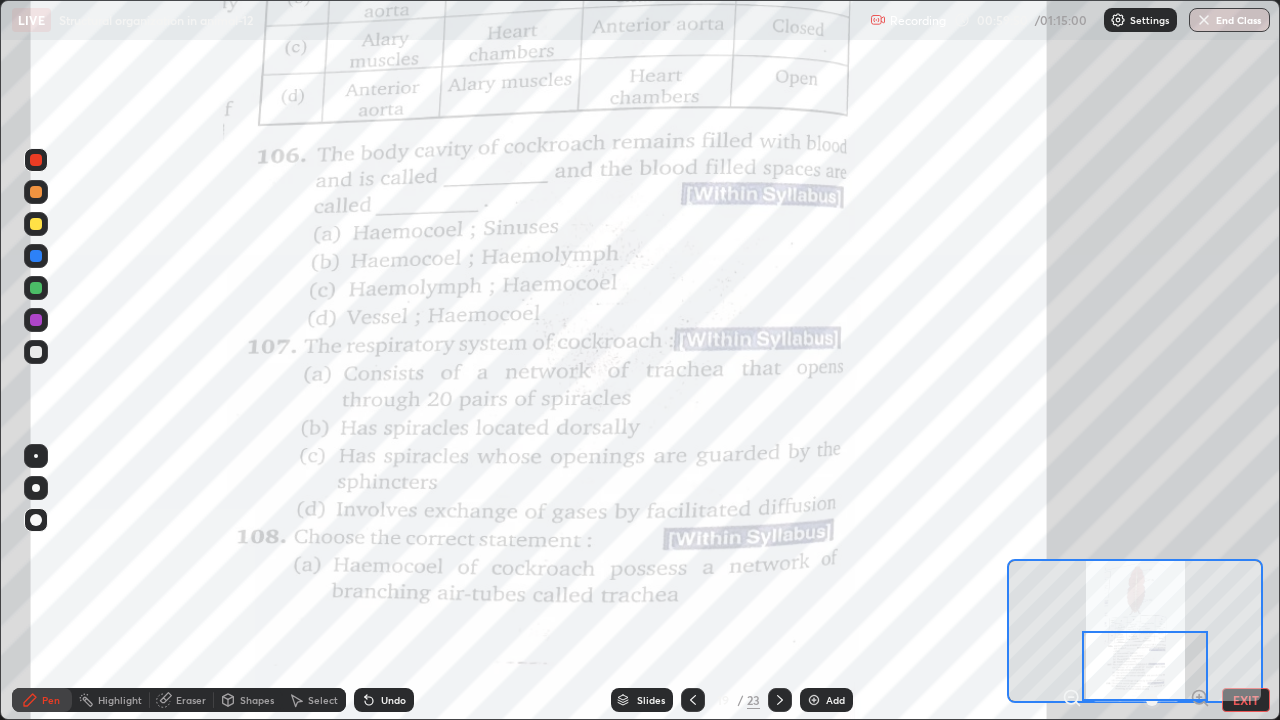 click on "Slides" at bounding box center [642, 700] 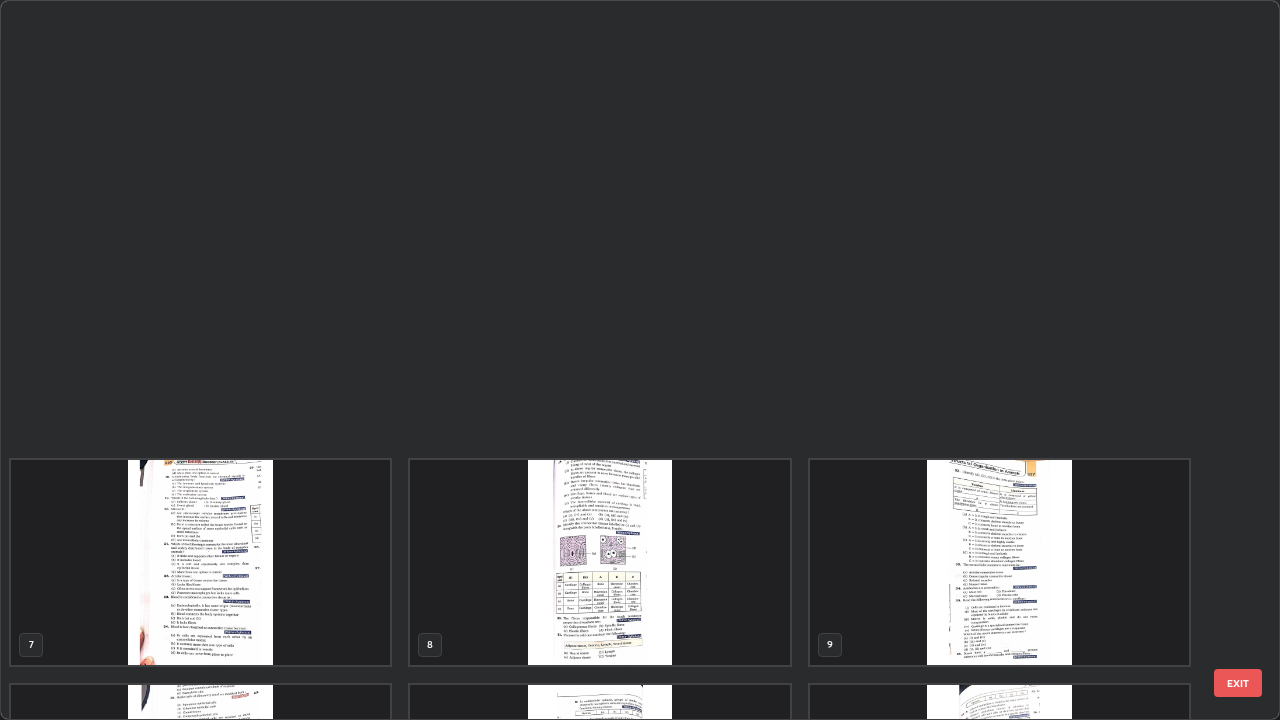 scroll, scrollTop: 854, scrollLeft: 0, axis: vertical 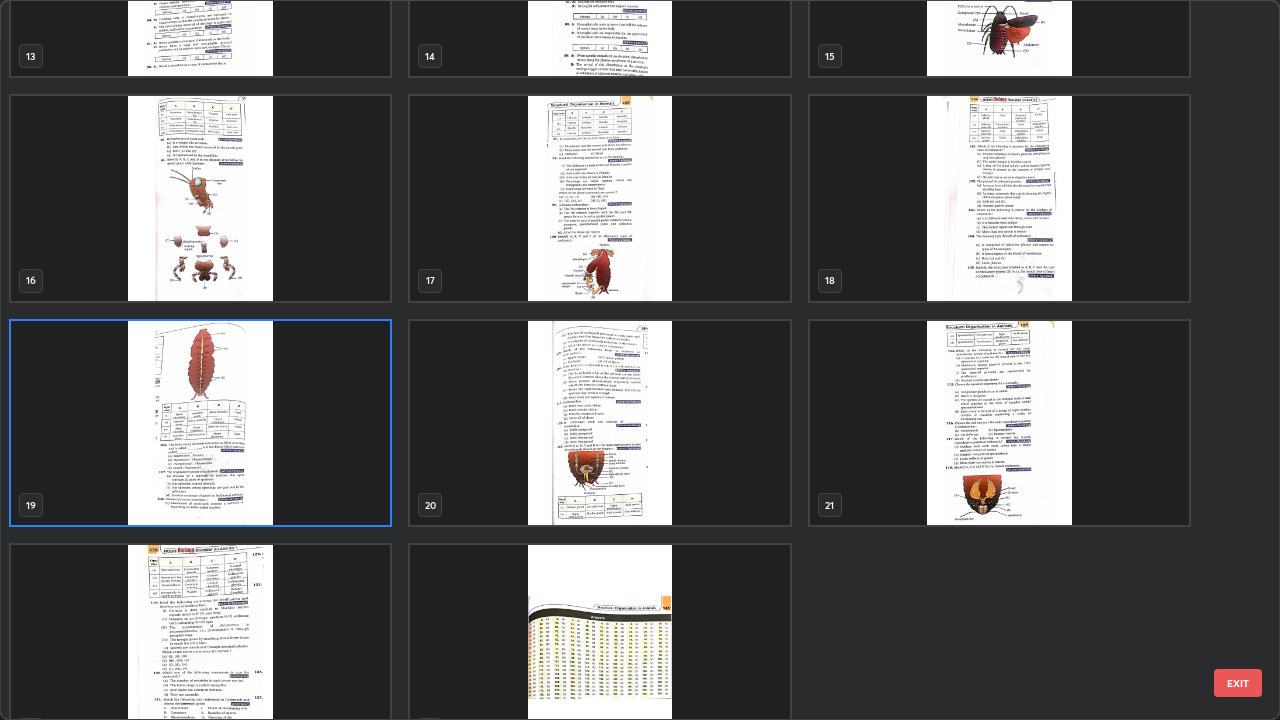 click at bounding box center [599, 423] 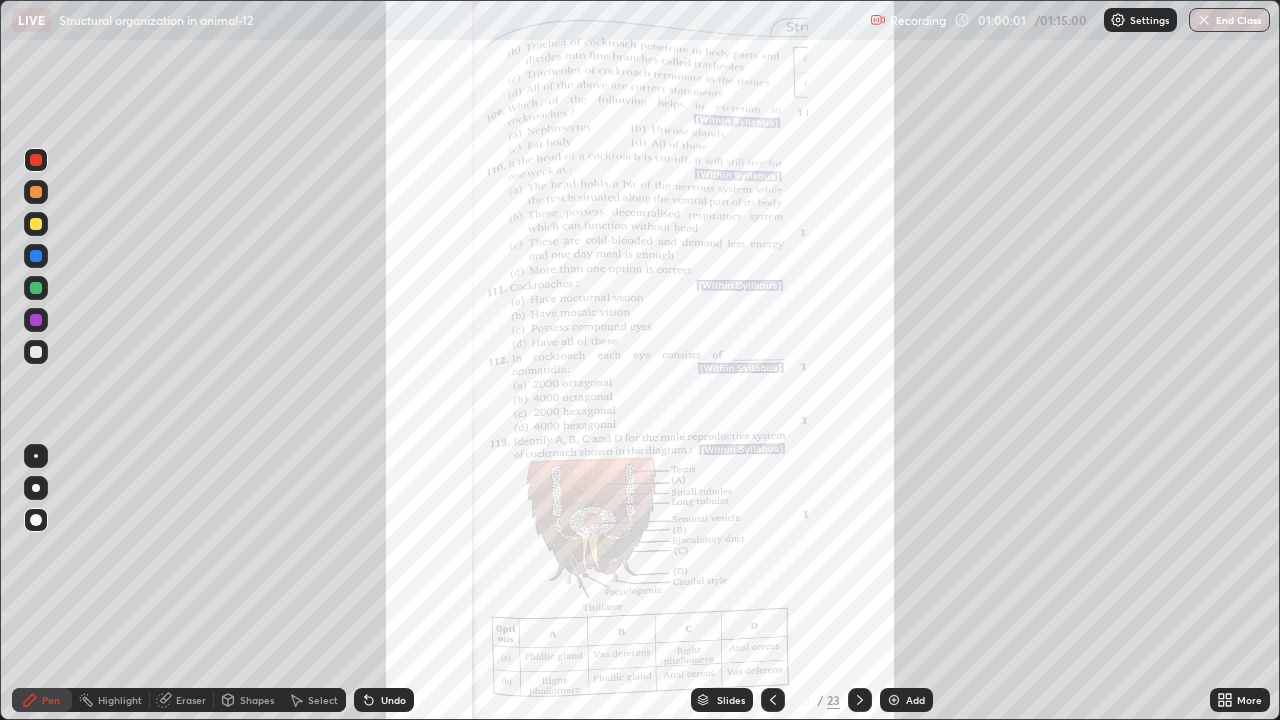 click 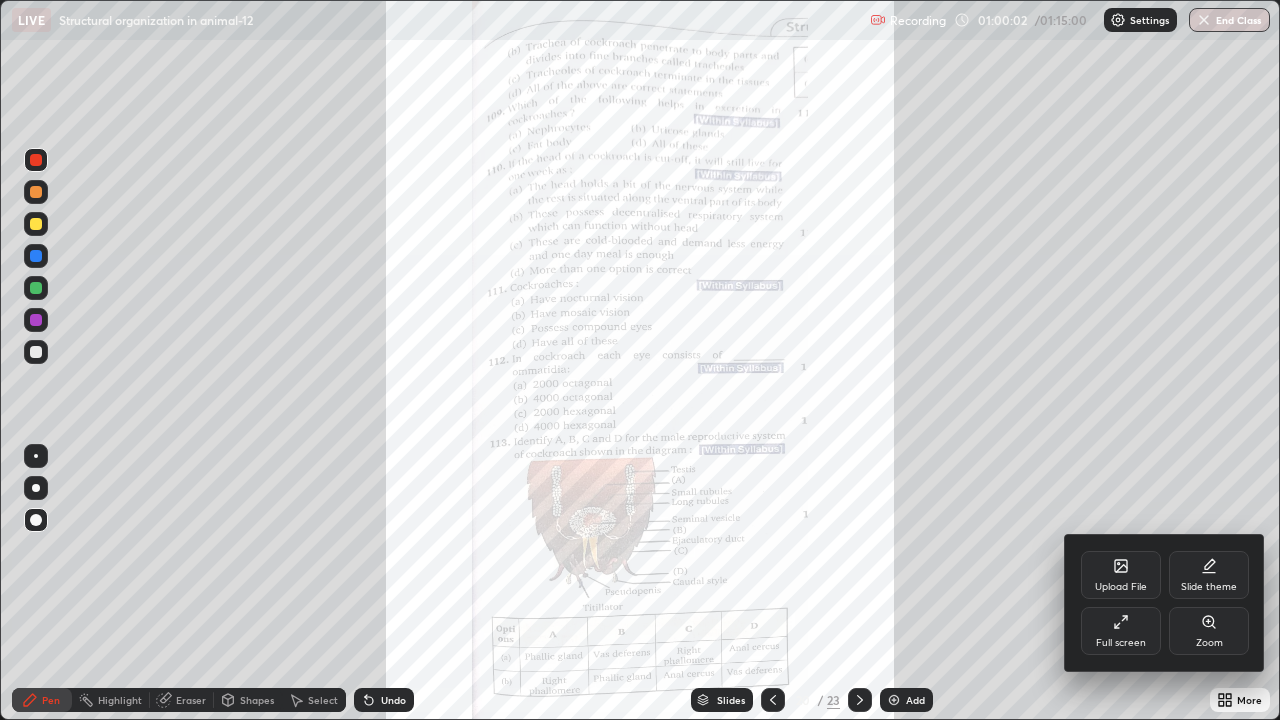 click on "Zoom" at bounding box center (1209, 643) 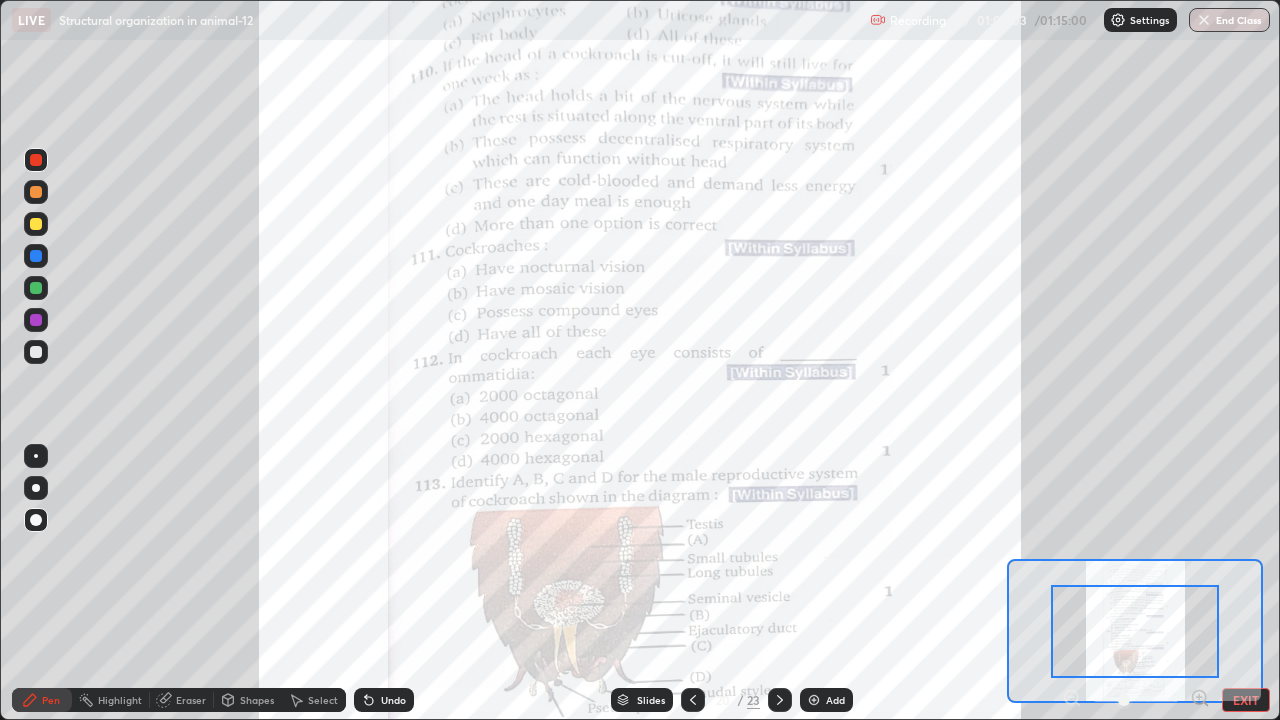click 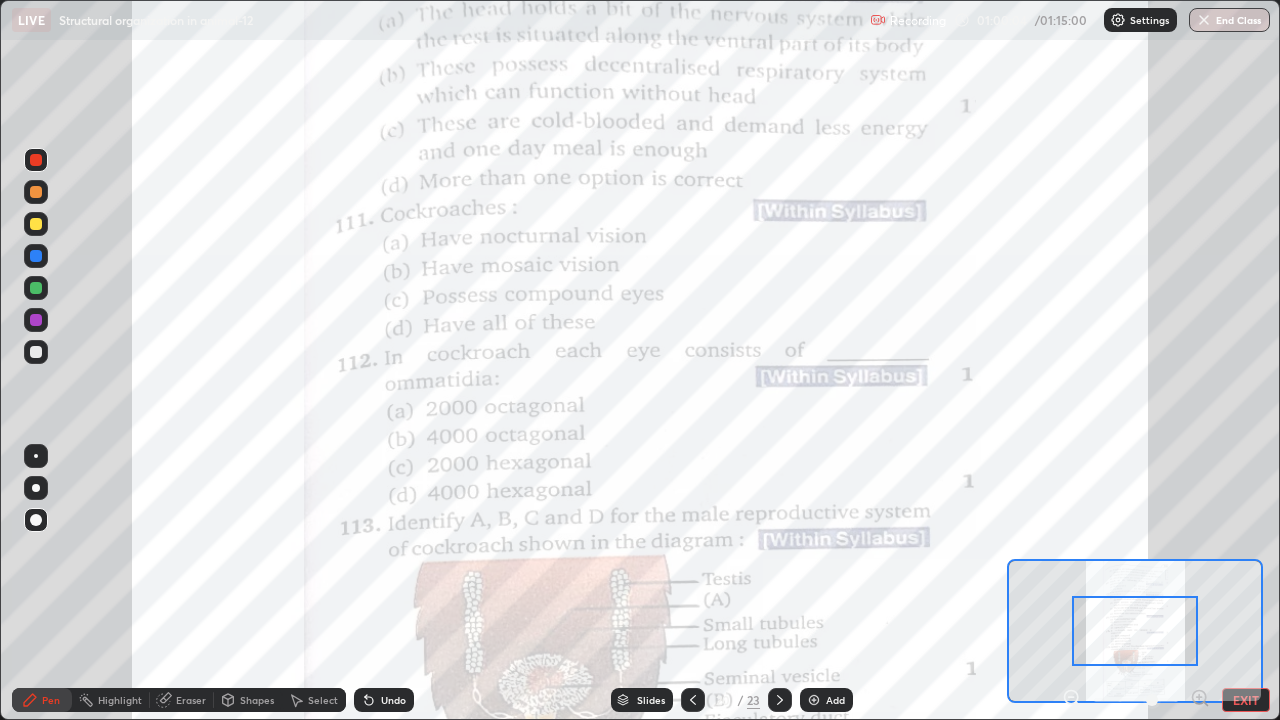 click at bounding box center [1135, 631] 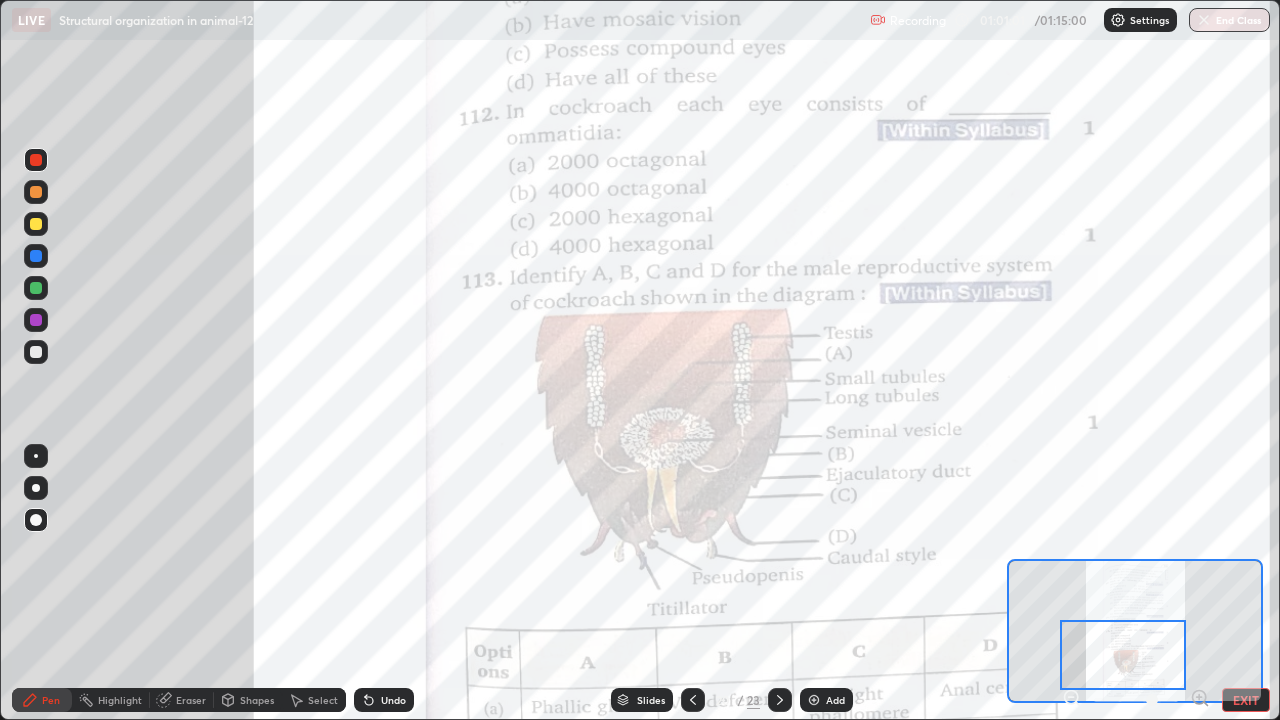 click at bounding box center (36, 224) 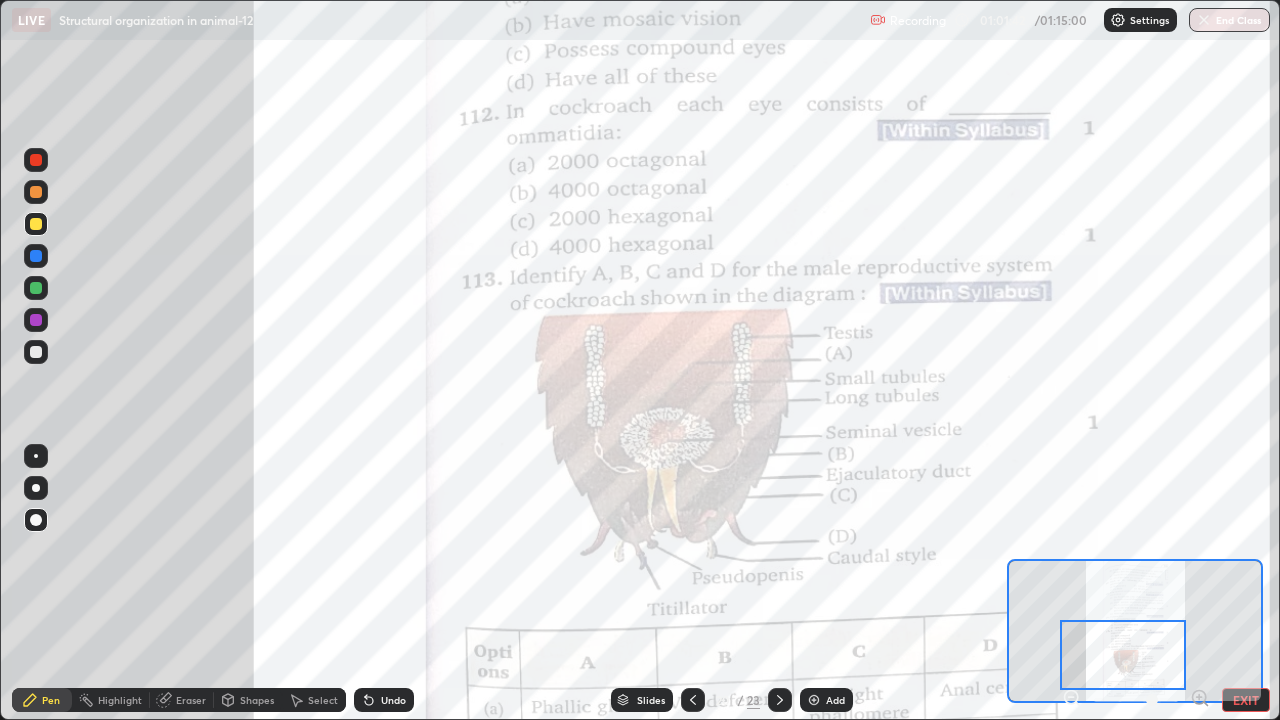 click on "Slides" at bounding box center (651, 700) 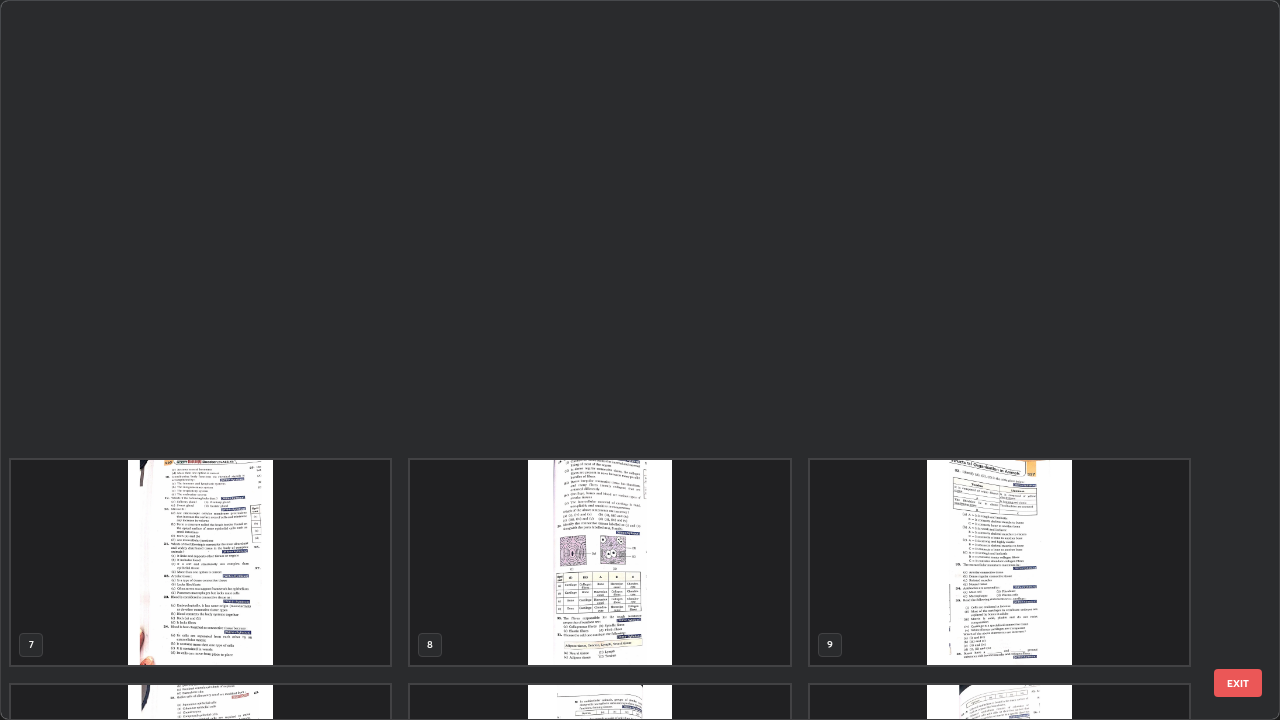 scroll, scrollTop: 854, scrollLeft: 0, axis: vertical 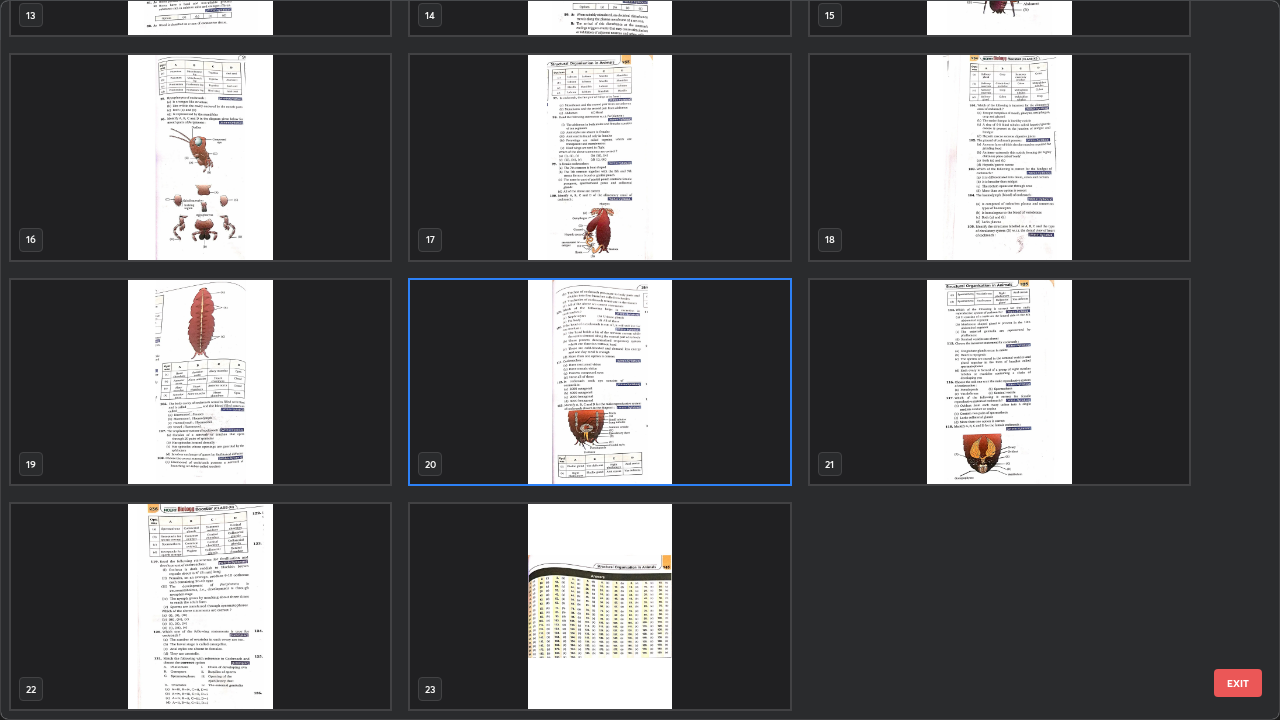 click at bounding box center [599, 606] 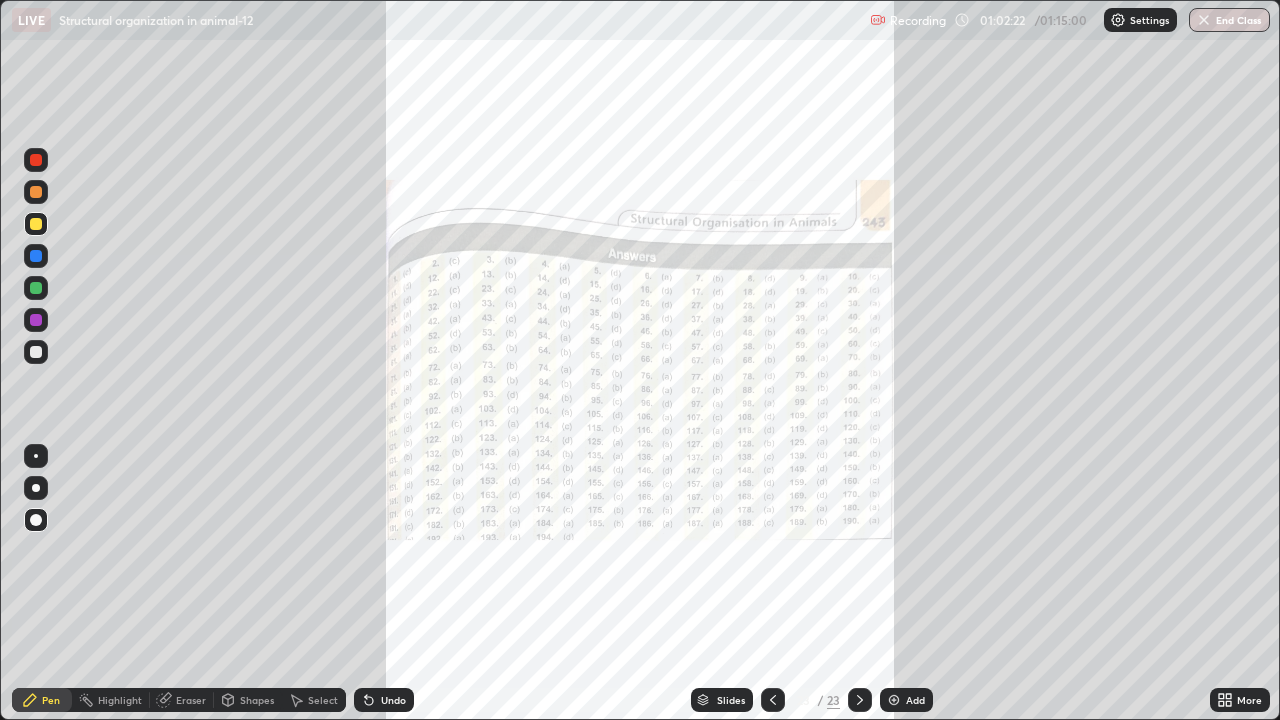 click on "End Class" at bounding box center [1229, 20] 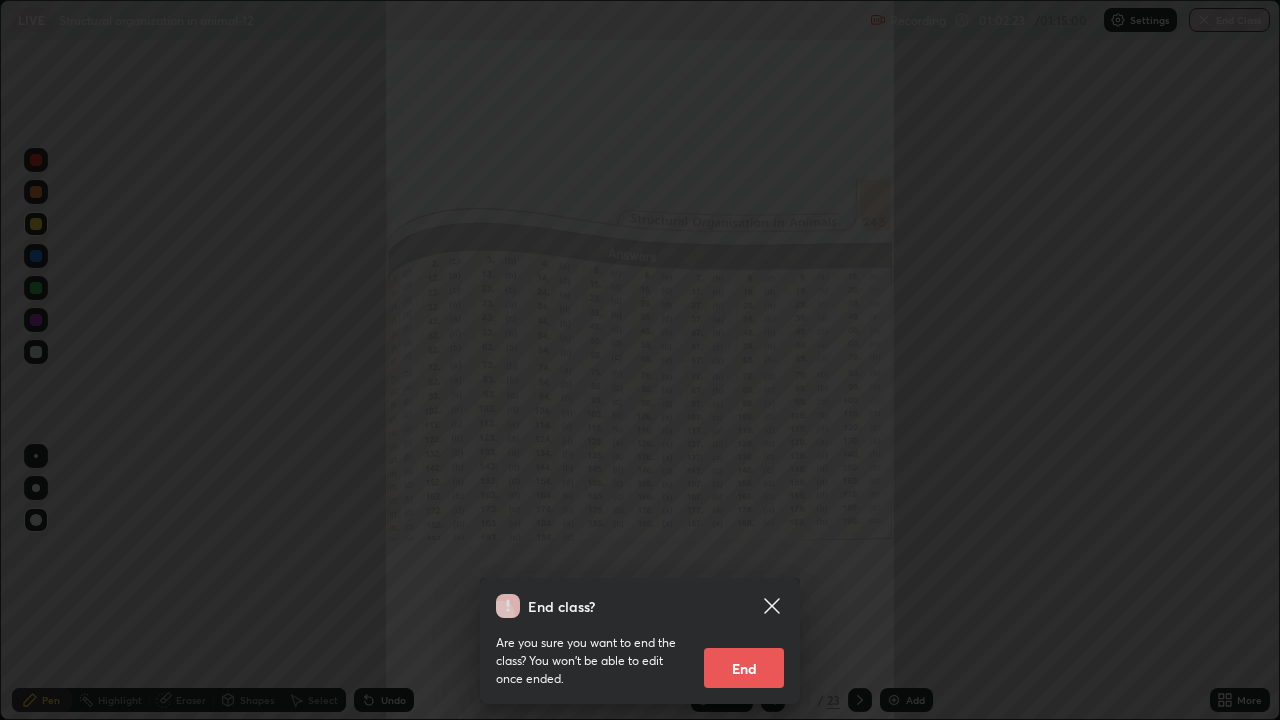 click on "End" at bounding box center [744, 668] 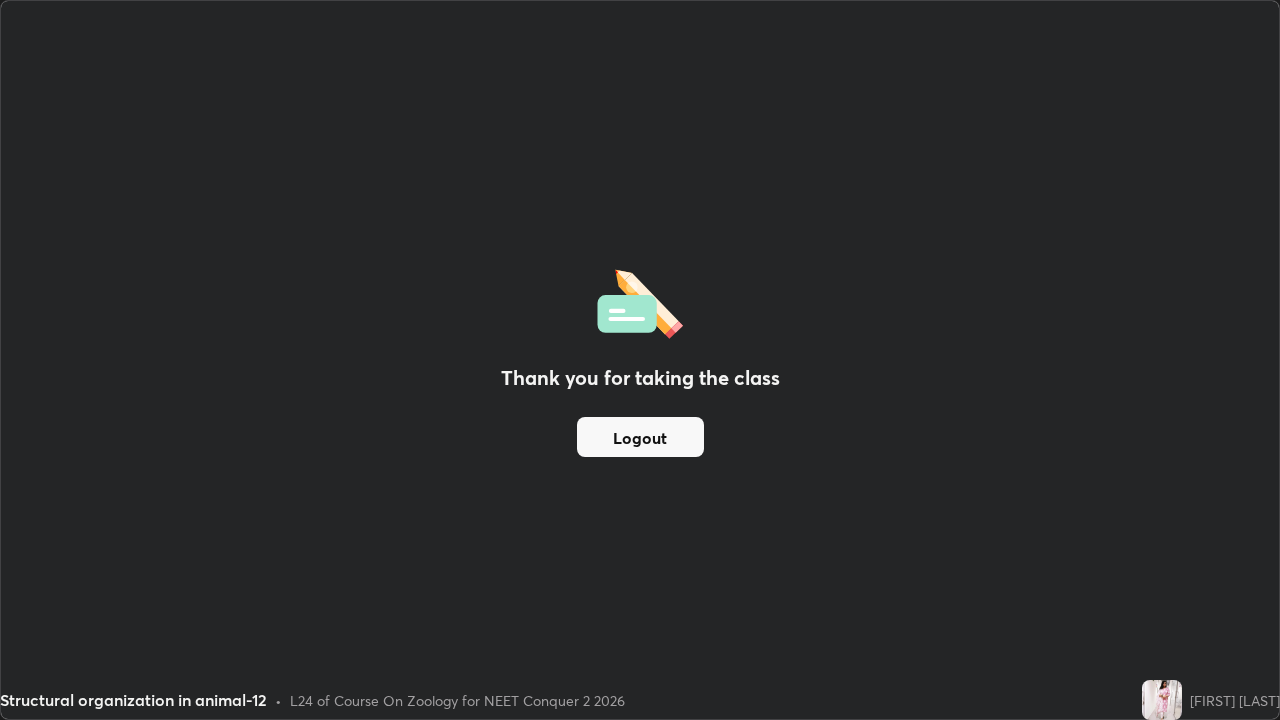 click on "Logout" at bounding box center [640, 437] 